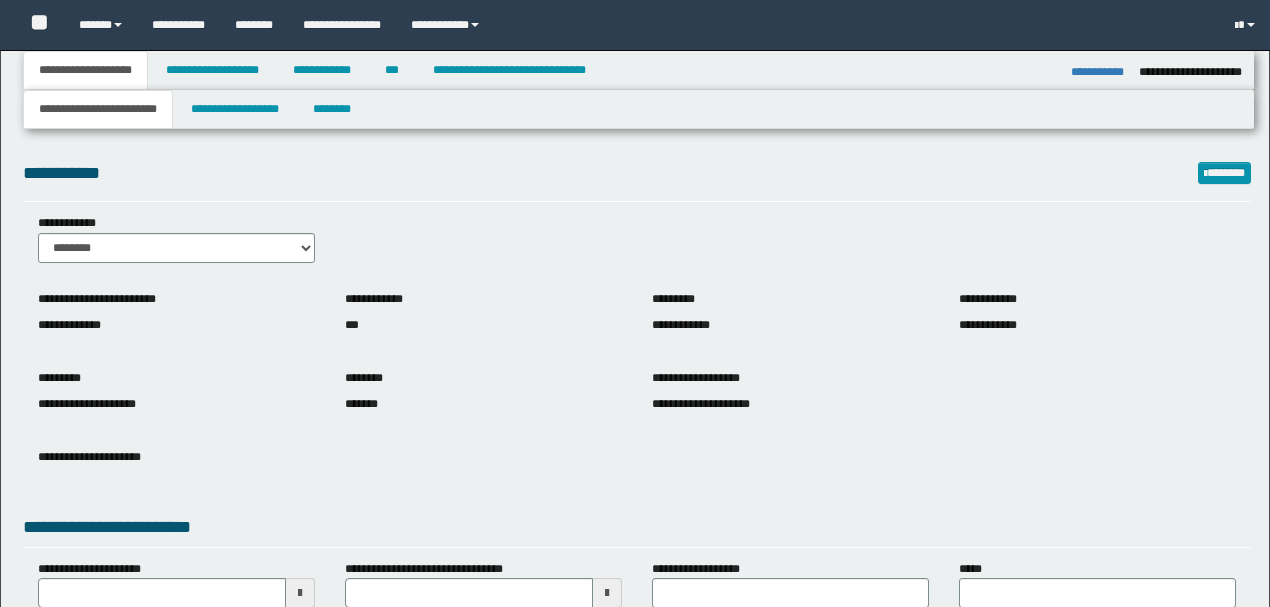 select on "*" 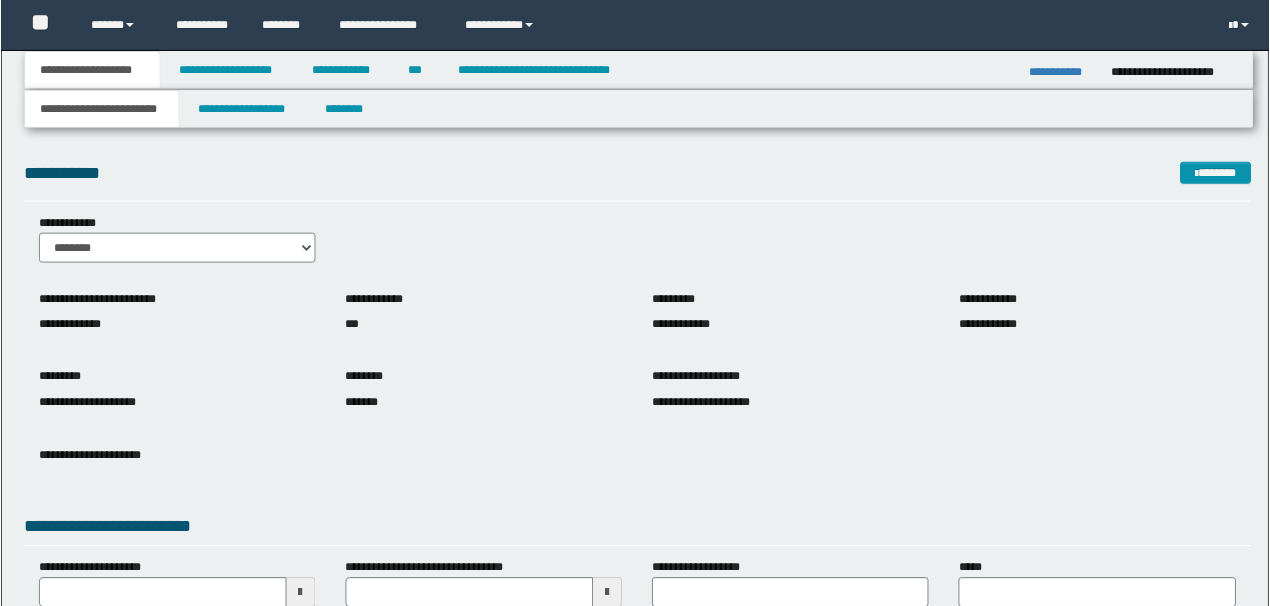 scroll, scrollTop: 0, scrollLeft: 0, axis: both 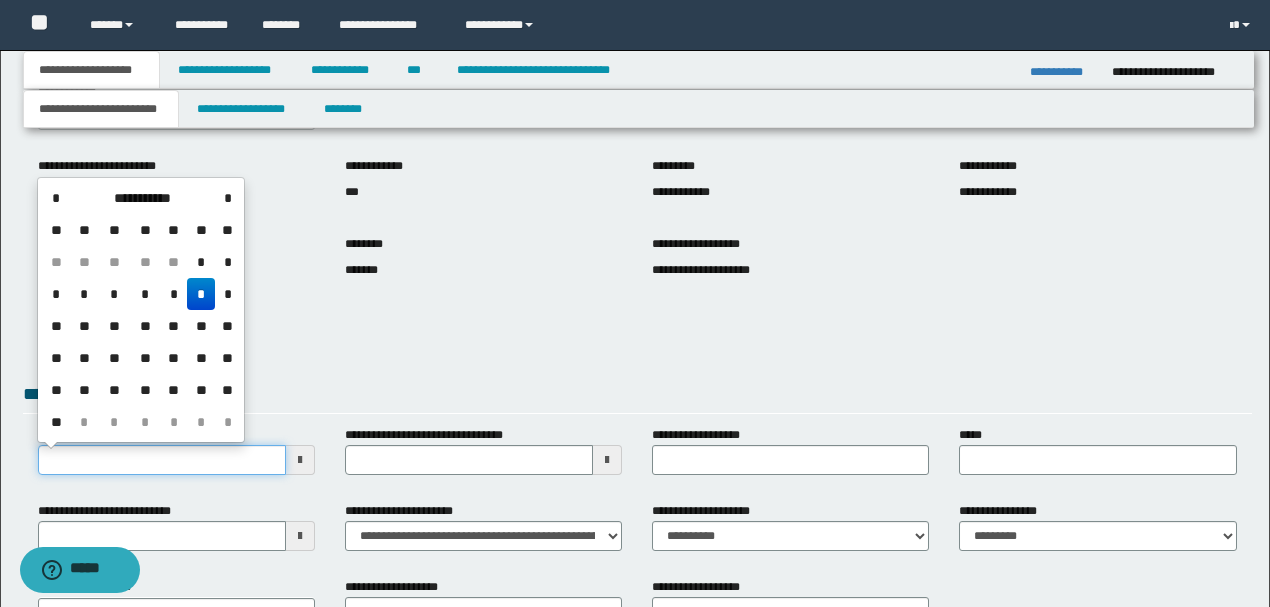 click on "**********" at bounding box center [162, 460] 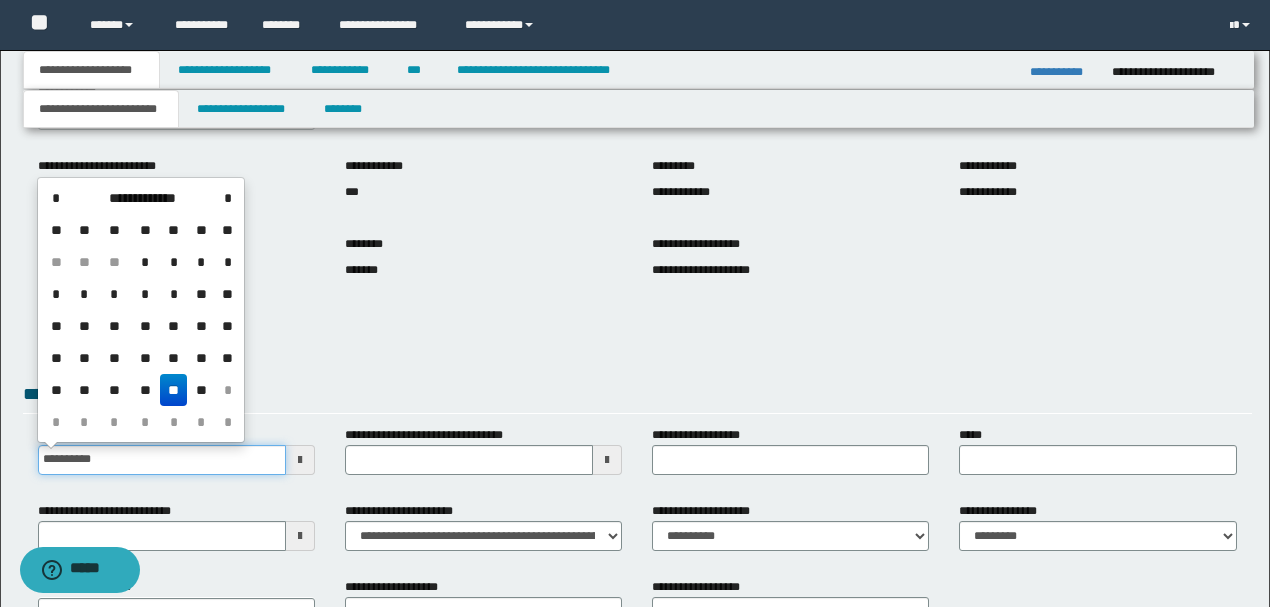 type on "**********" 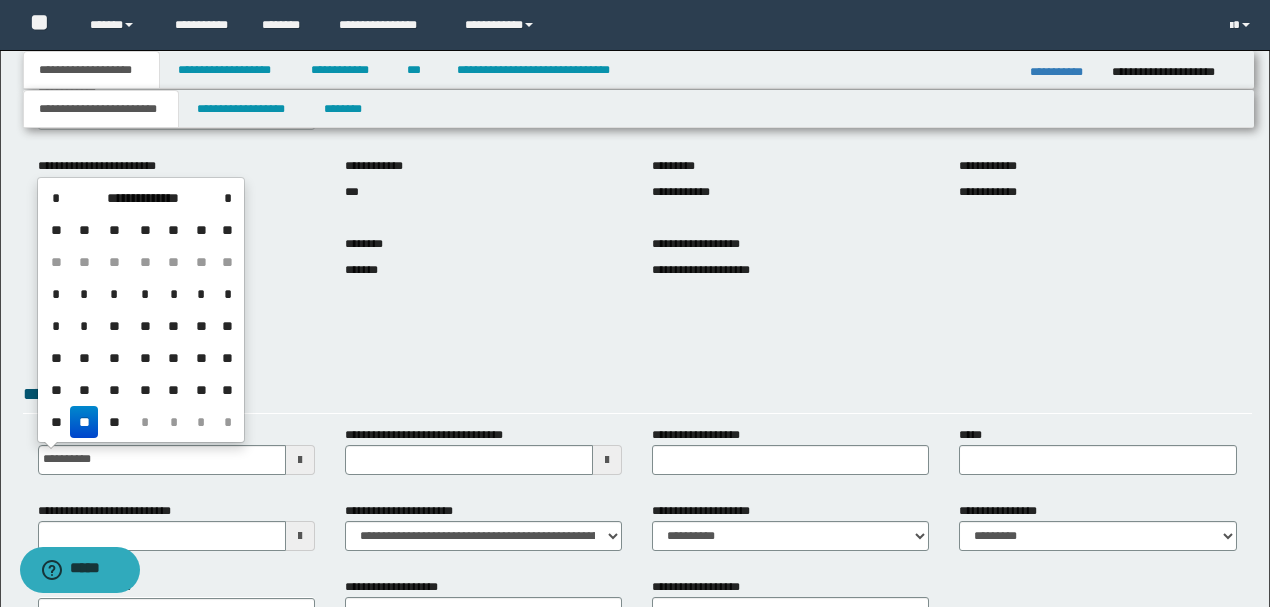 click on "**" at bounding box center (84, 422) 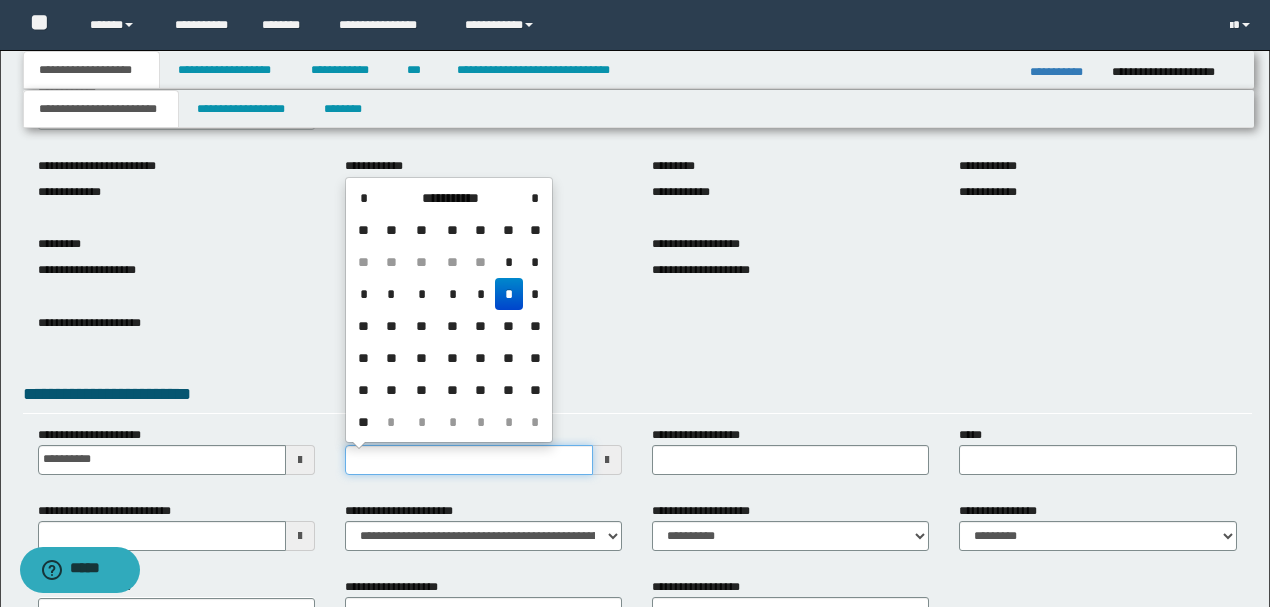 click on "**********" at bounding box center [469, 460] 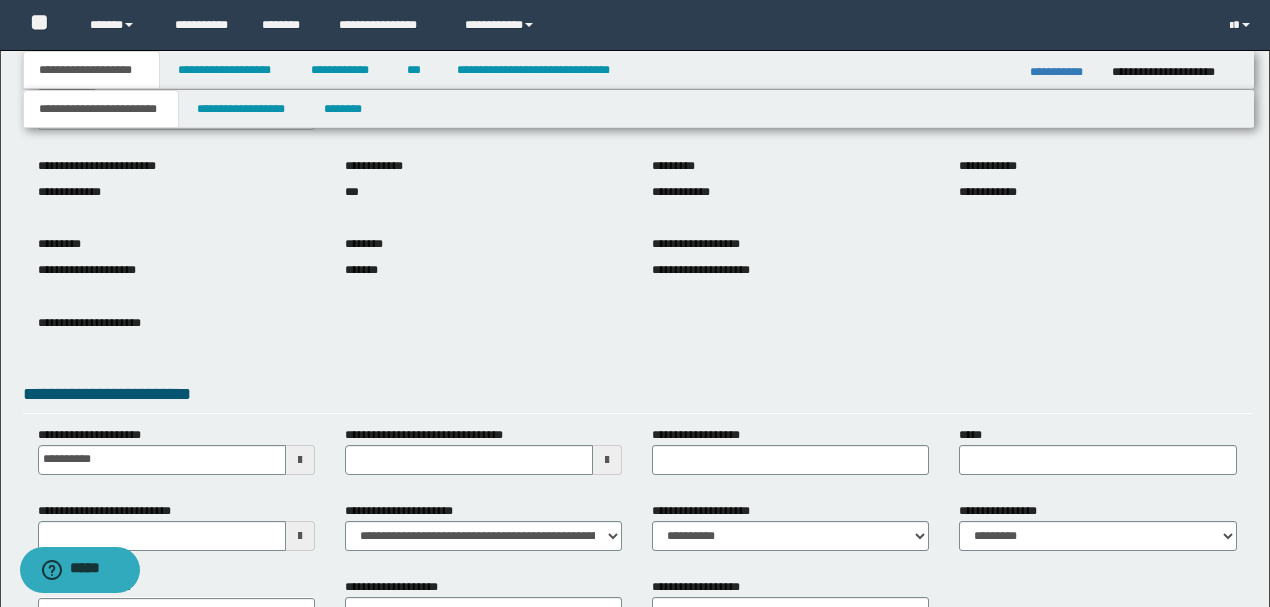 click on "**********" at bounding box center [790, 270] 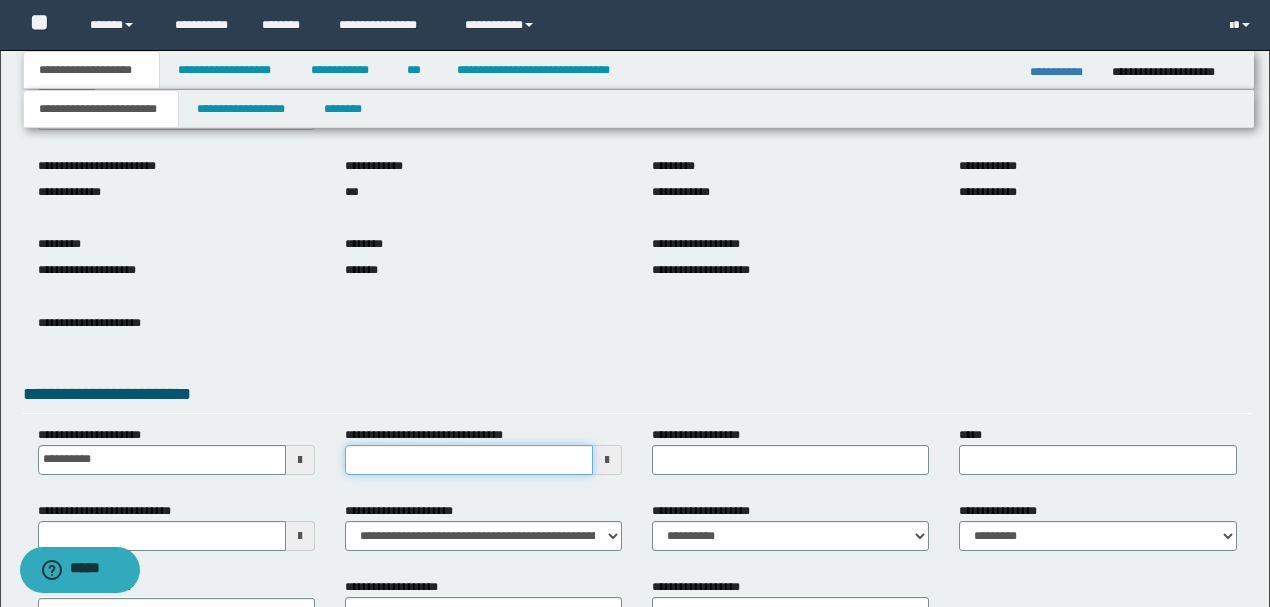 click on "**********" at bounding box center (469, 460) 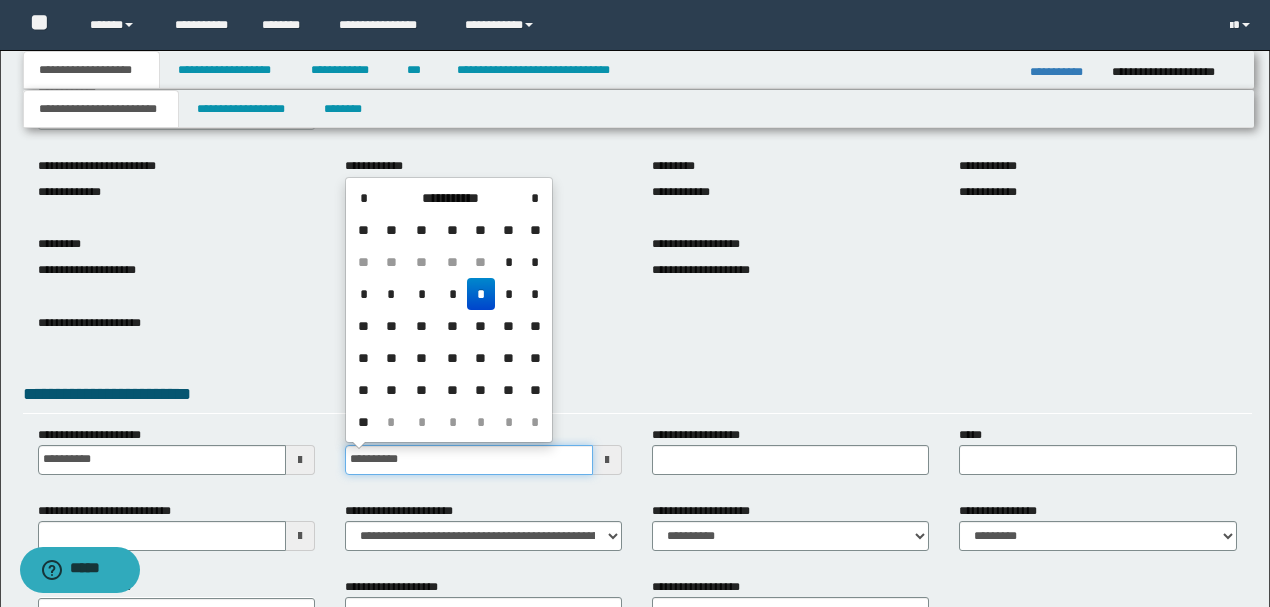 type on "**********" 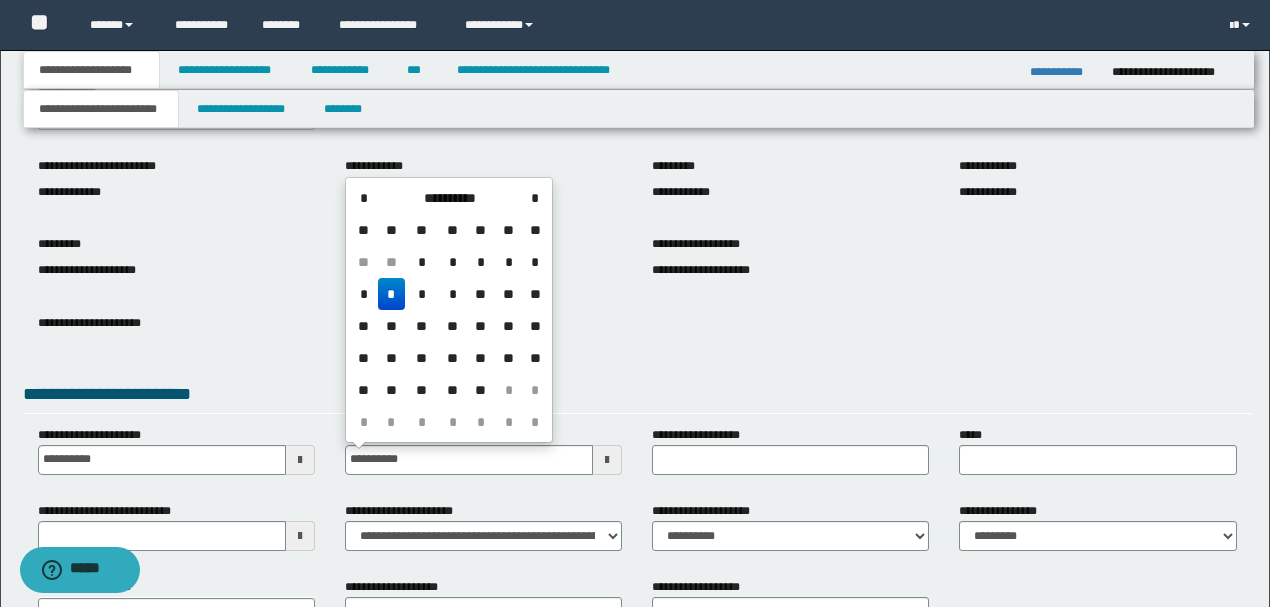 click on "*" at bounding box center (392, 294) 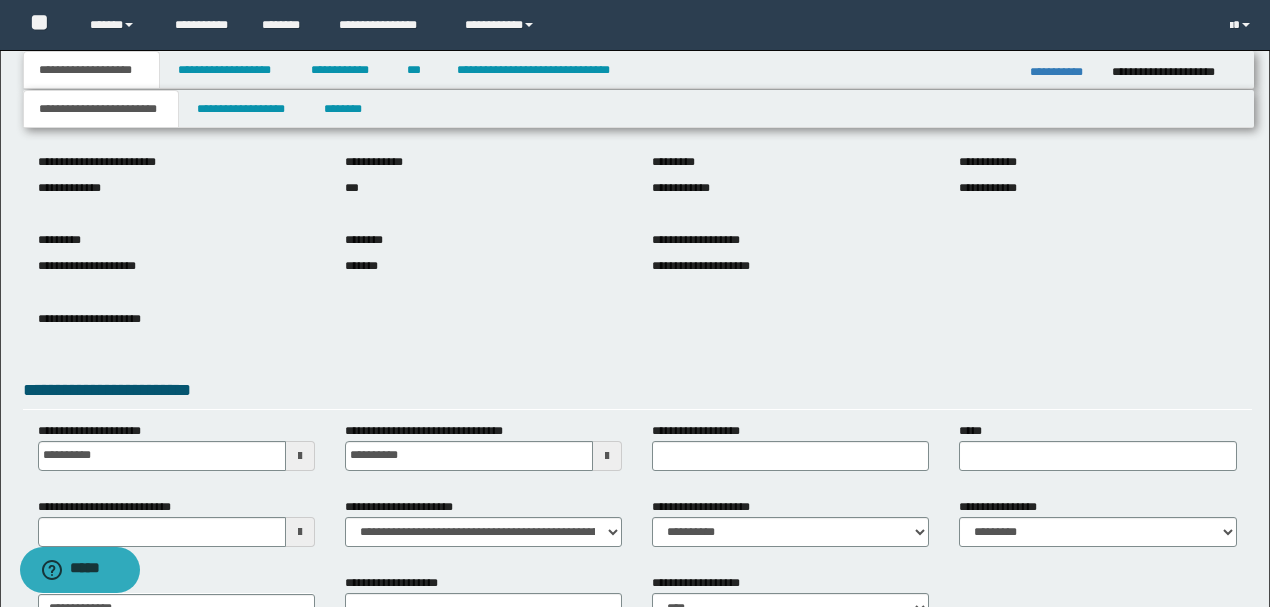 scroll, scrollTop: 266, scrollLeft: 0, axis: vertical 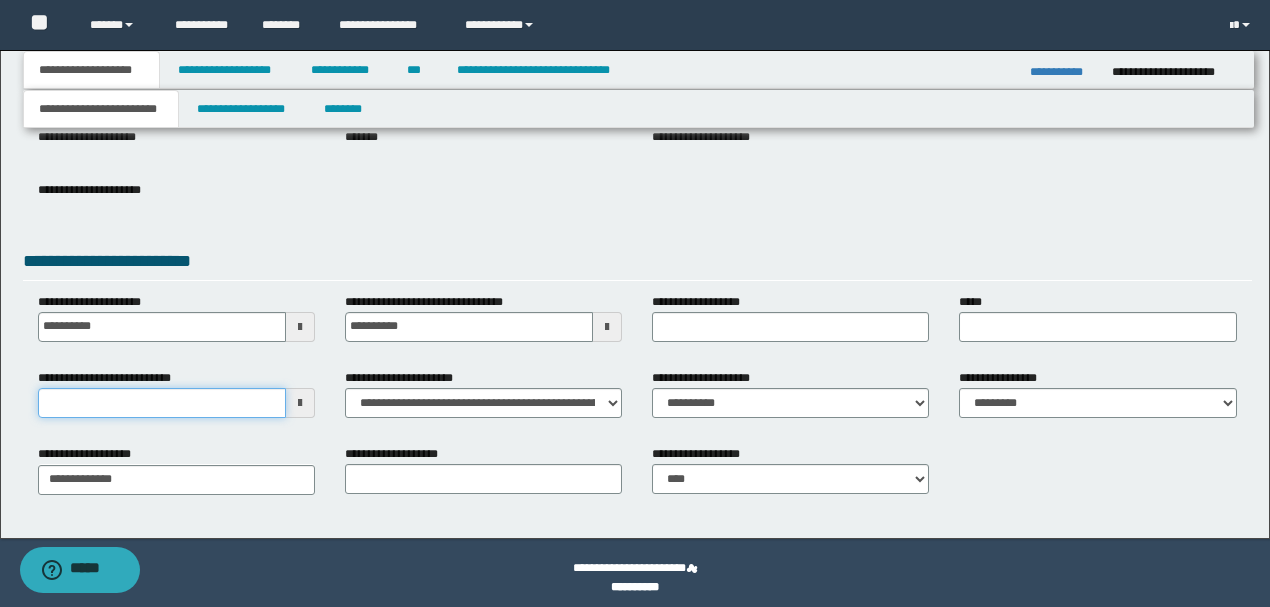 click on "**********" at bounding box center (162, 403) 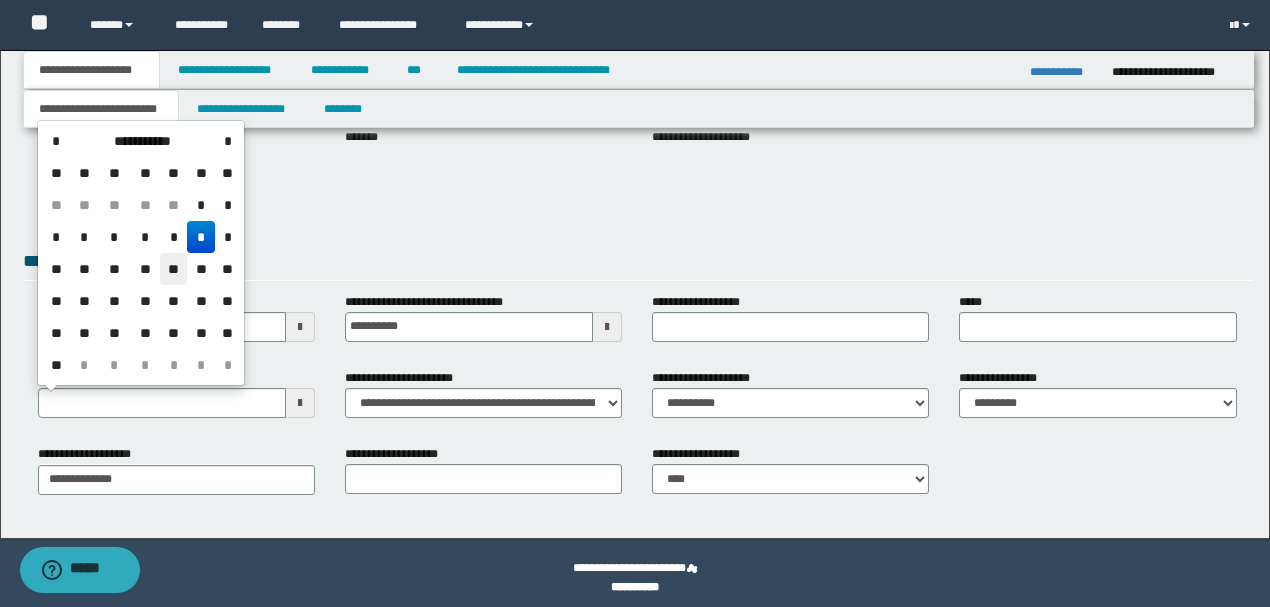 click on "**" at bounding box center [174, 269] 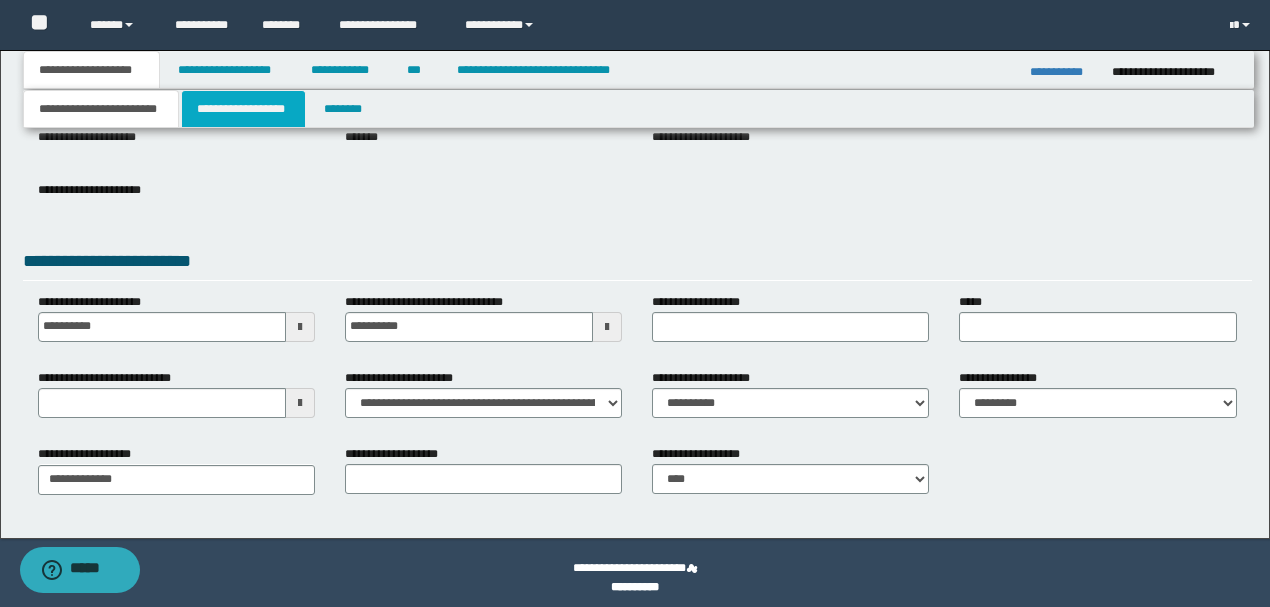 click on "**********" at bounding box center [243, 109] 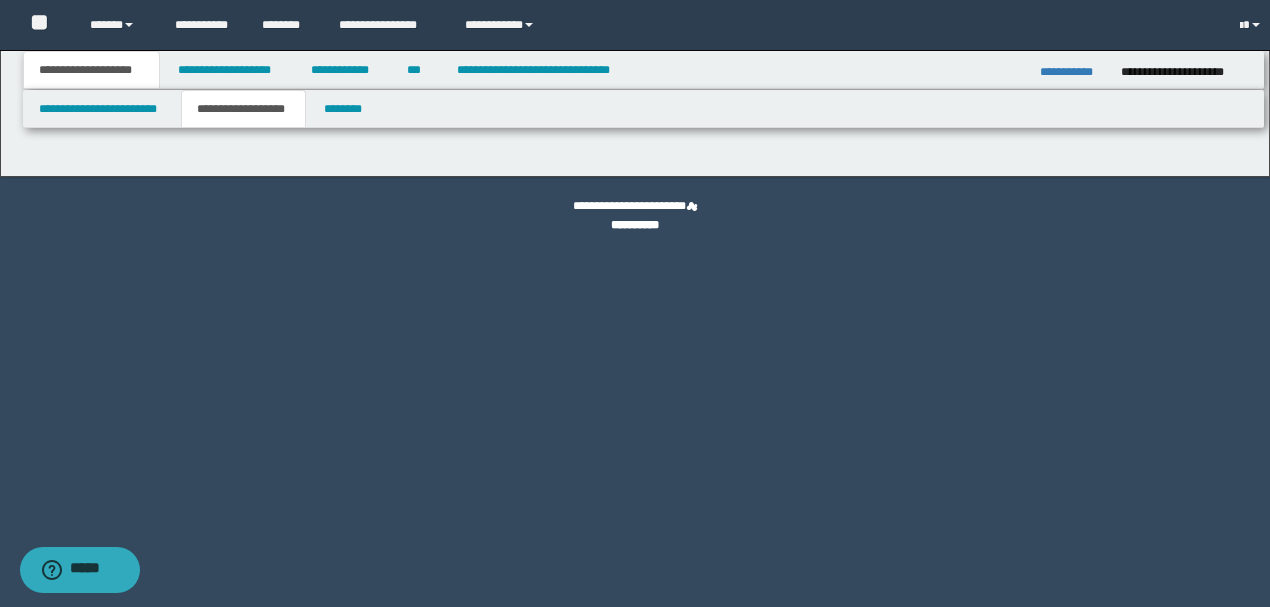 scroll, scrollTop: 0, scrollLeft: 0, axis: both 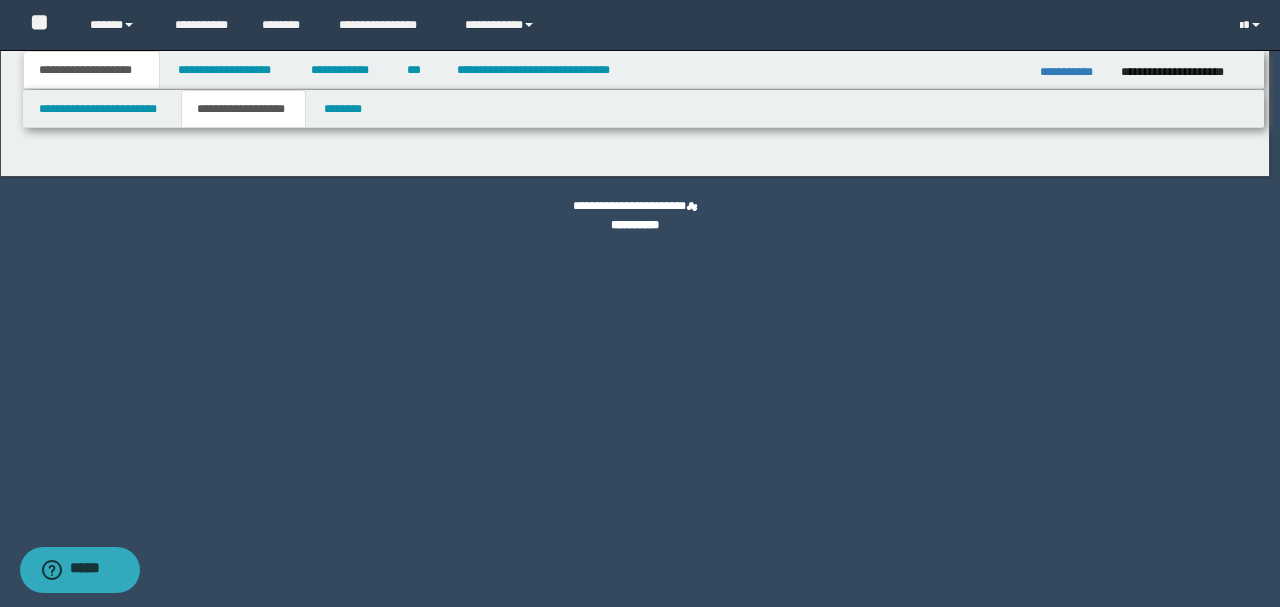 type on "********" 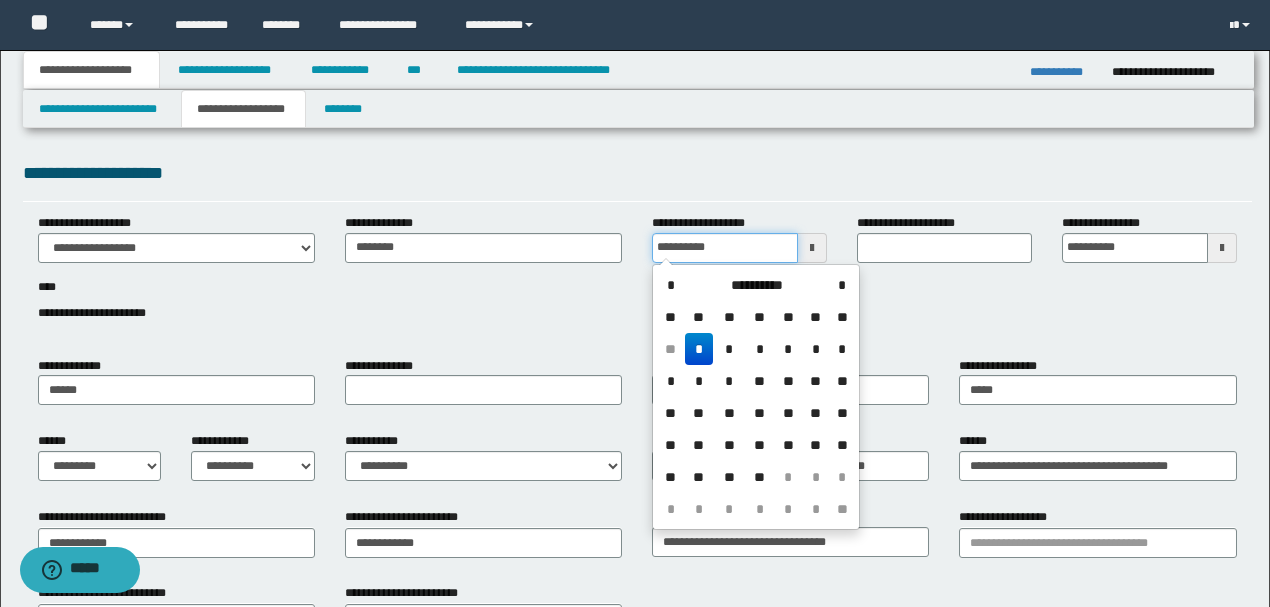 drag, startPoint x: 726, startPoint y: 249, endPoint x: 624, endPoint y: 251, distance: 102.01961 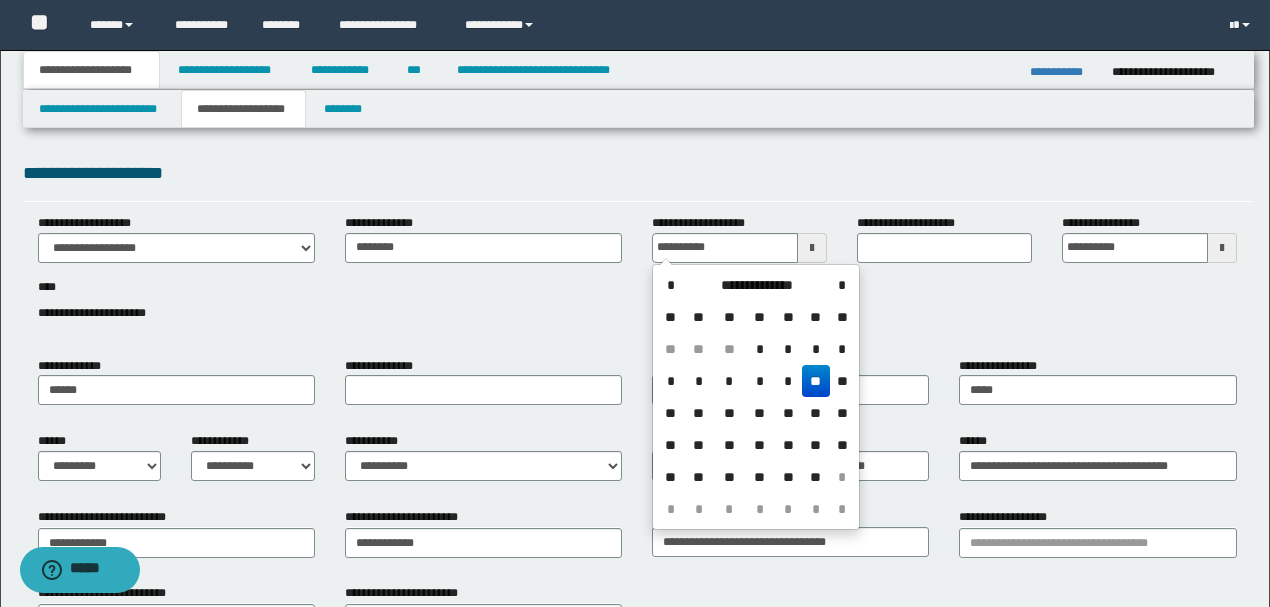 click on "**" at bounding box center [816, 381] 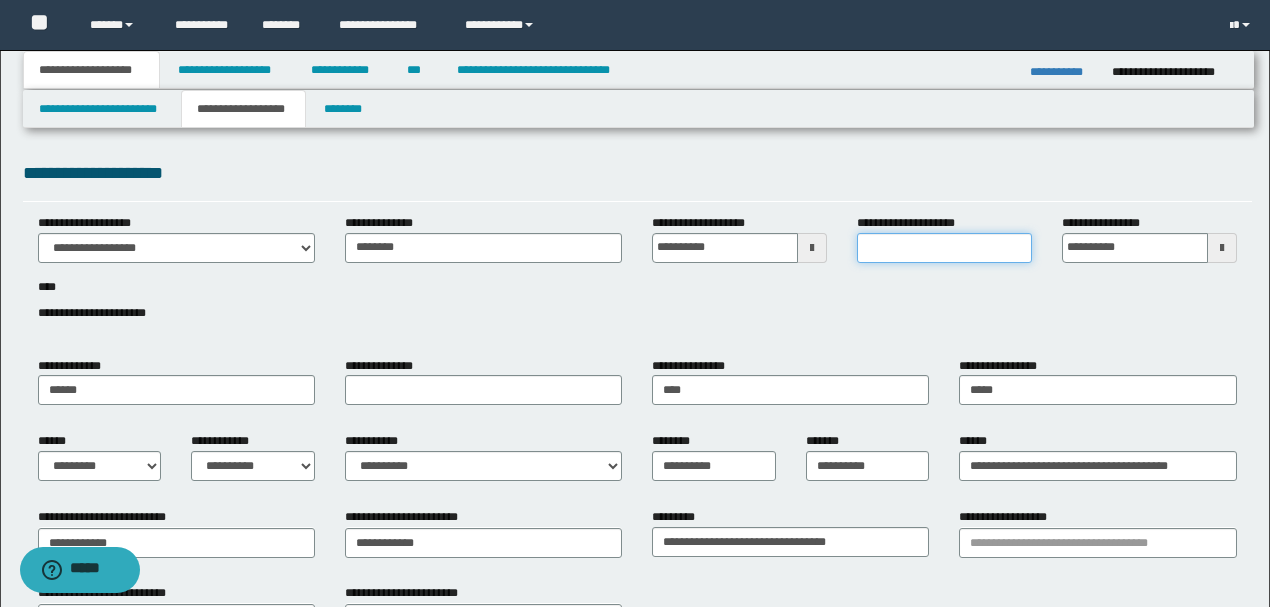 click on "**********" at bounding box center (944, 248) 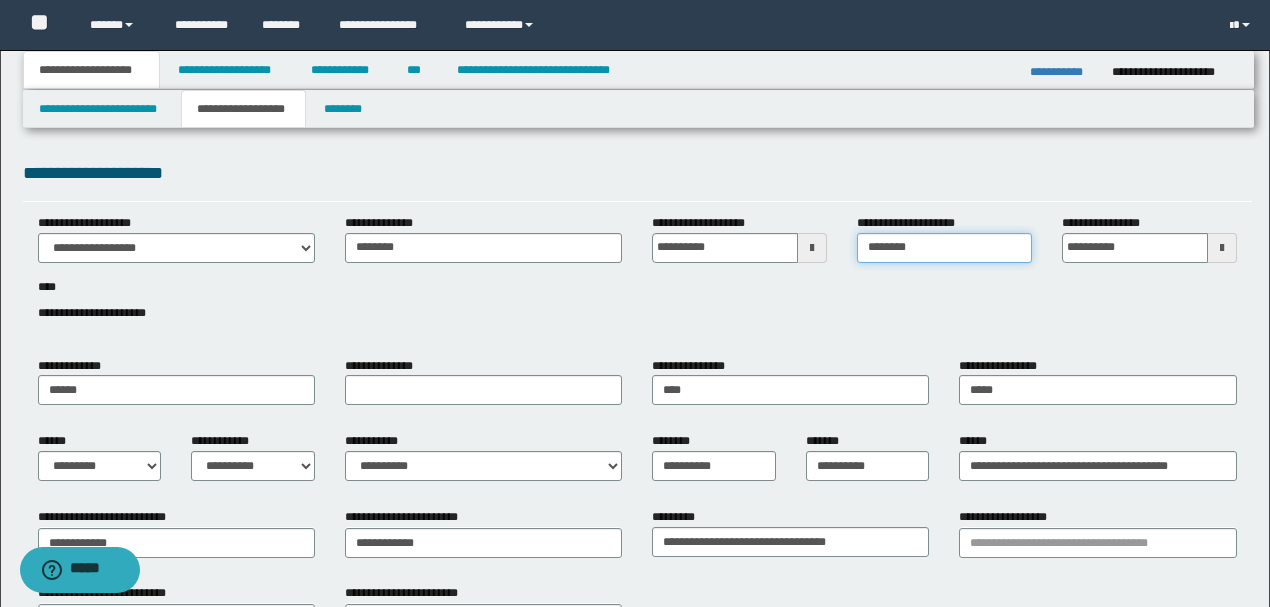 type on "**********" 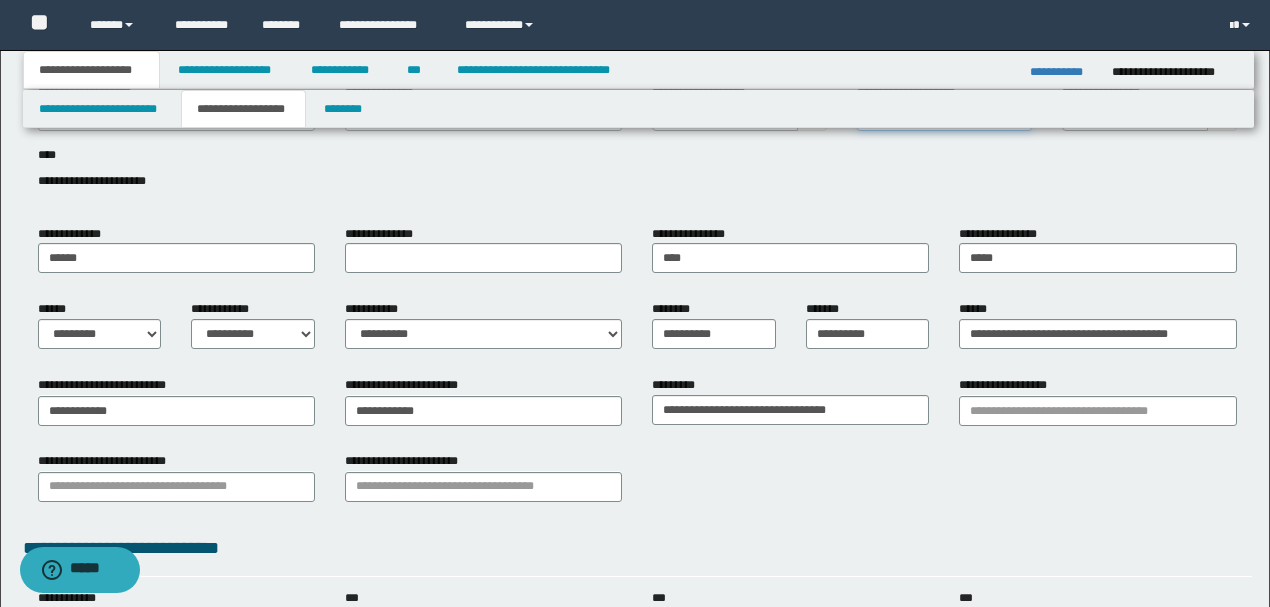 scroll, scrollTop: 133, scrollLeft: 0, axis: vertical 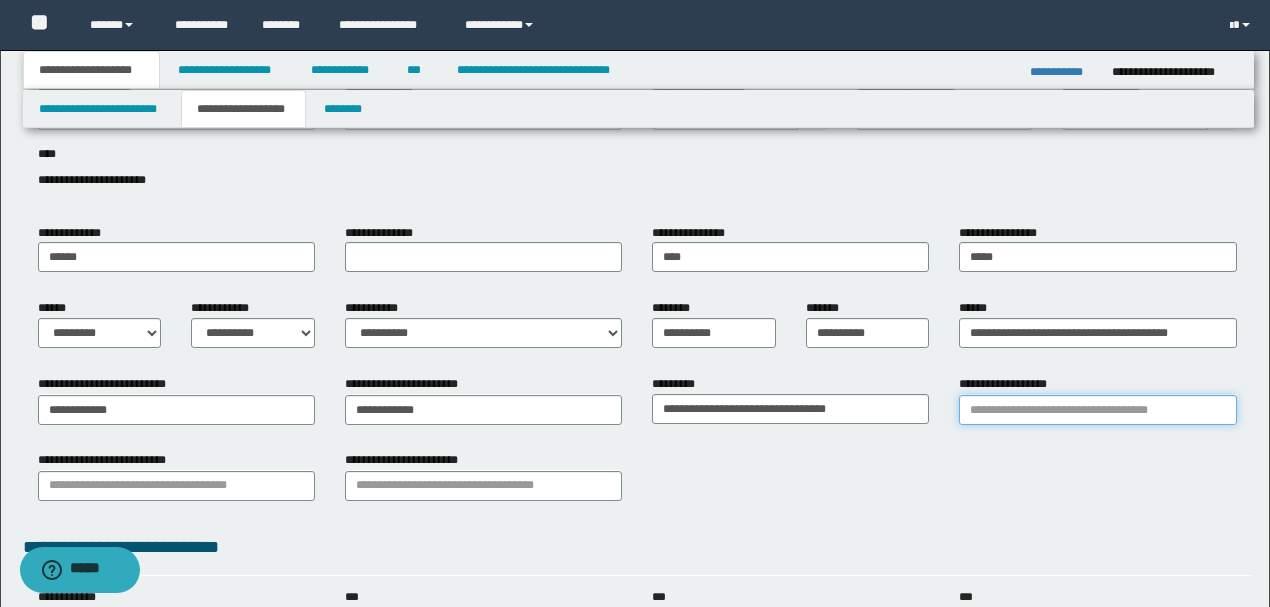 click on "**********" at bounding box center [1097, 410] 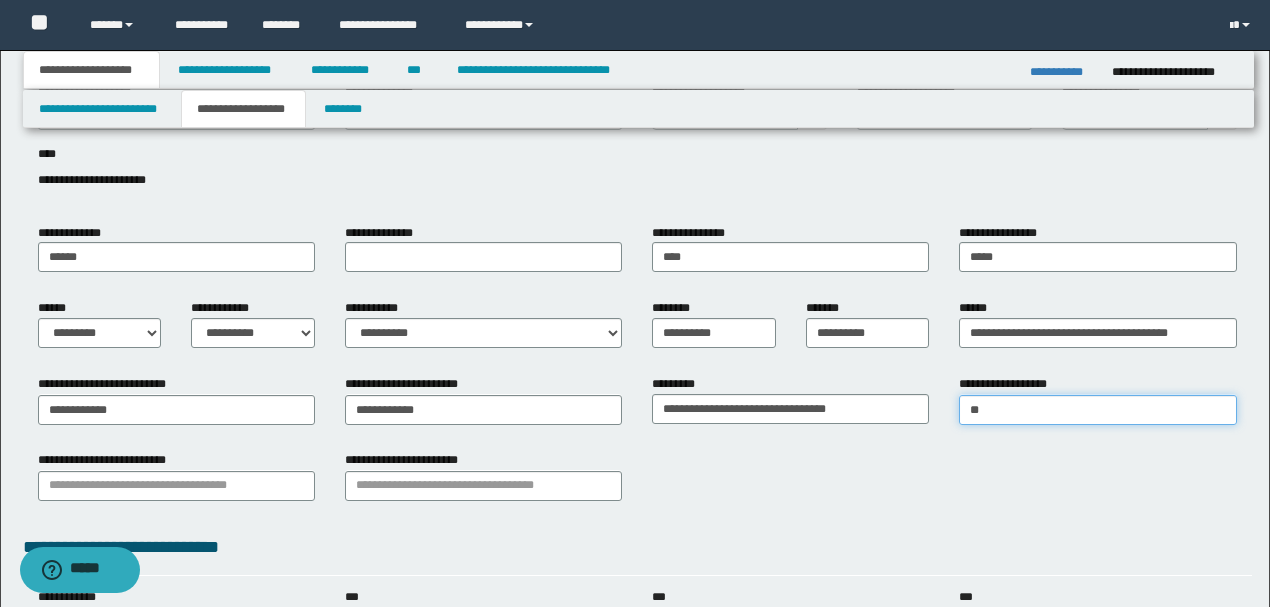type on "***" 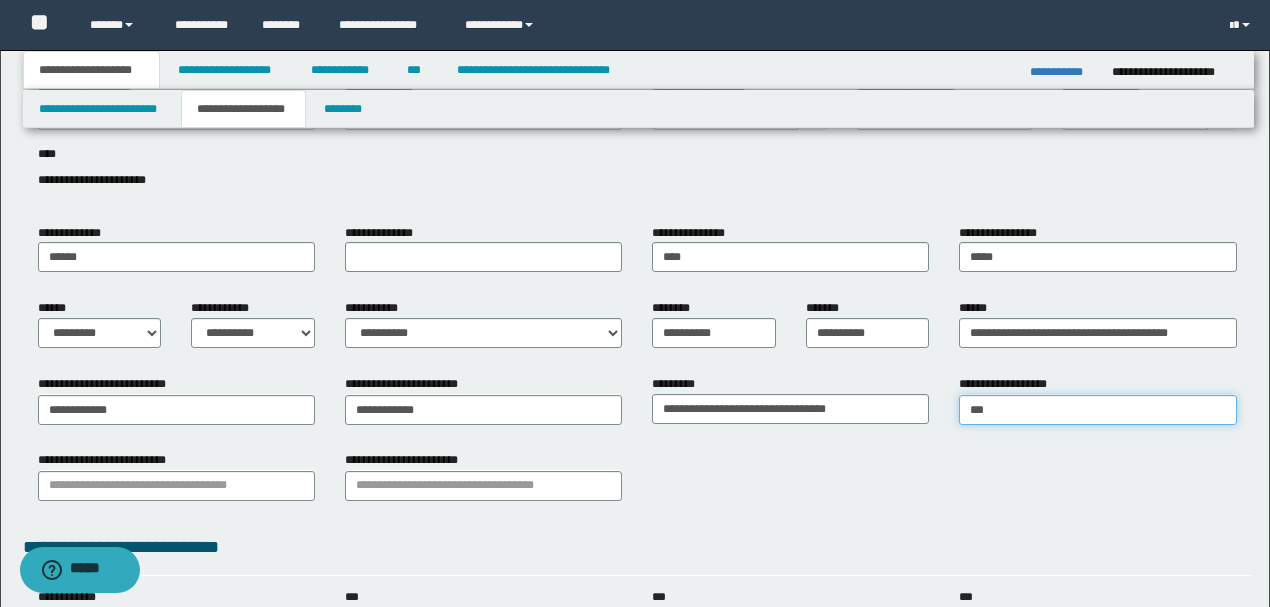 type on "********" 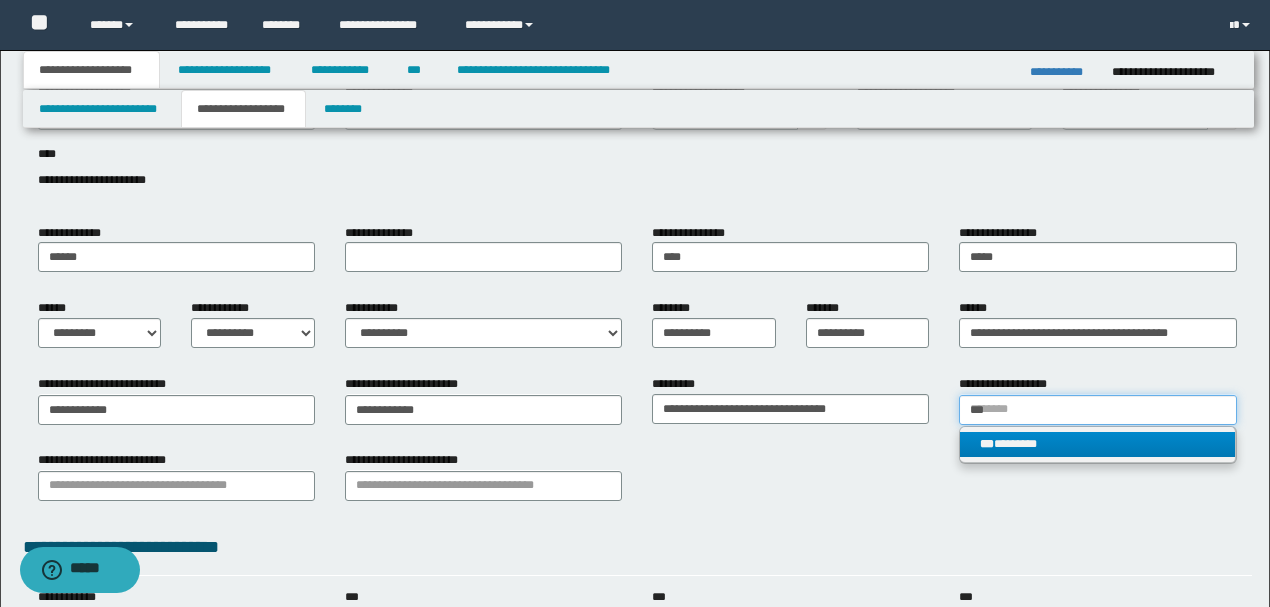 type on "***" 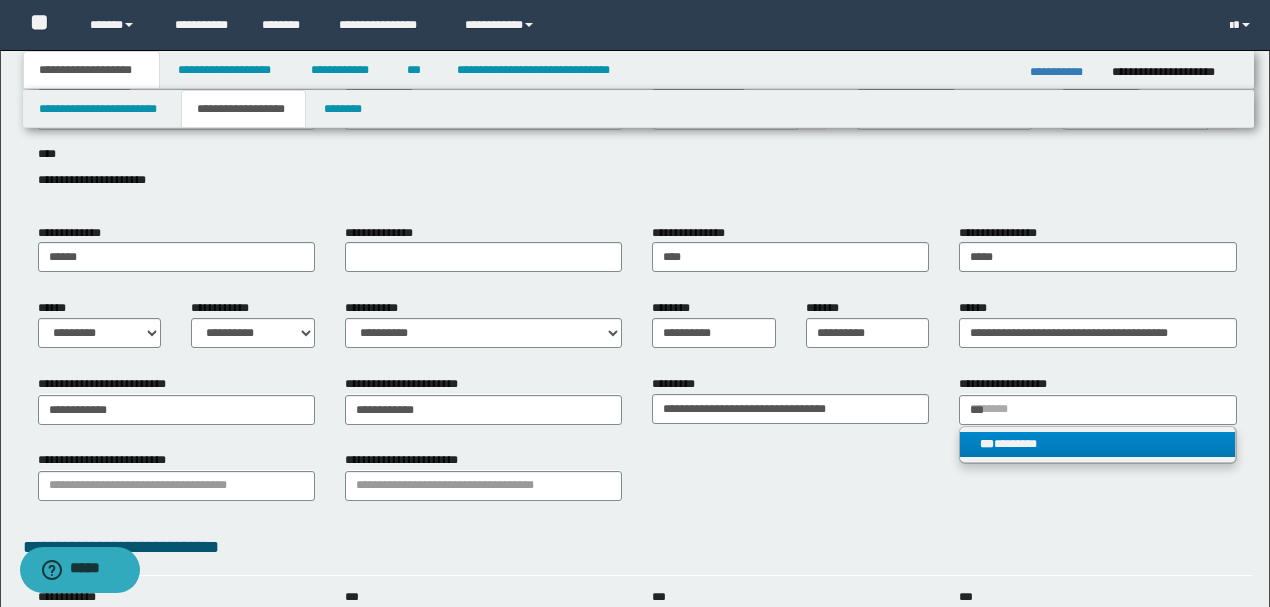 type 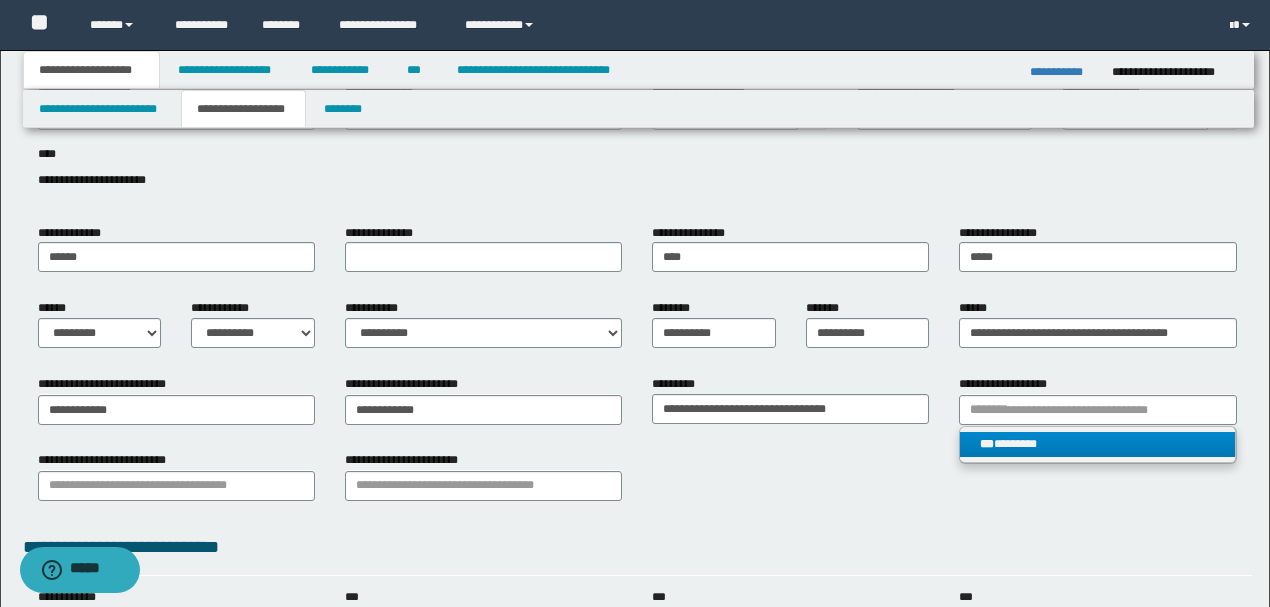 drag, startPoint x: 998, startPoint y: 450, endPoint x: 946, endPoint y: 450, distance: 52 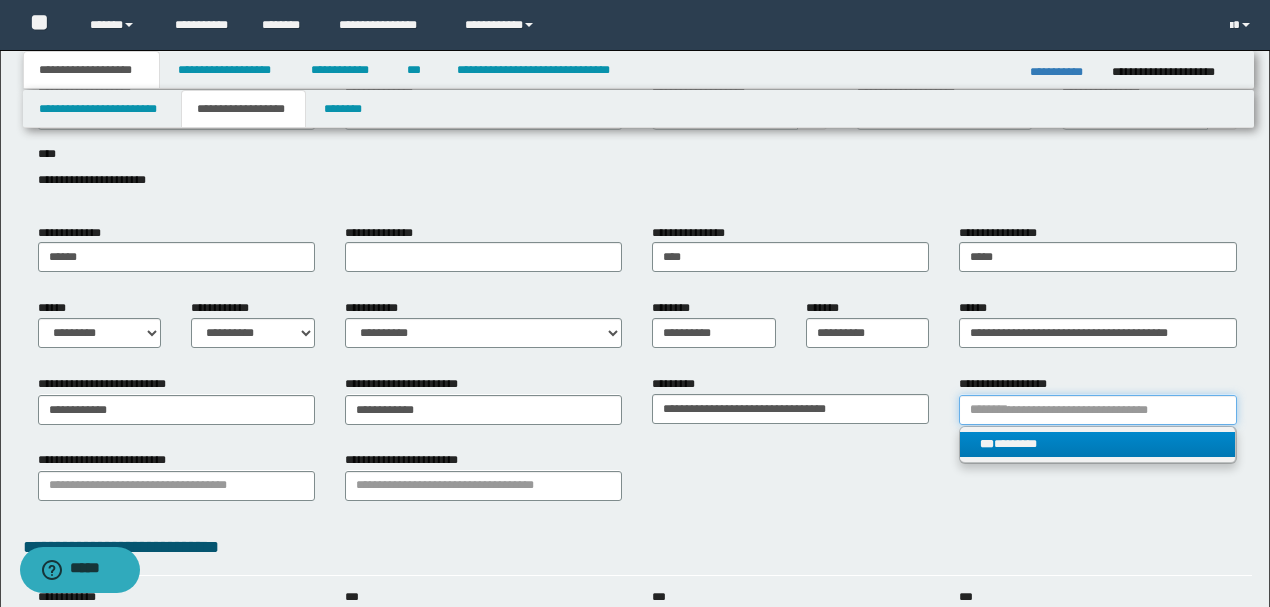 type 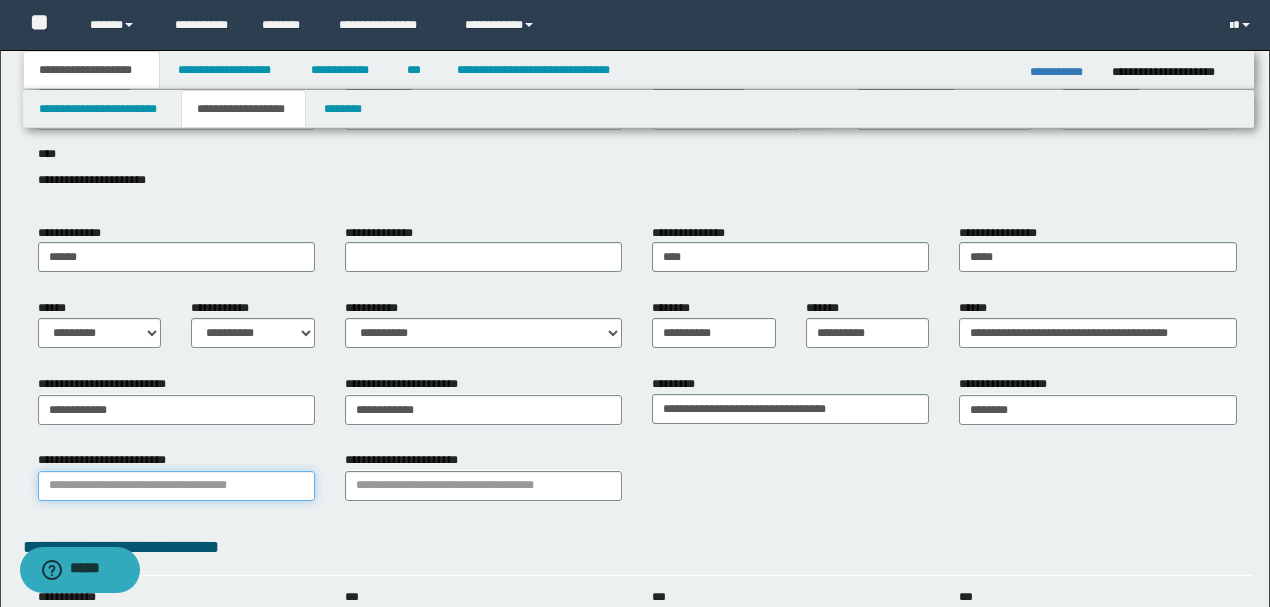 click on "**********" at bounding box center (176, 486) 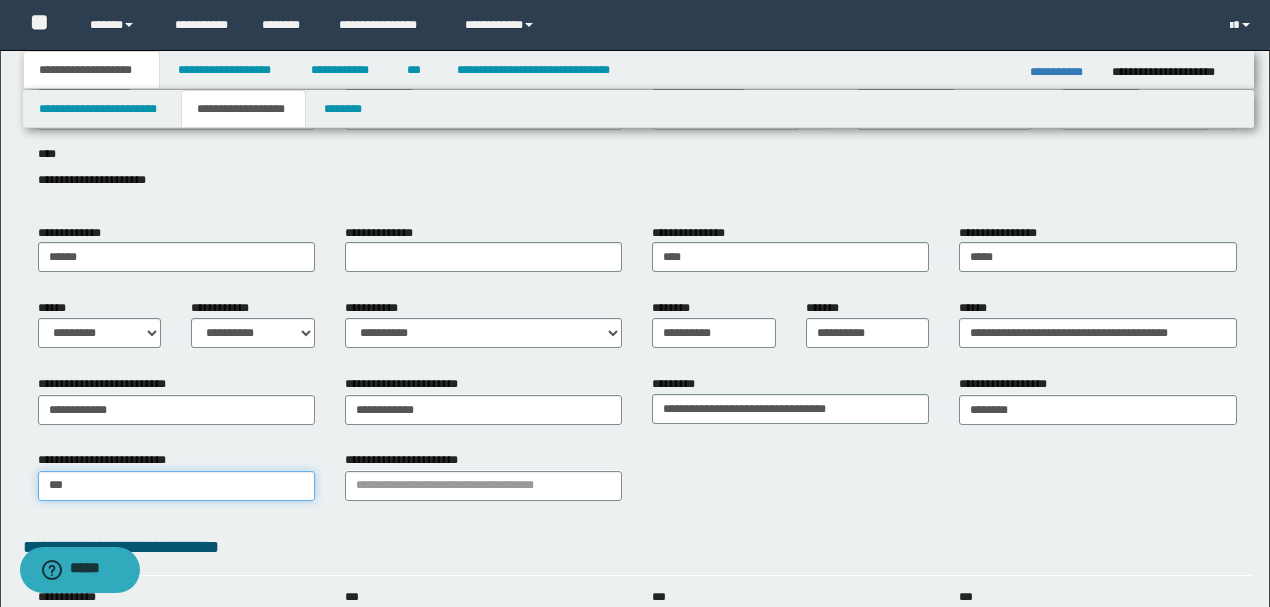 type on "****" 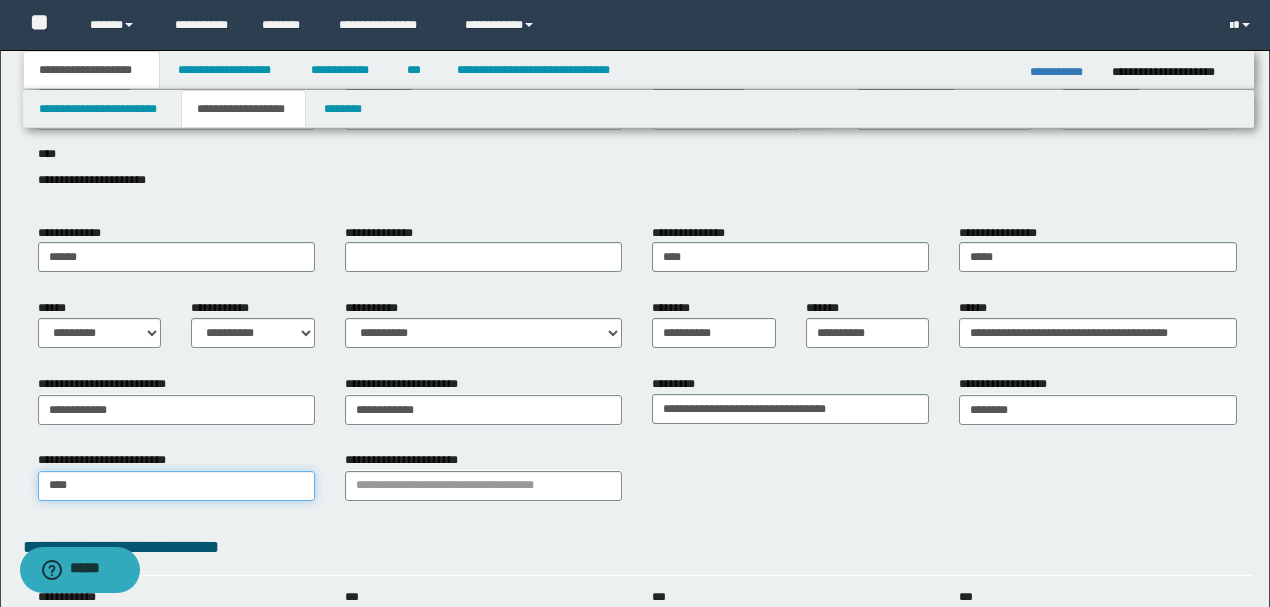 type on "**********" 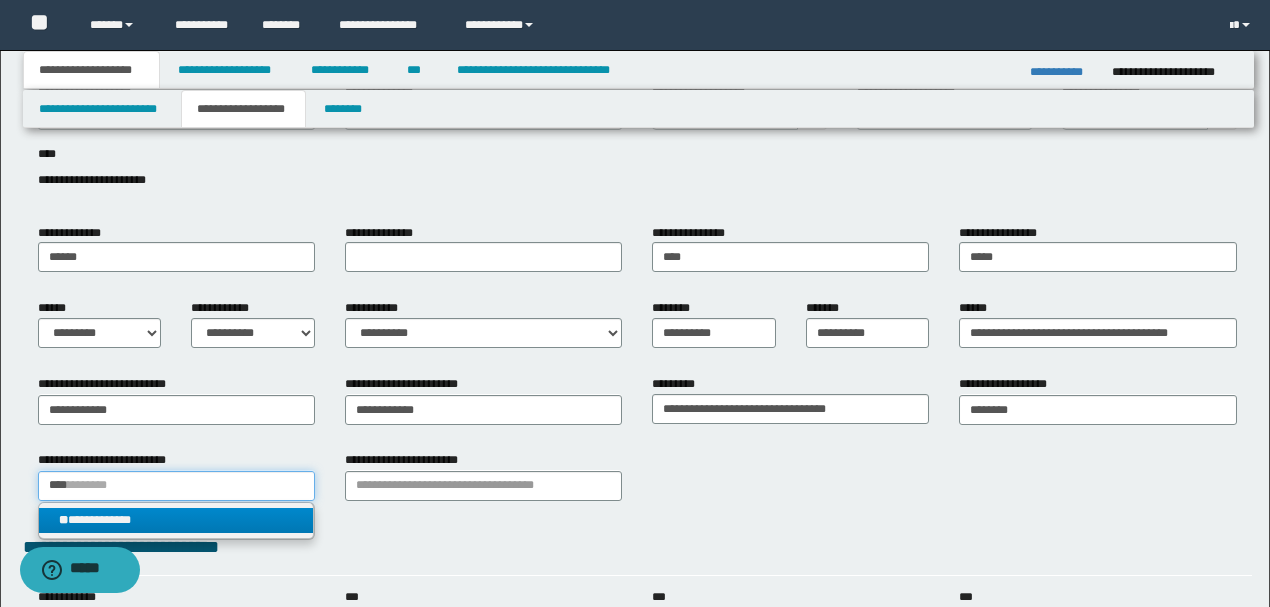 type on "****" 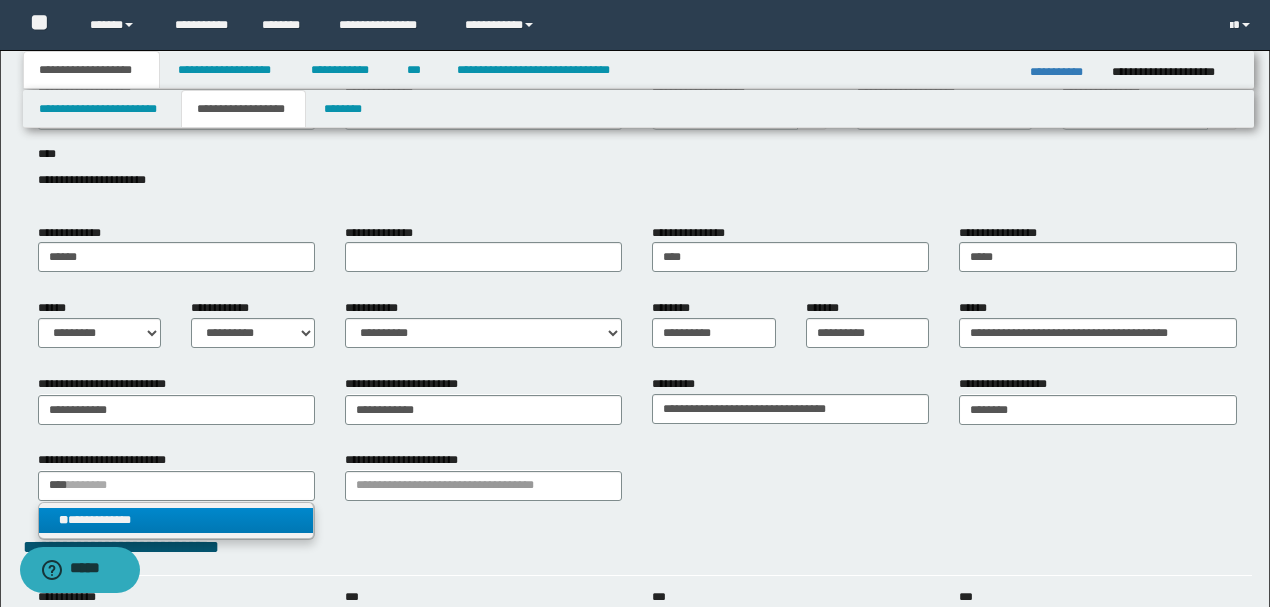 type 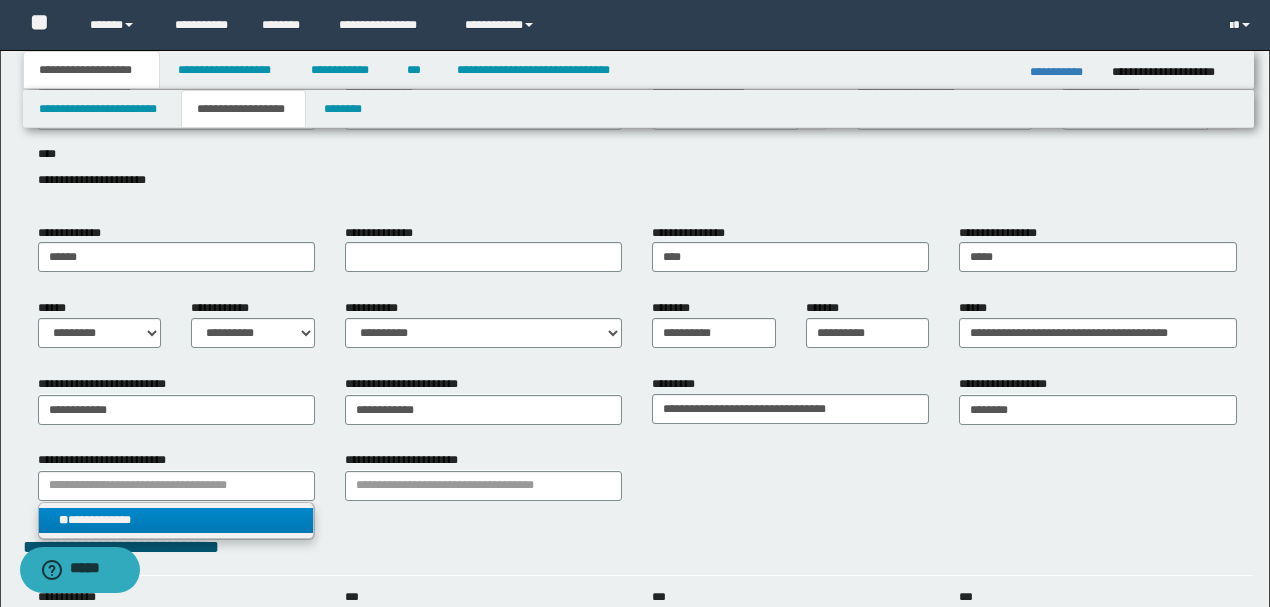 click on "**********" at bounding box center [176, 520] 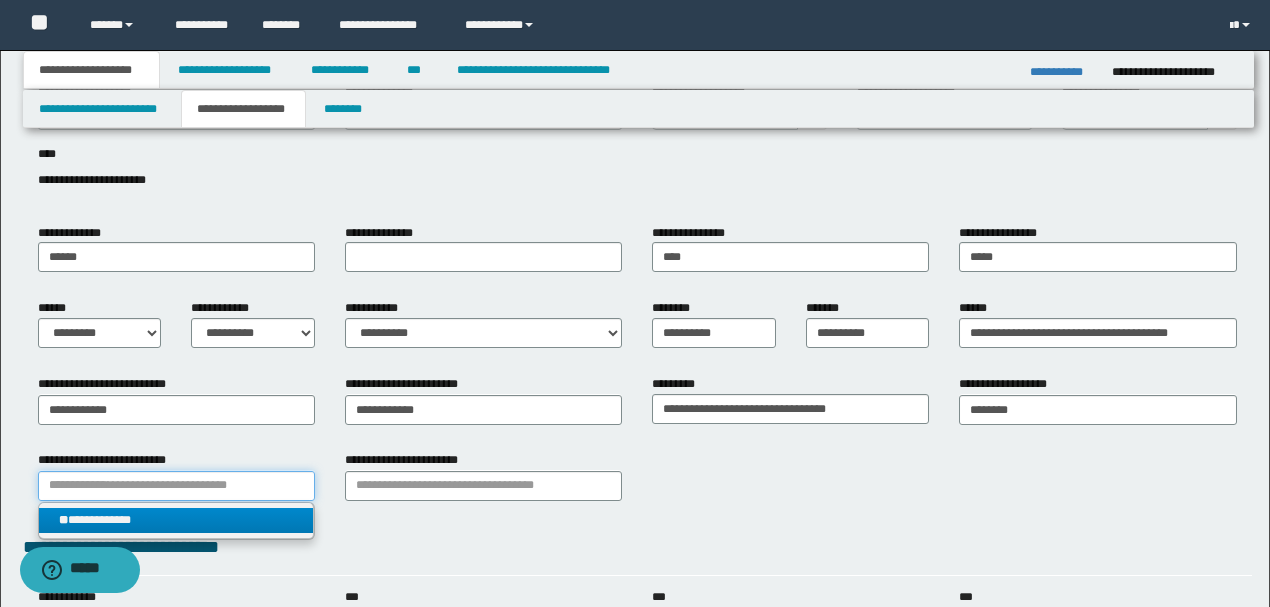 type 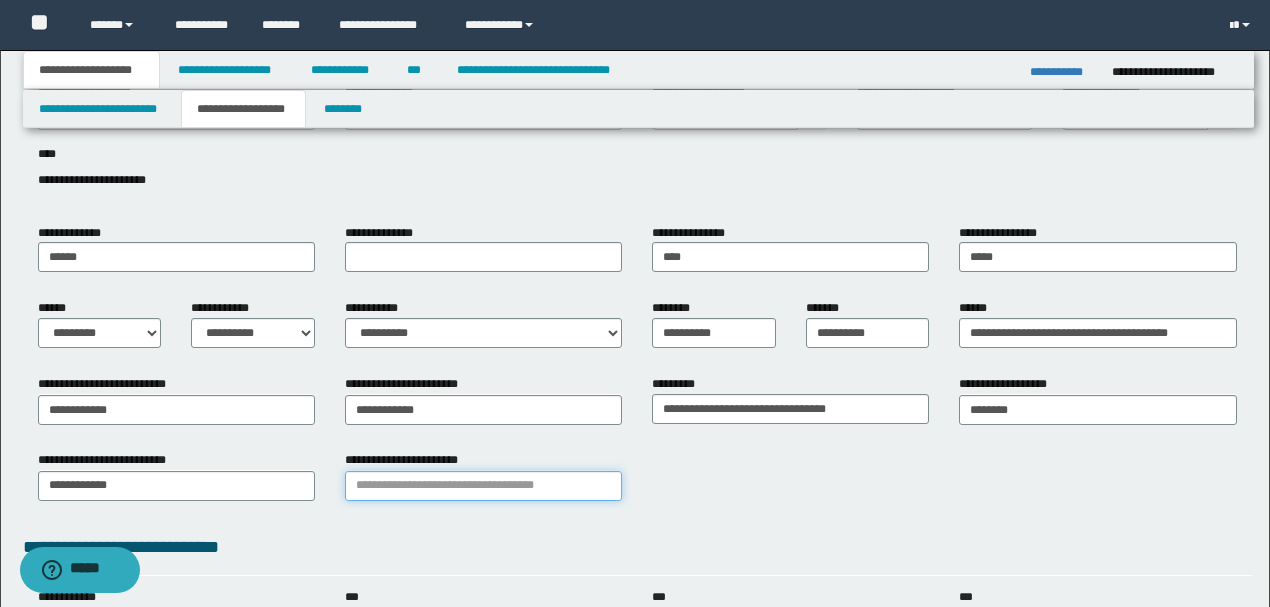click on "**********" at bounding box center (483, 486) 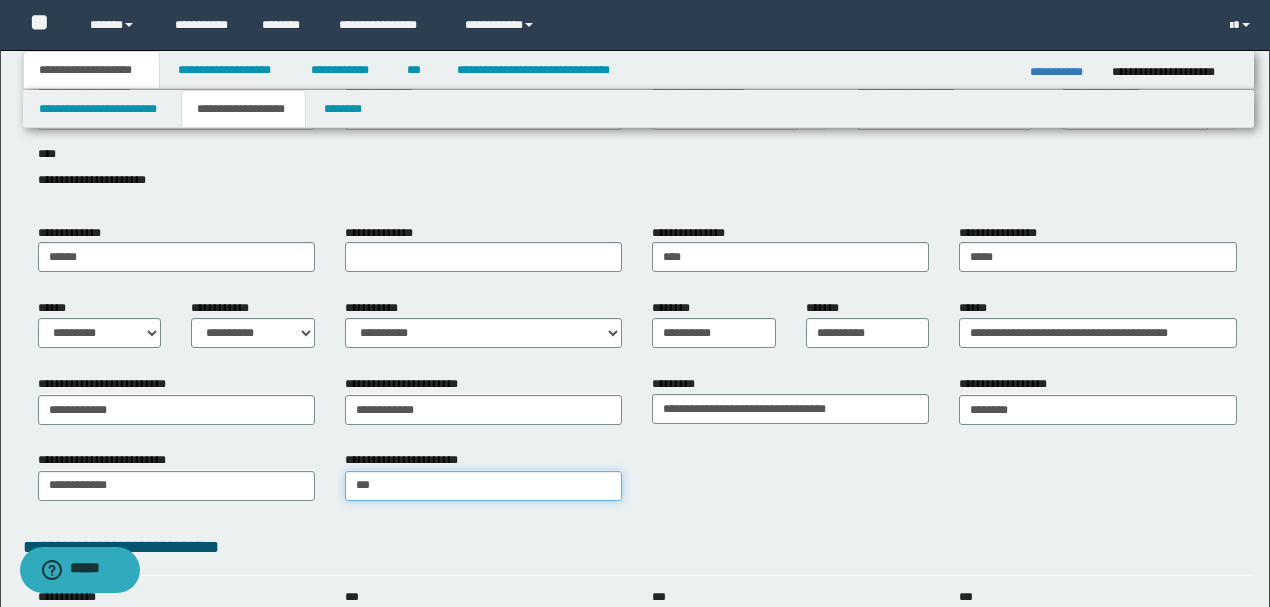 type on "****" 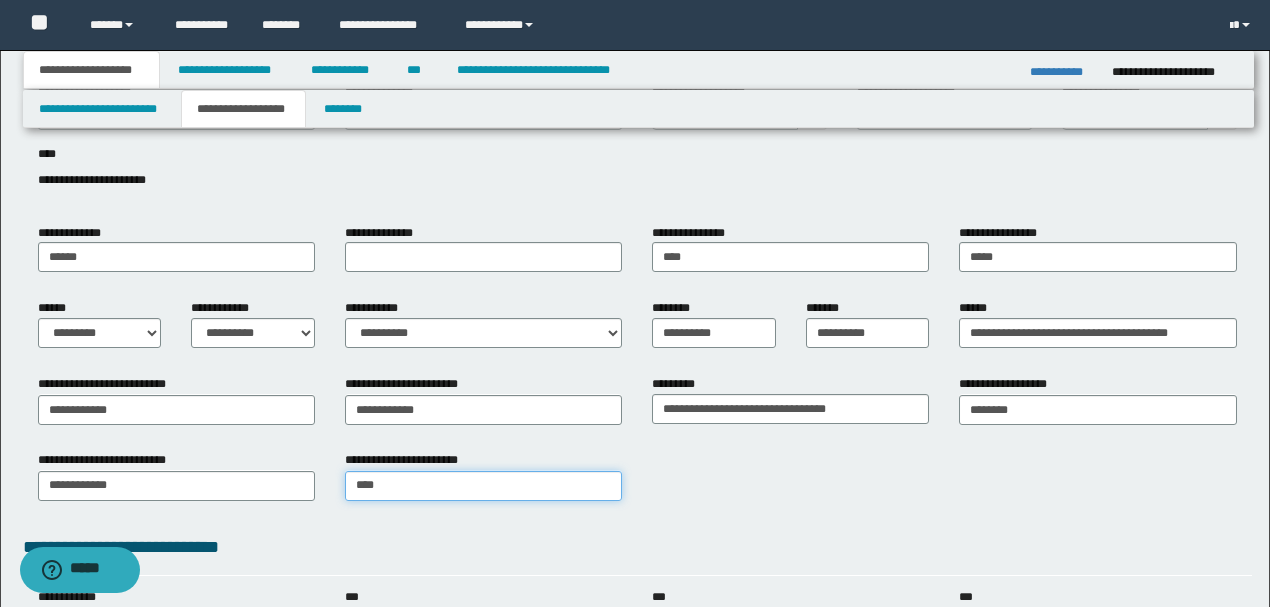 type on "**********" 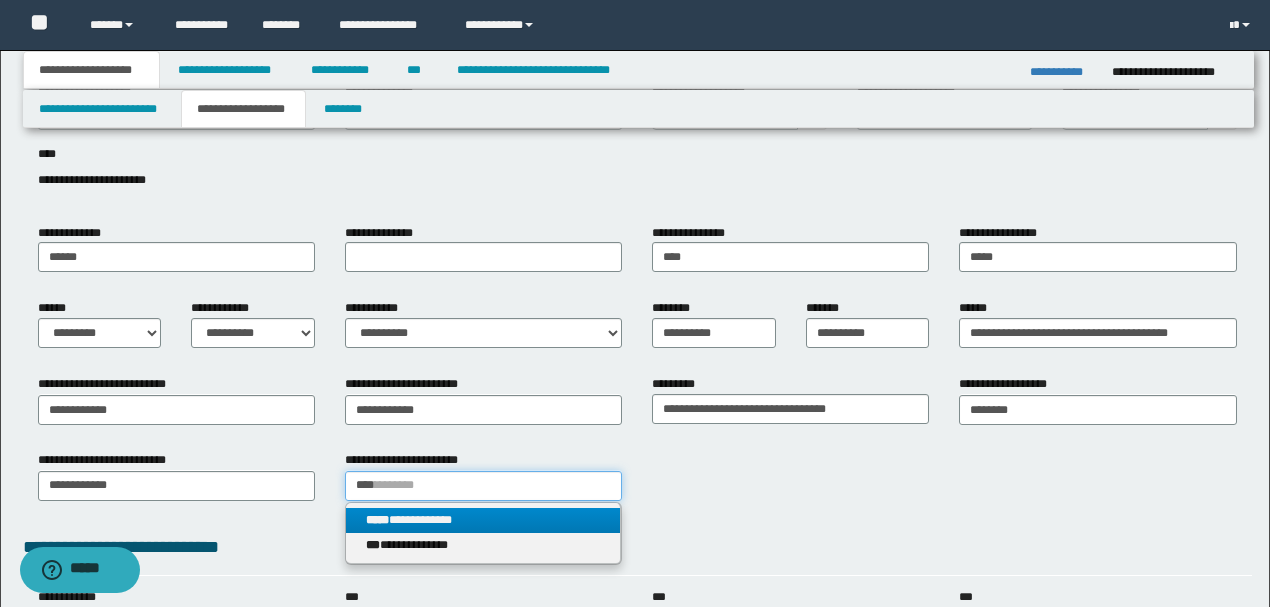 type on "****" 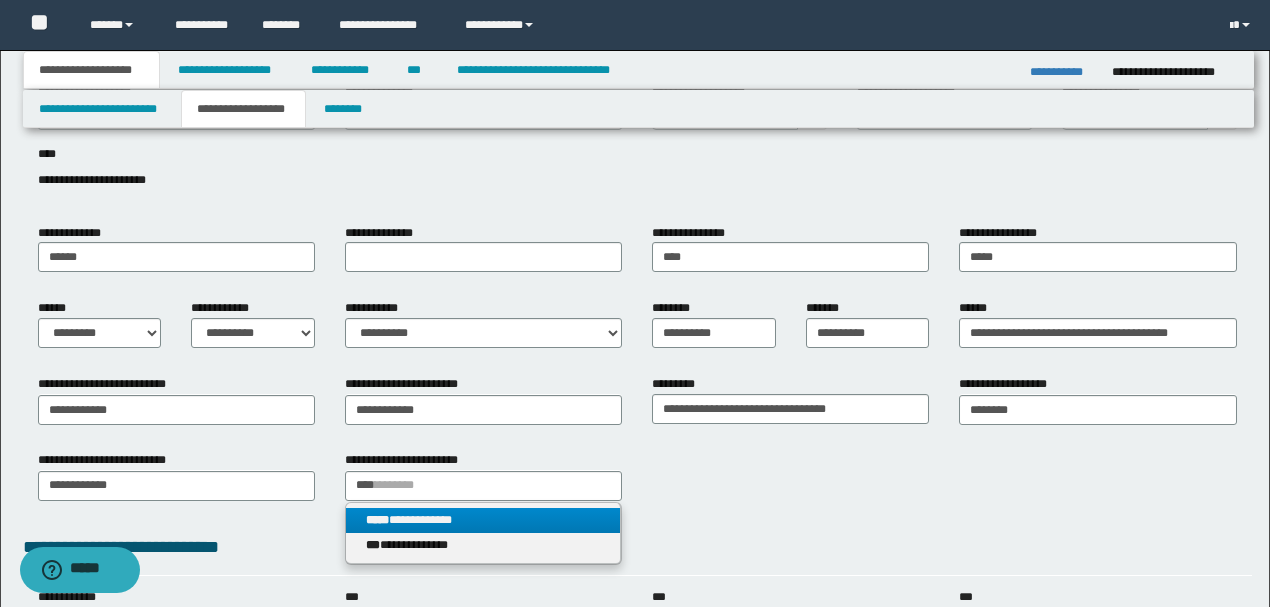 type 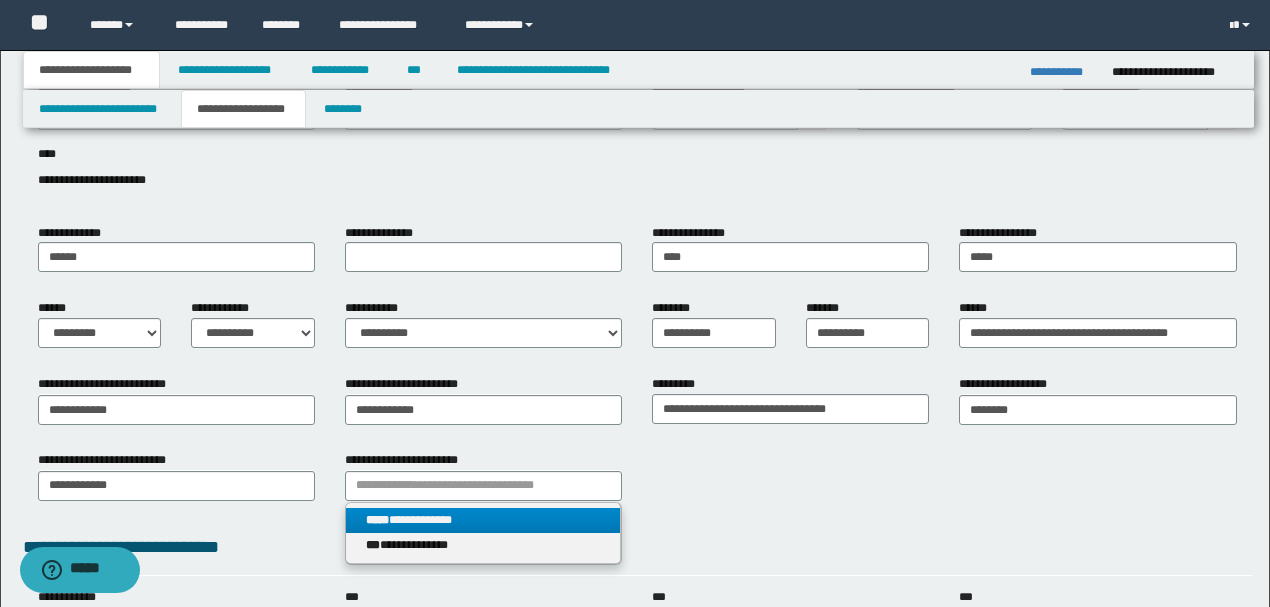 click on "*****" at bounding box center (377, 520) 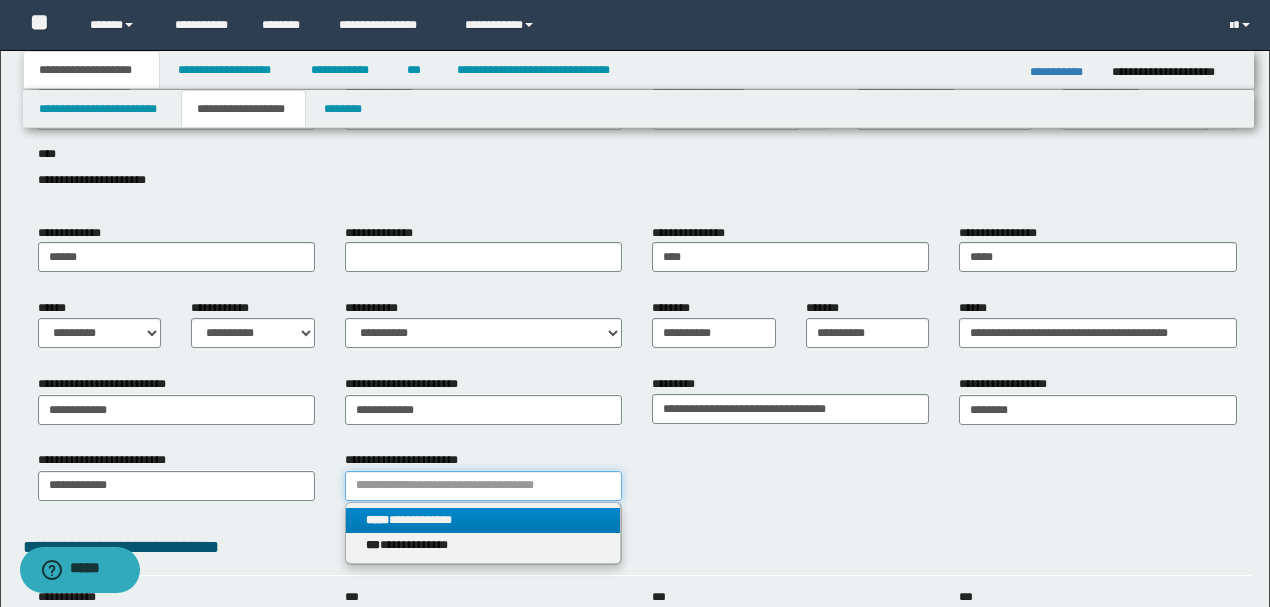 type 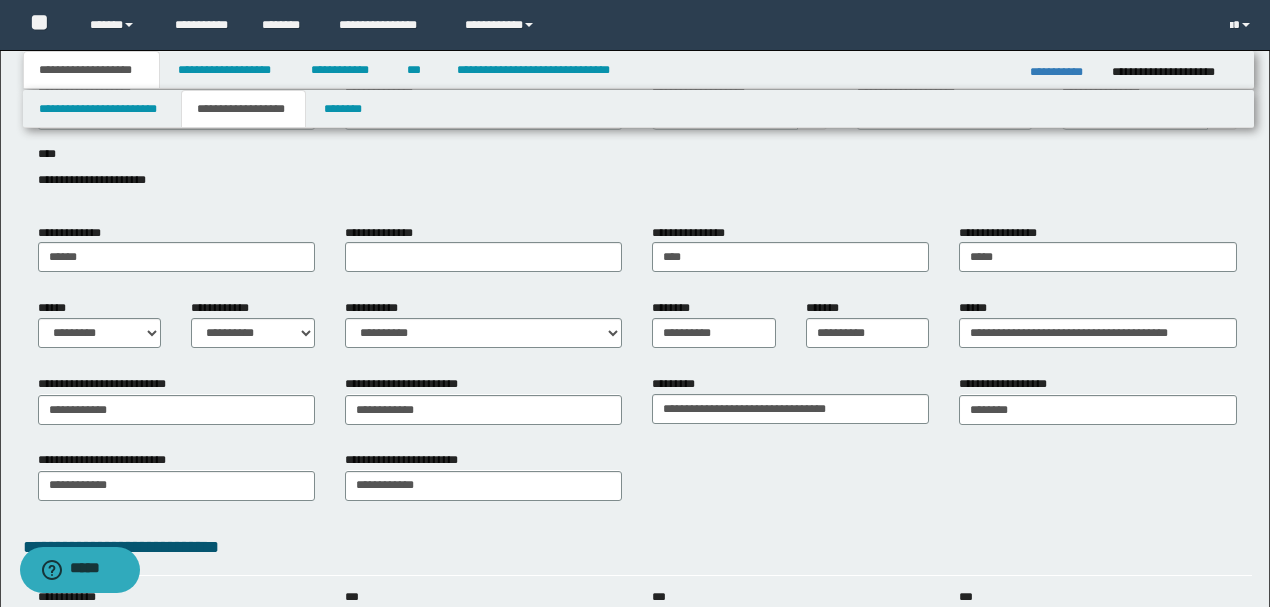 click on "**********" at bounding box center [483, 483] 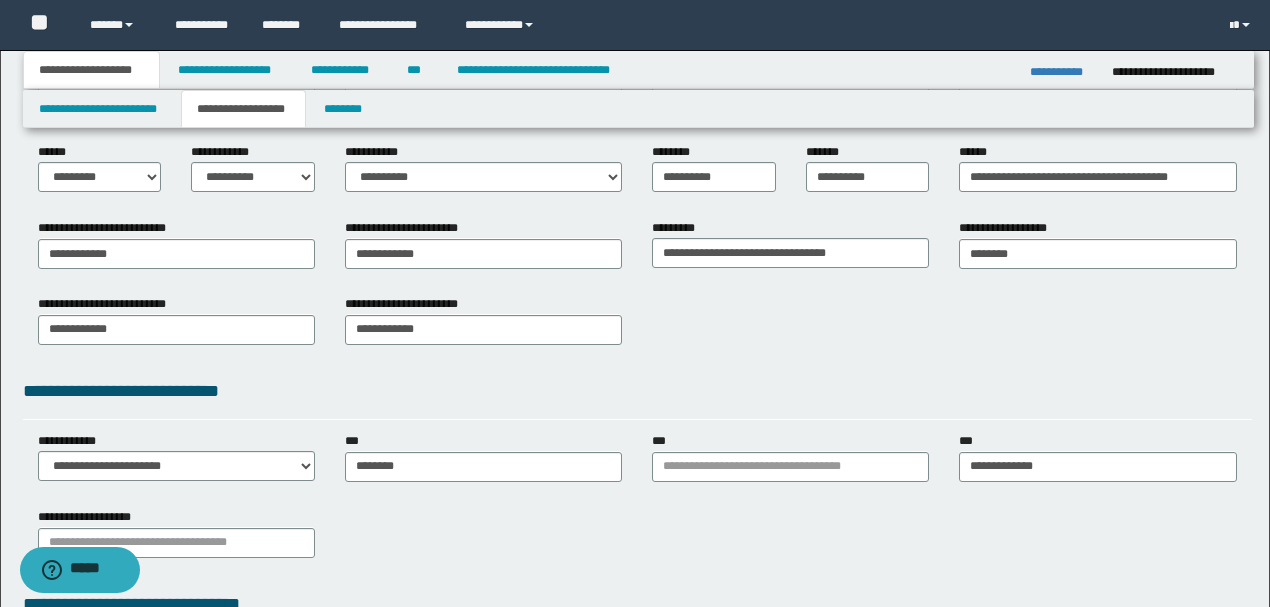 scroll, scrollTop: 333, scrollLeft: 0, axis: vertical 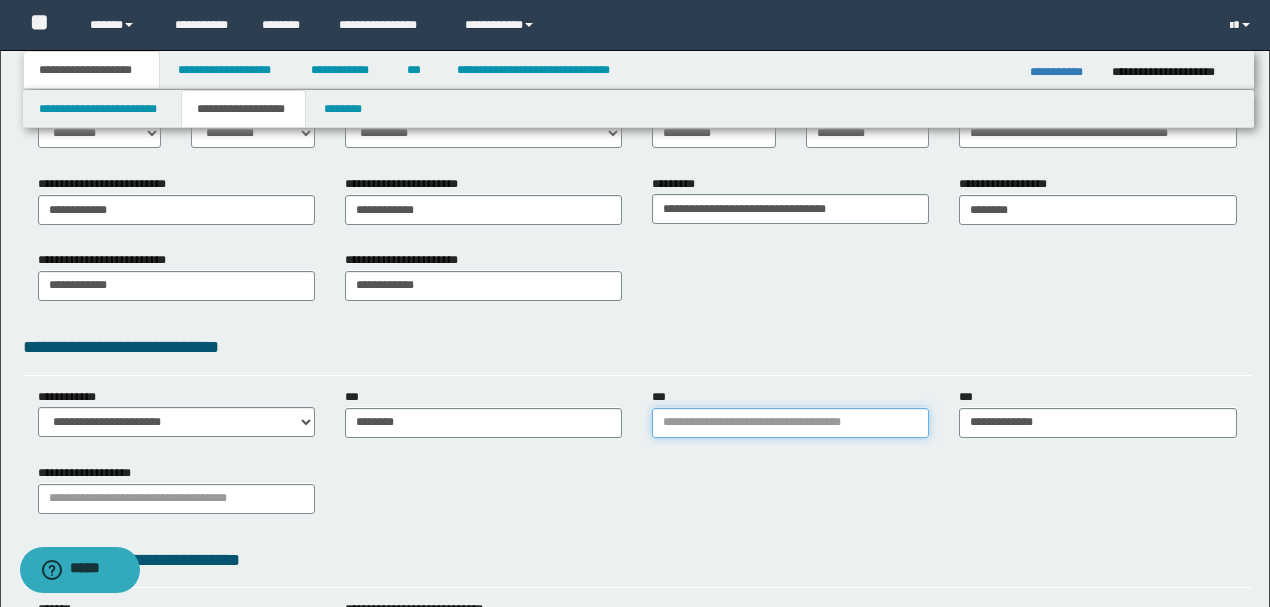click on "***" at bounding box center [790, 423] 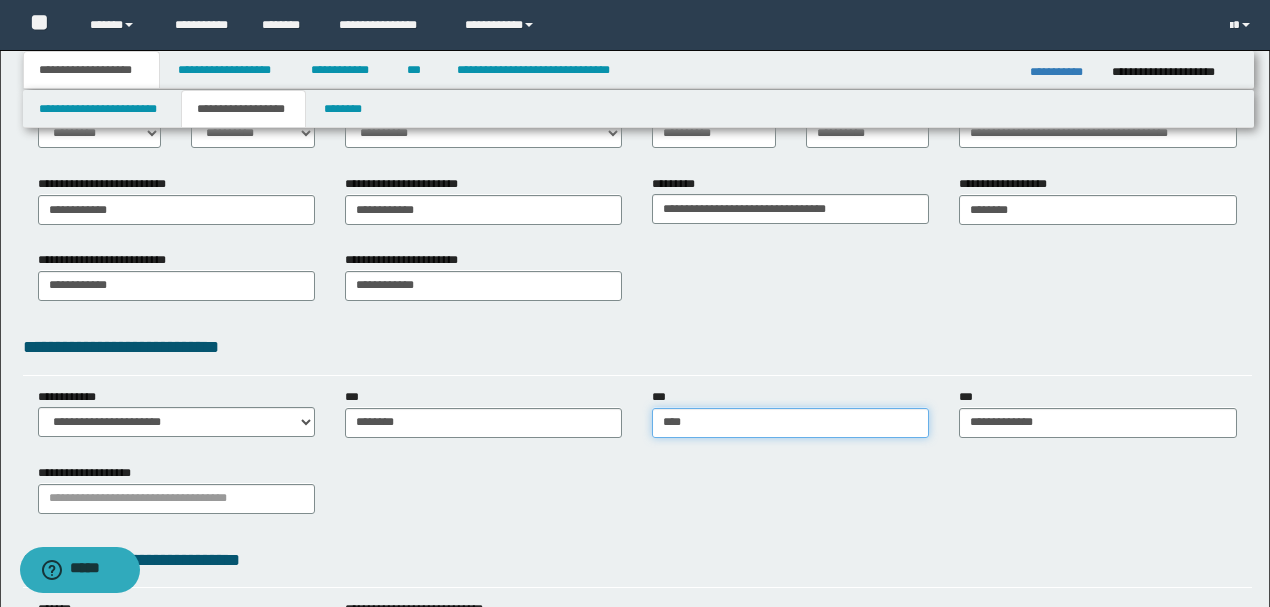 type on "*****" 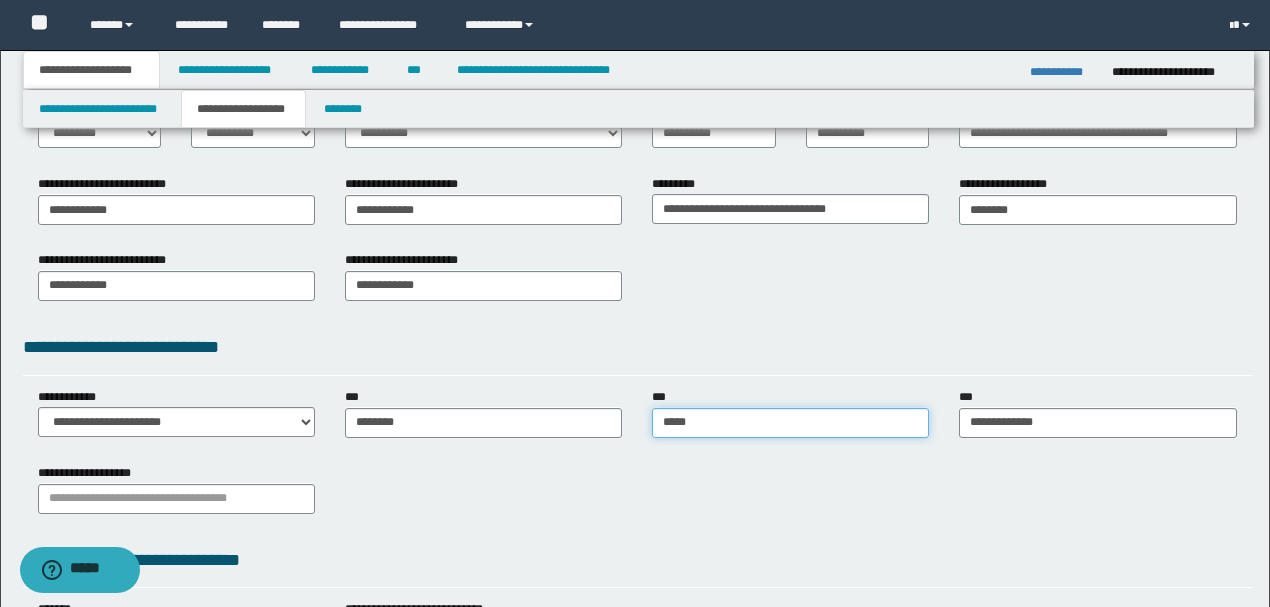 type on "**********" 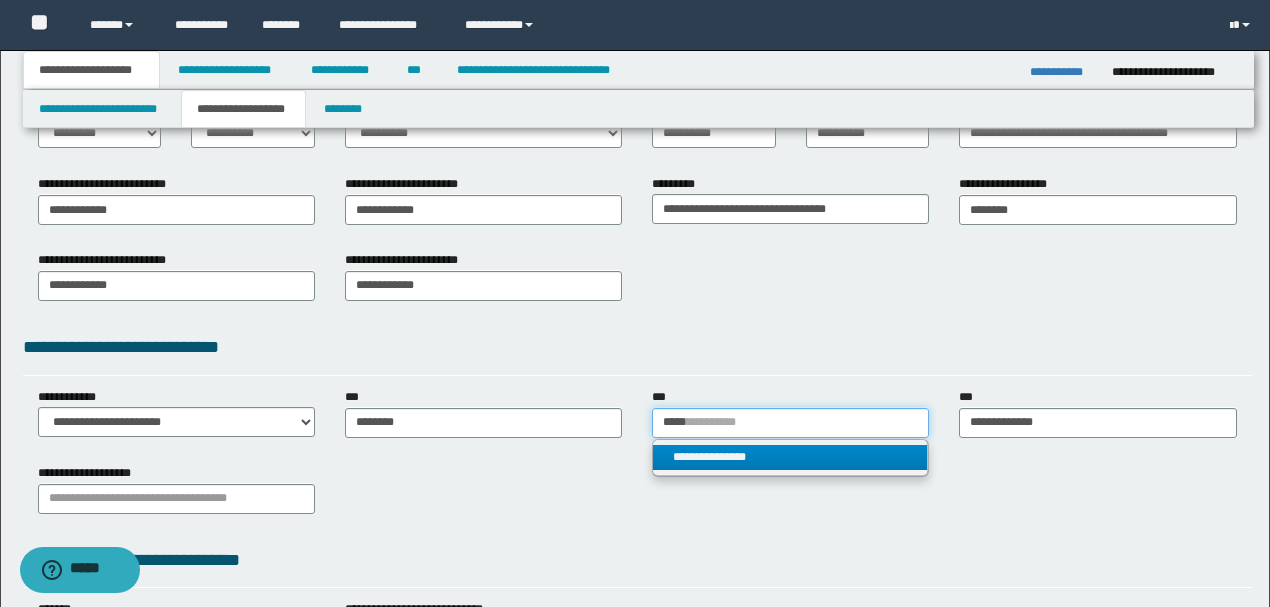 type on "*****" 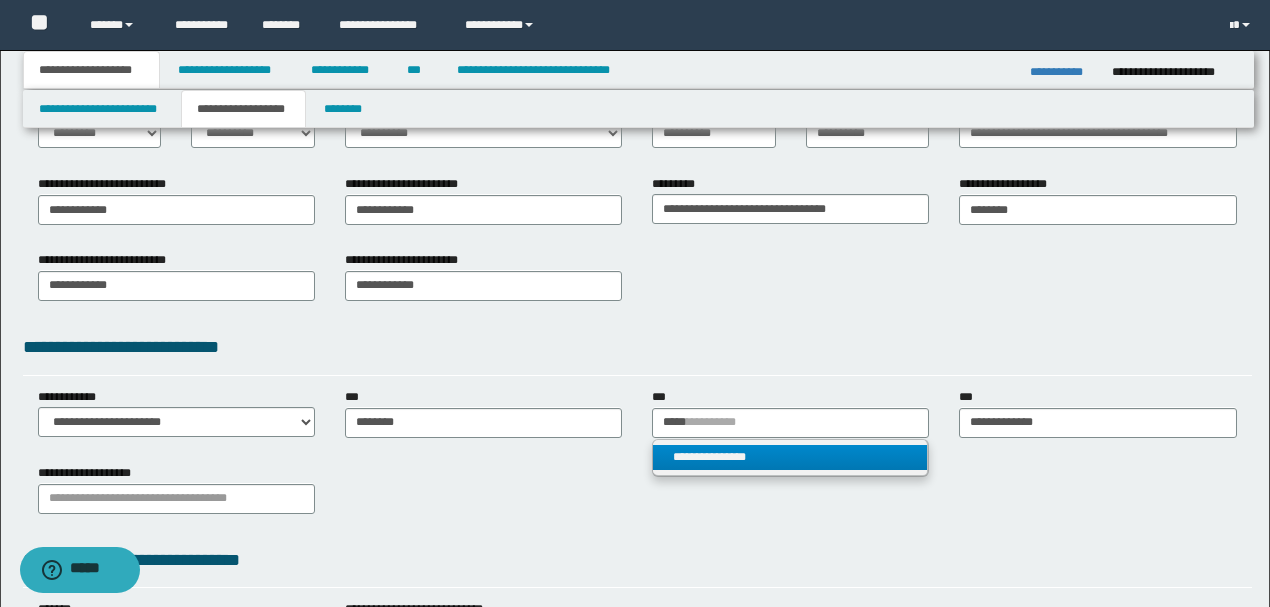 type 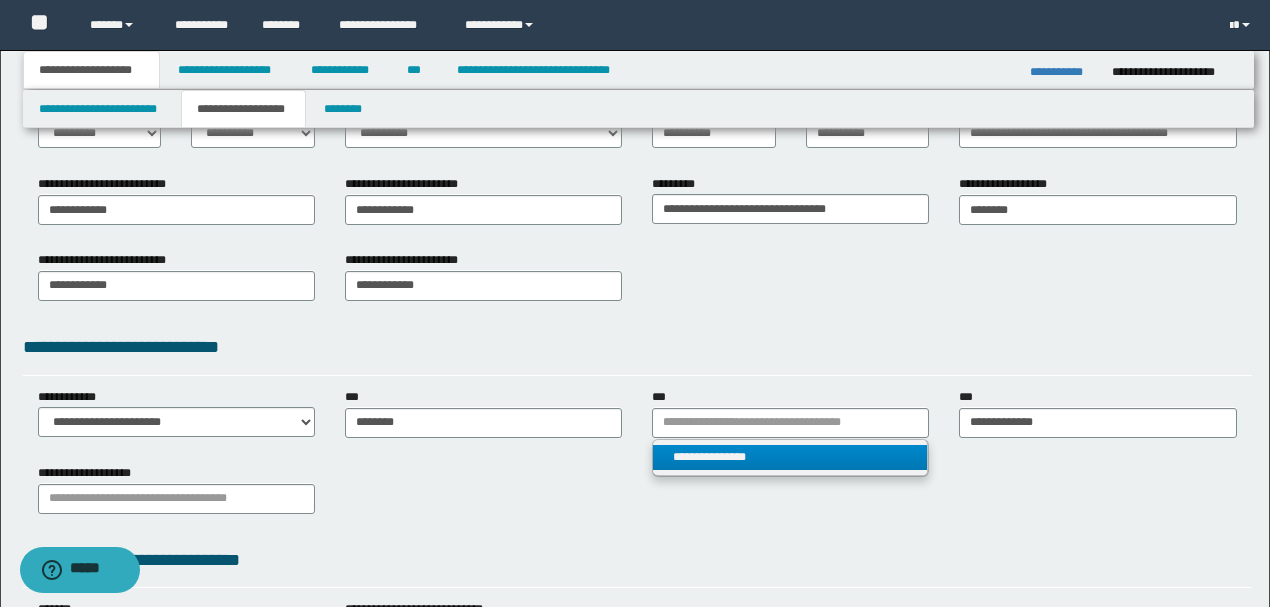 click on "**********" at bounding box center (790, 457) 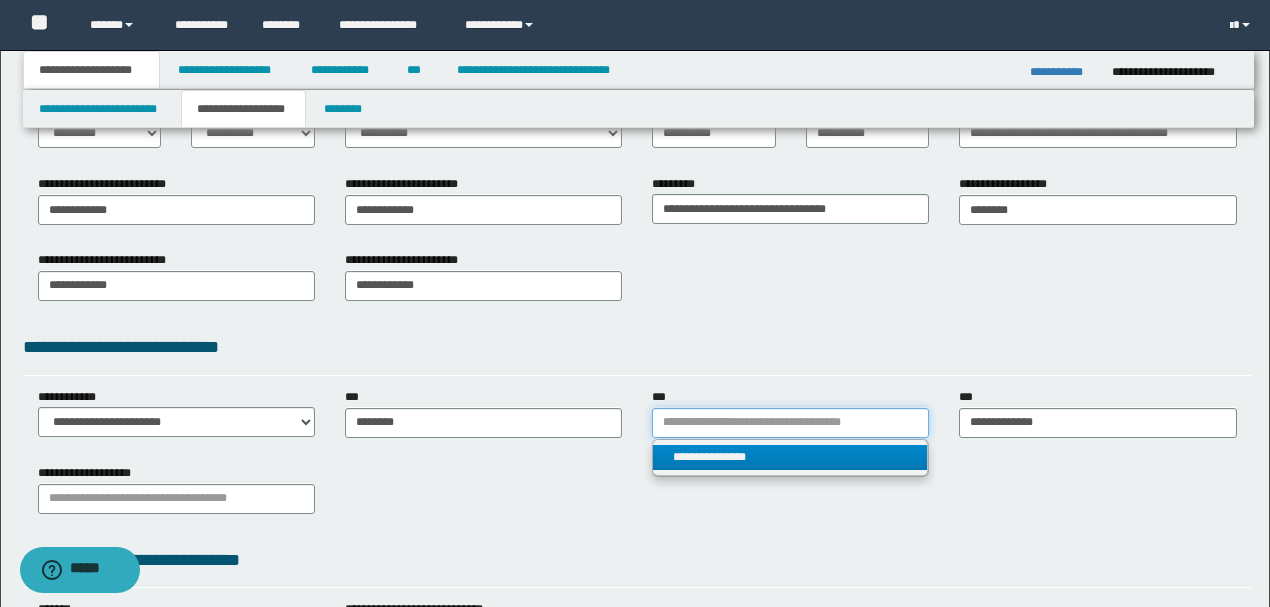 type 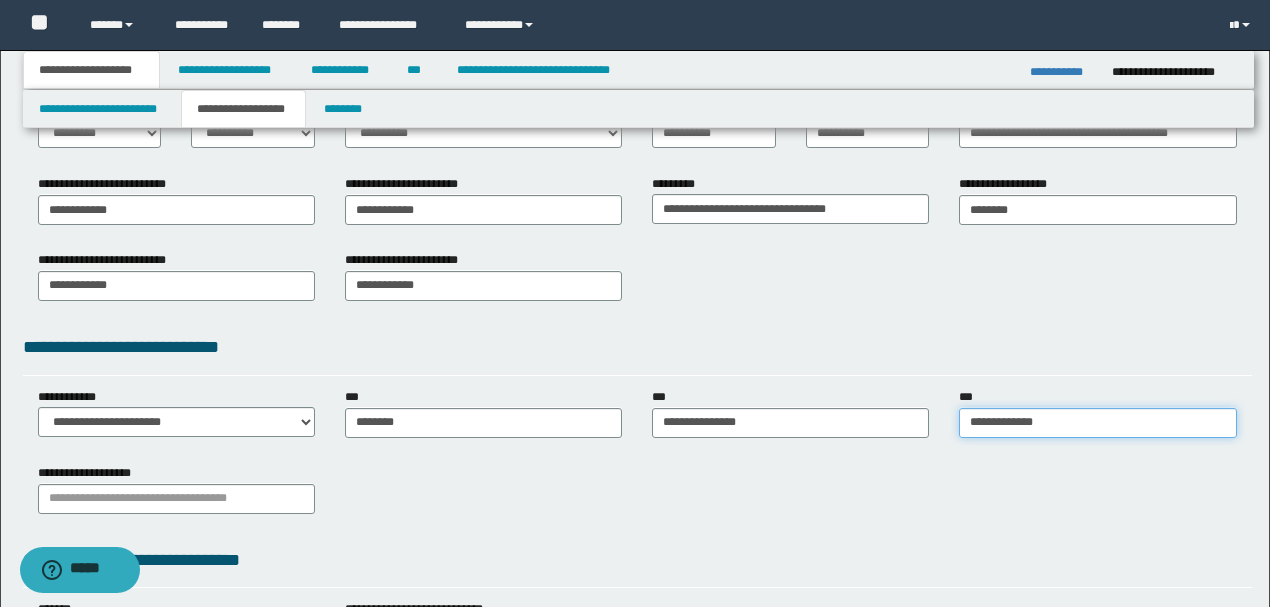 type on "**********" 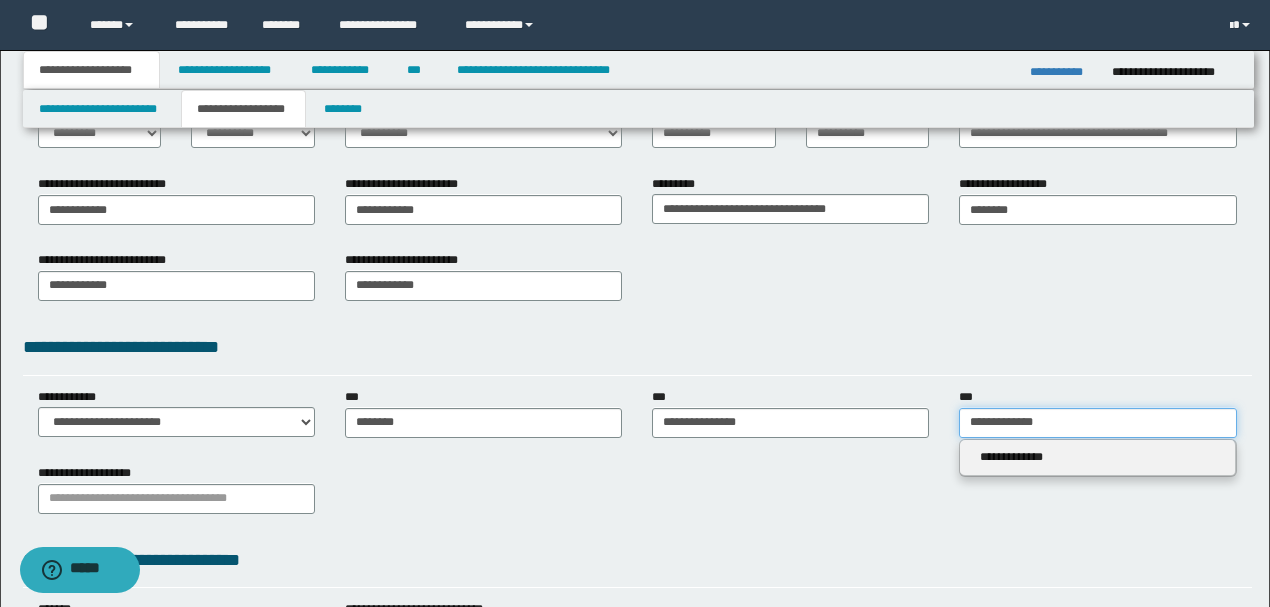 click on "**********" at bounding box center [1097, 423] 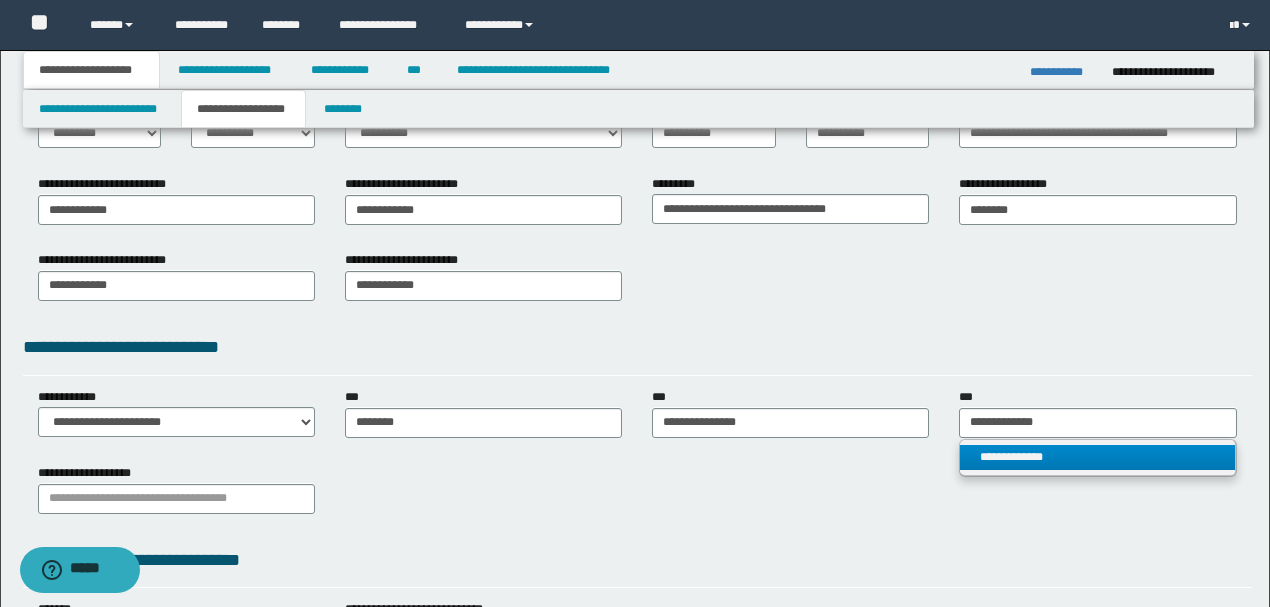 click on "**********" at bounding box center [1097, 457] 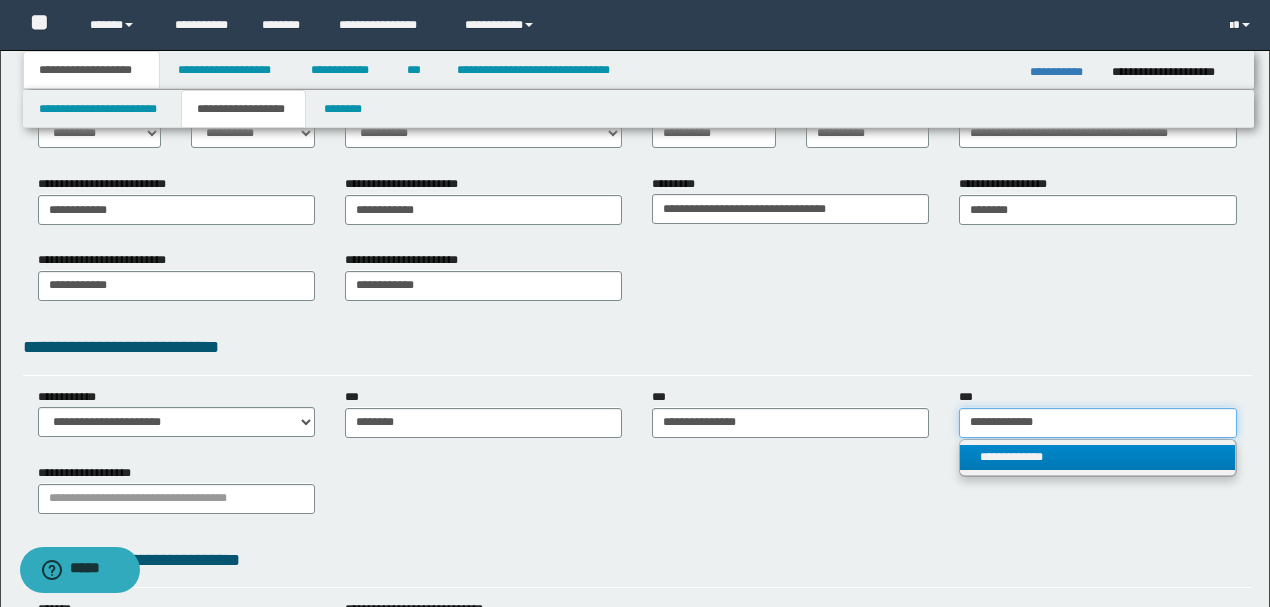 type 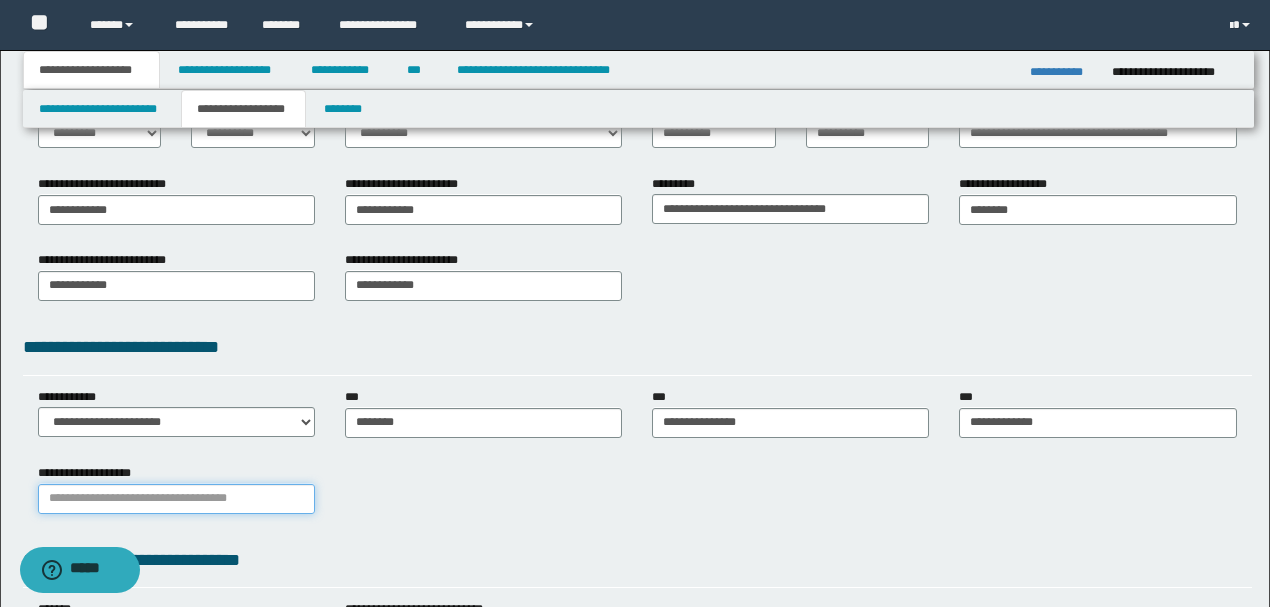 click on "**********" at bounding box center (176, 499) 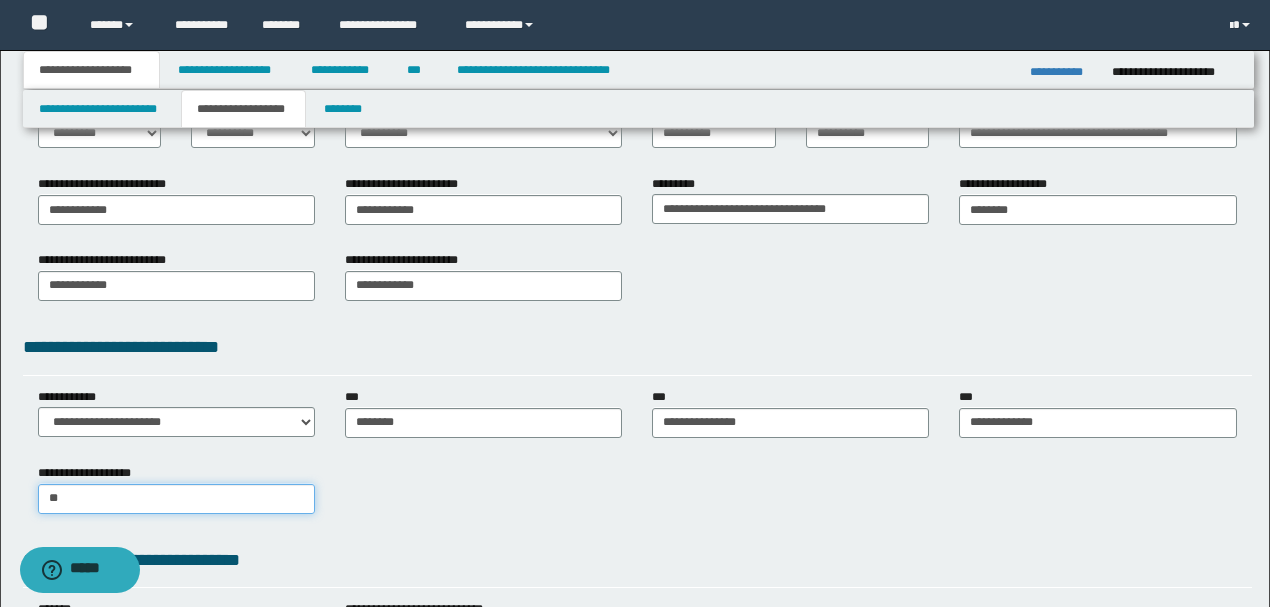 type on "***" 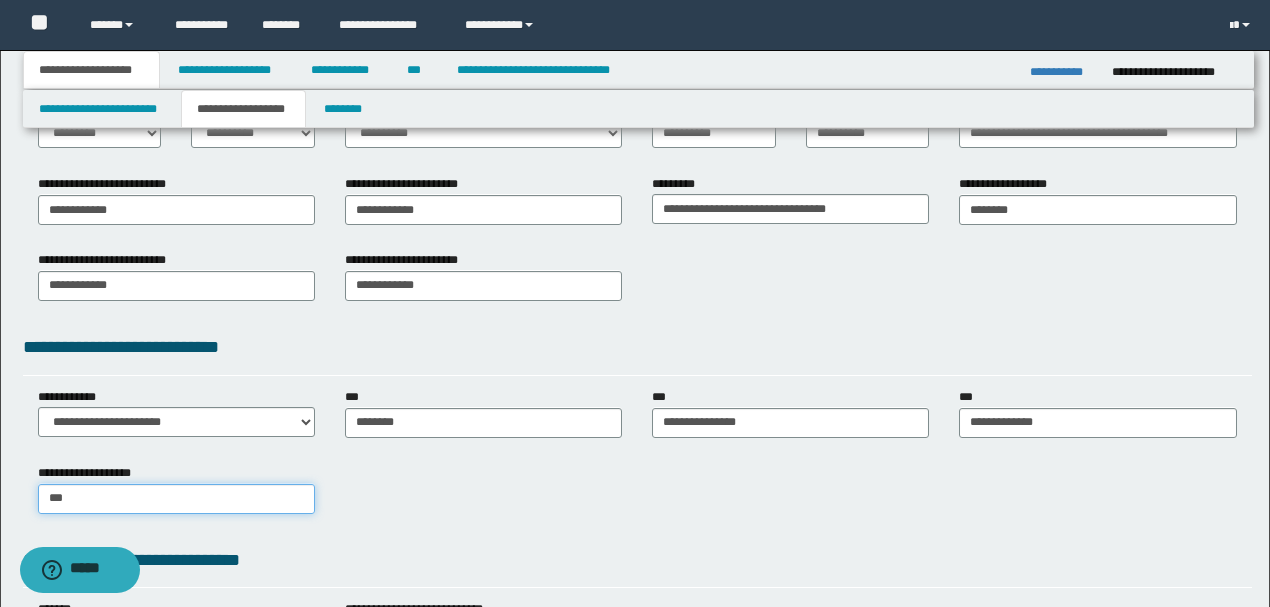type on "***" 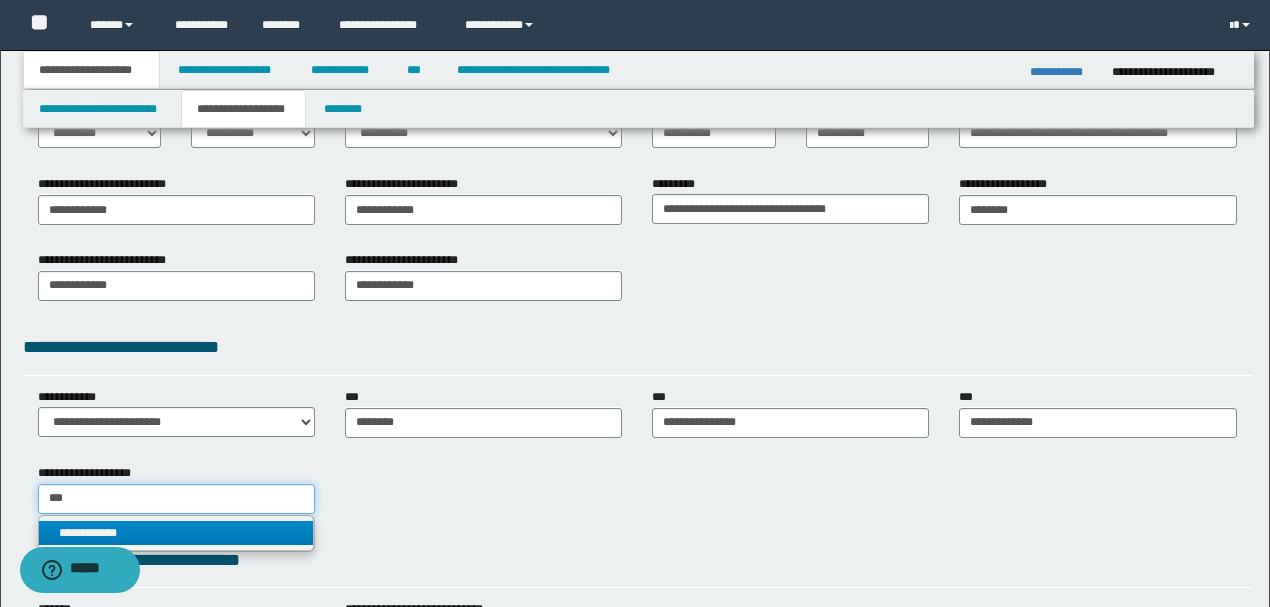 type on "***" 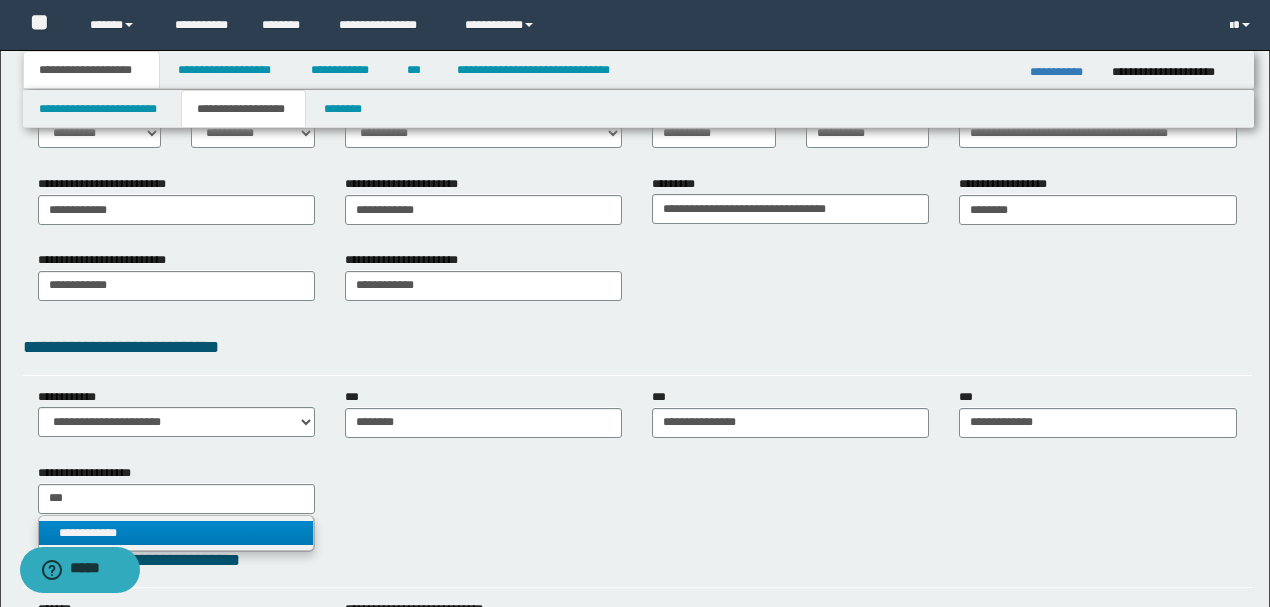 click on "**********" at bounding box center (176, 533) 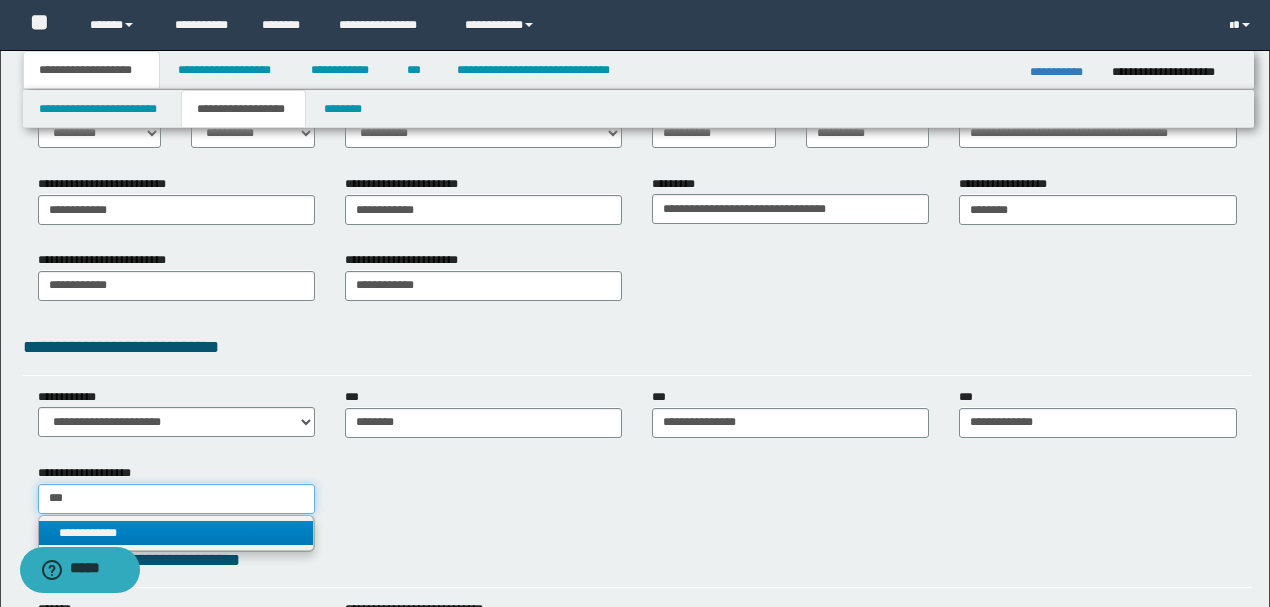 type 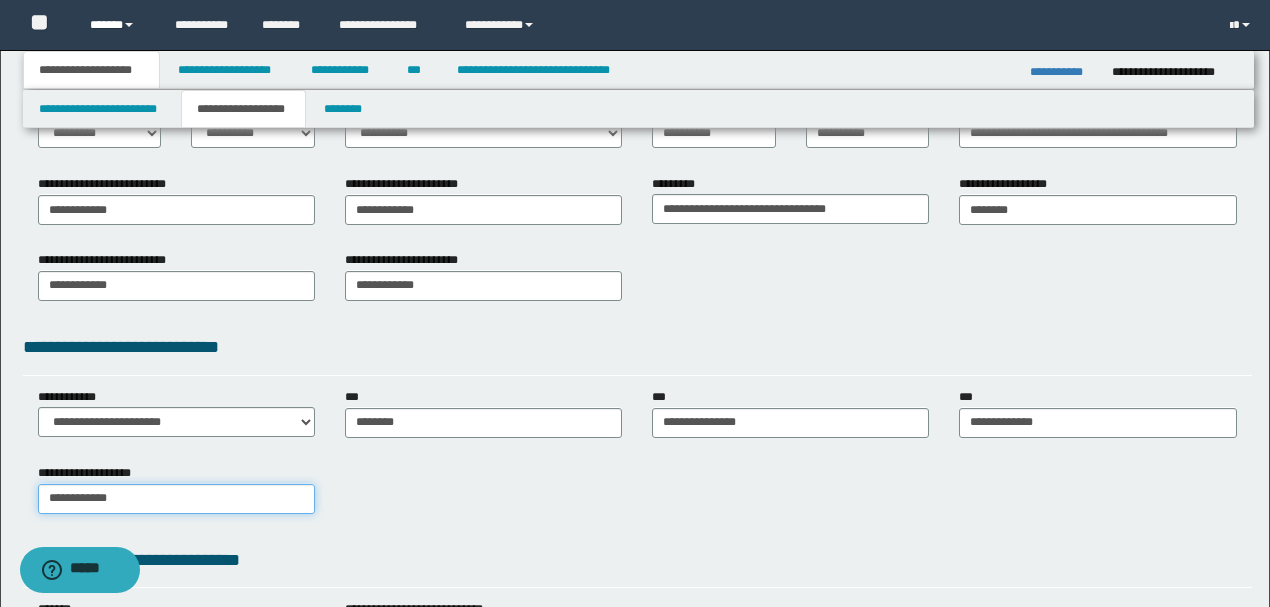 type on "**********" 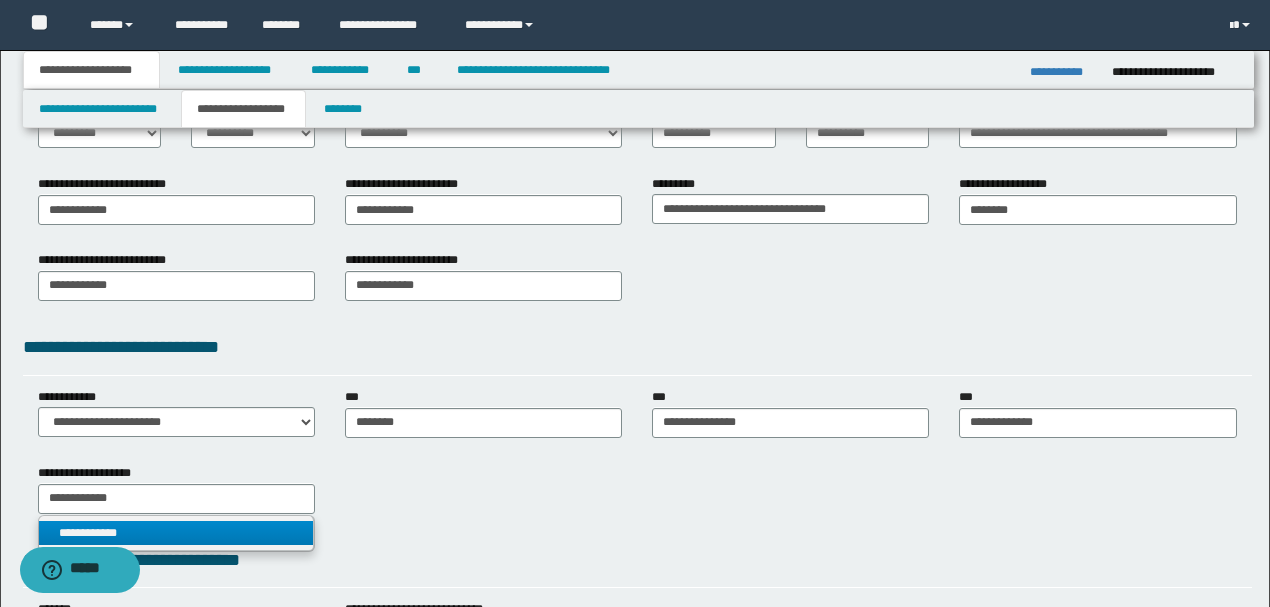 drag, startPoint x: 154, startPoint y: 530, endPoint x: 175, endPoint y: 516, distance: 25.23886 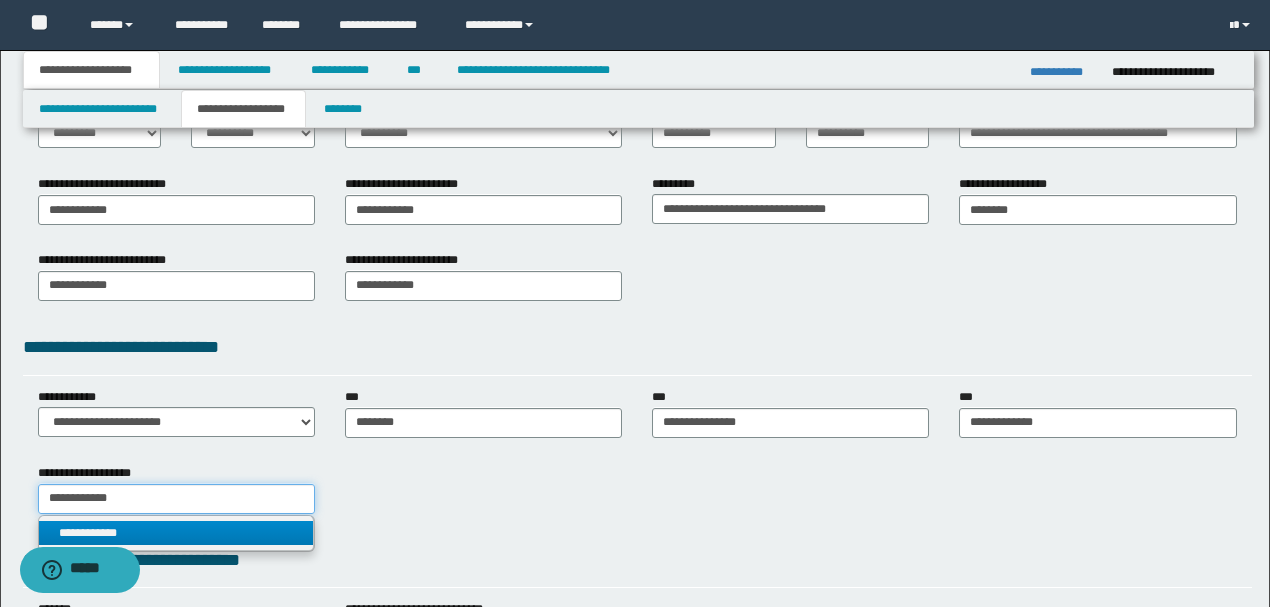 type 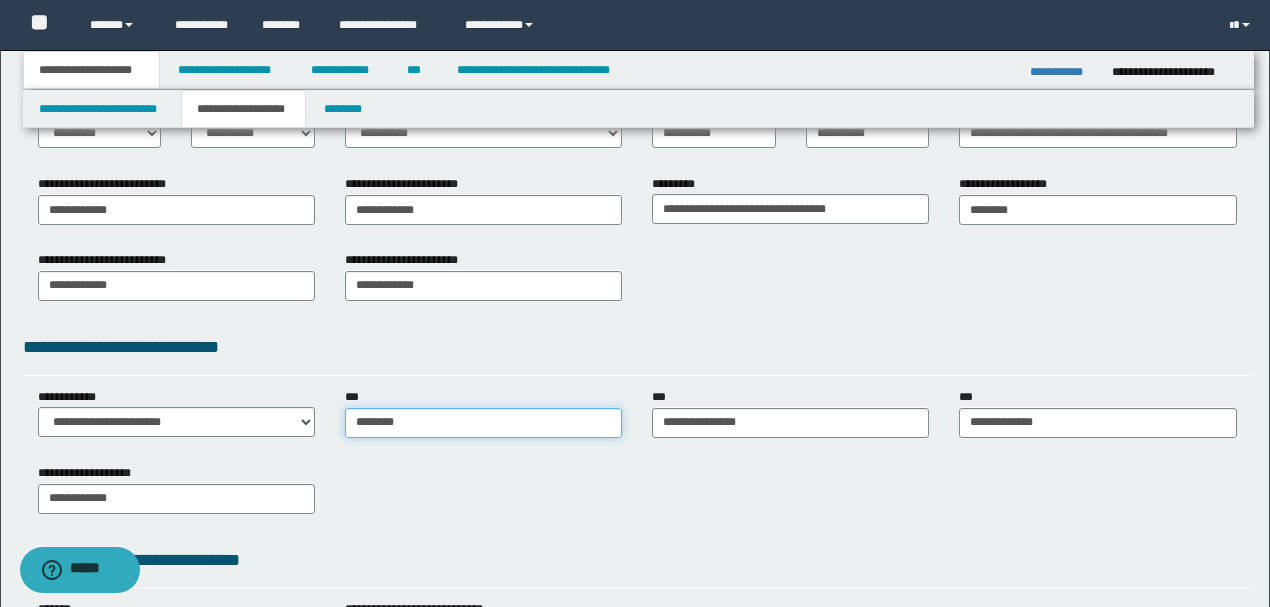 type on "********" 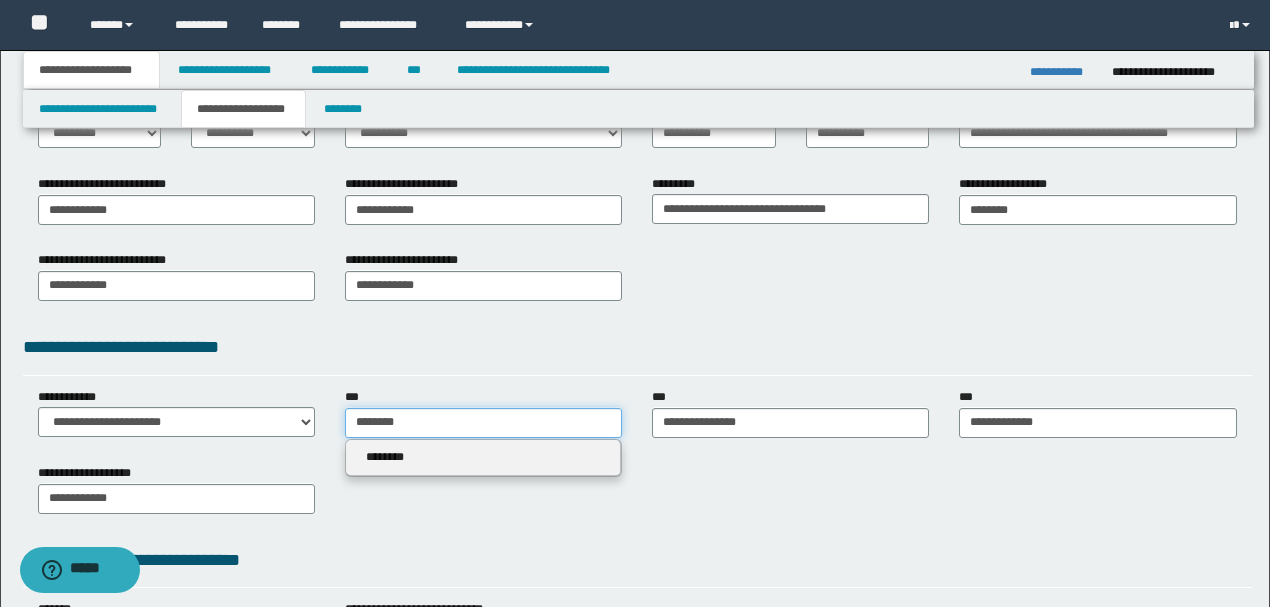 drag, startPoint x: 424, startPoint y: 418, endPoint x: 236, endPoint y: 424, distance: 188.09572 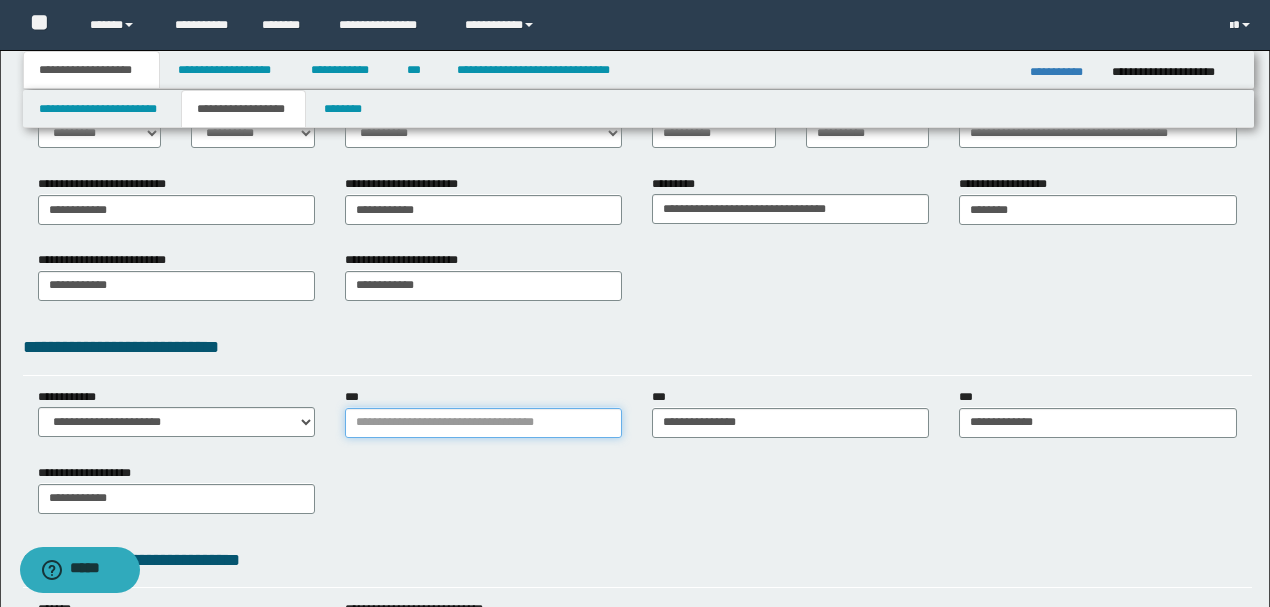 type 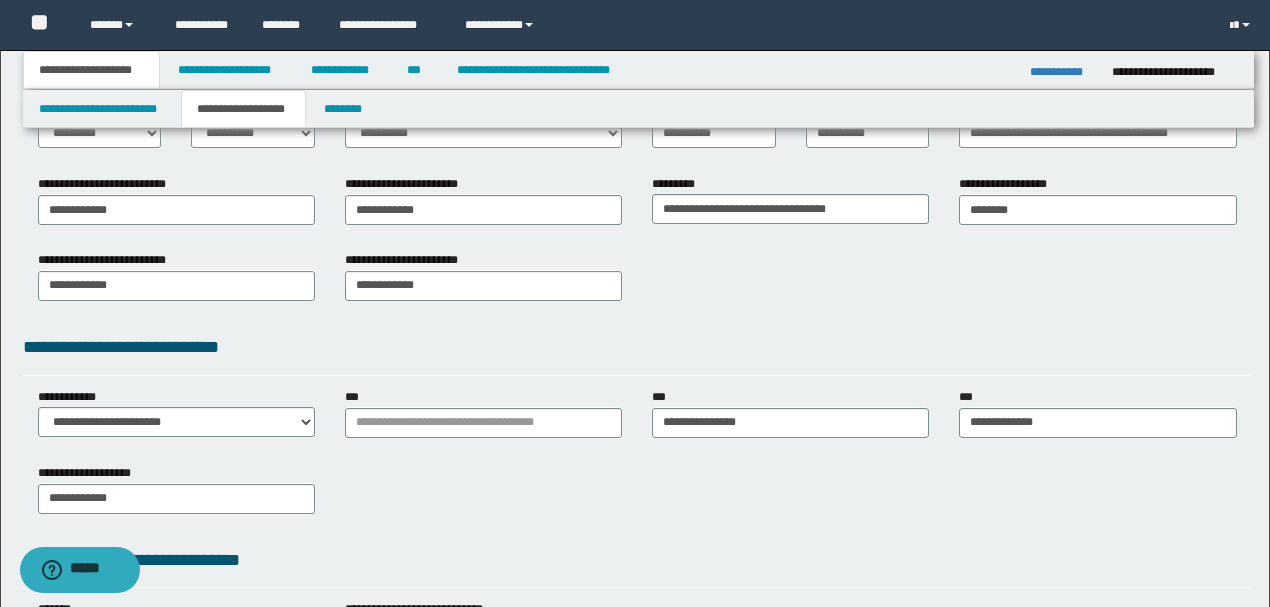 click on "**********" at bounding box center (637, 496) 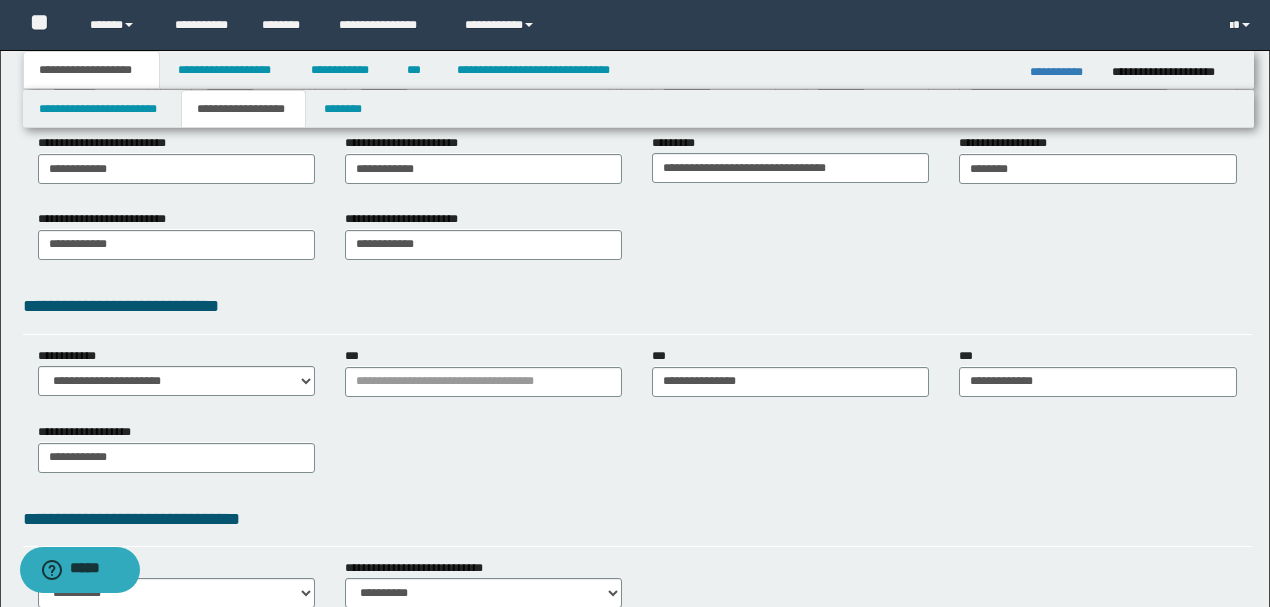 scroll, scrollTop: 164, scrollLeft: 0, axis: vertical 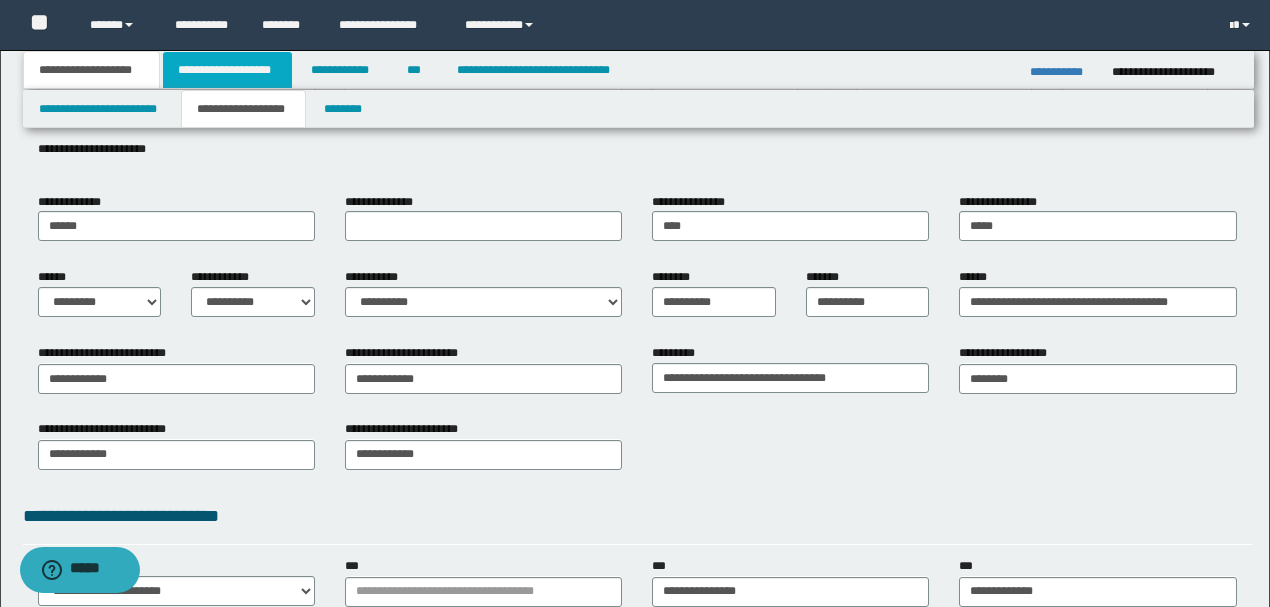 click on "**********" at bounding box center [227, 70] 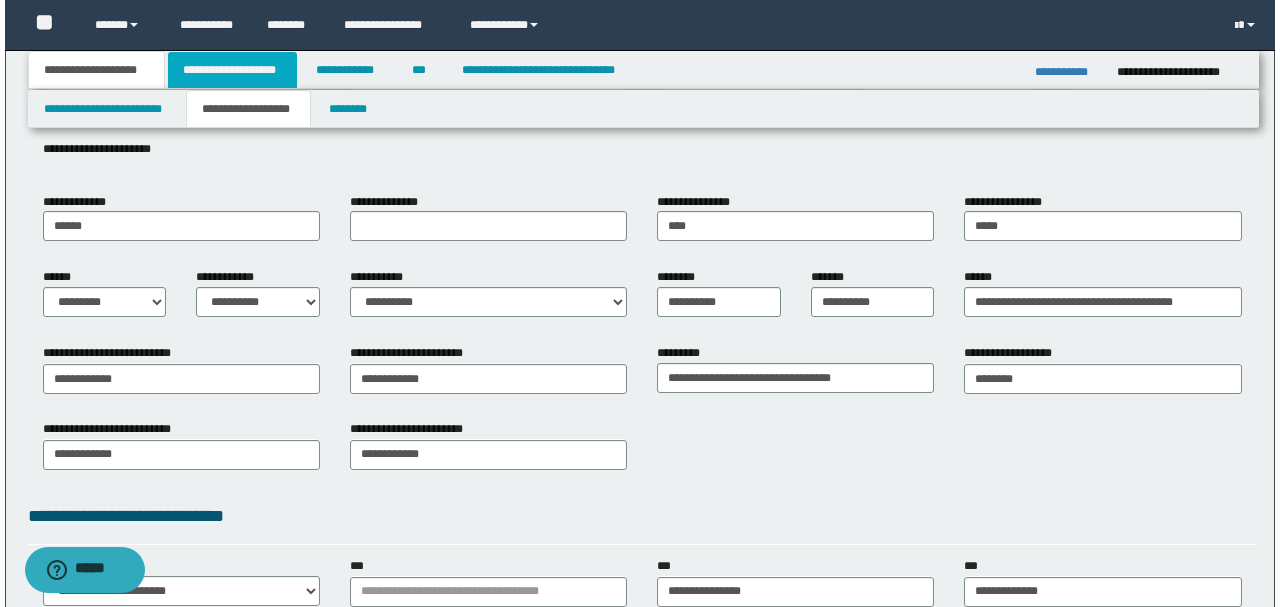 scroll, scrollTop: 0, scrollLeft: 0, axis: both 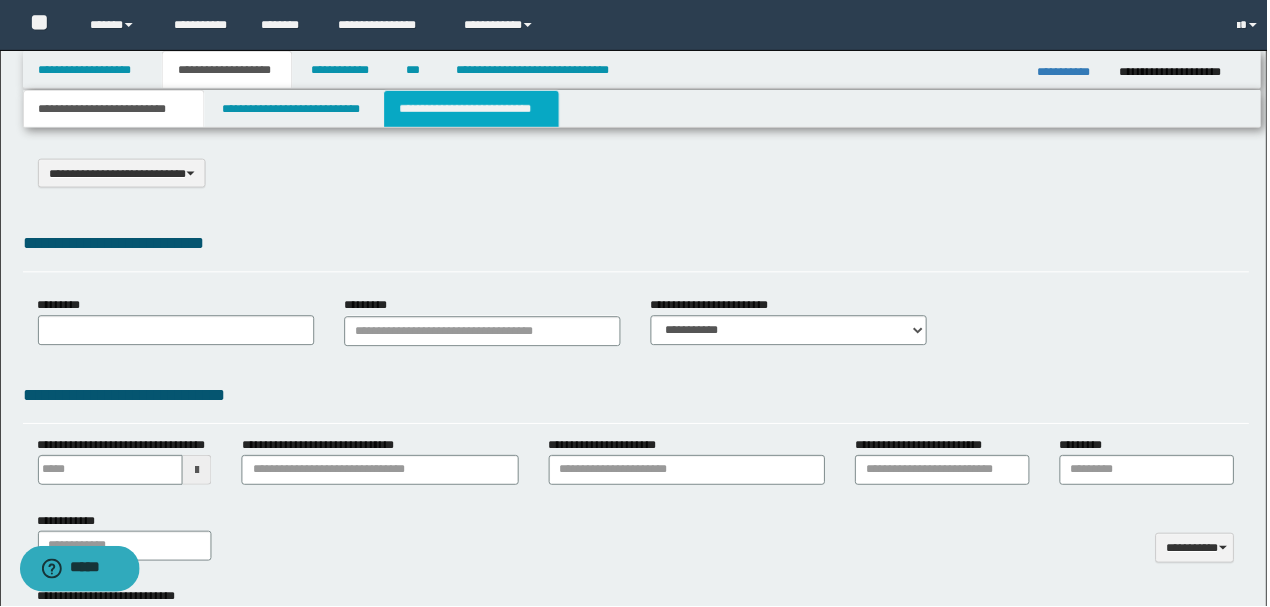 click on "**********" at bounding box center (472, 109) 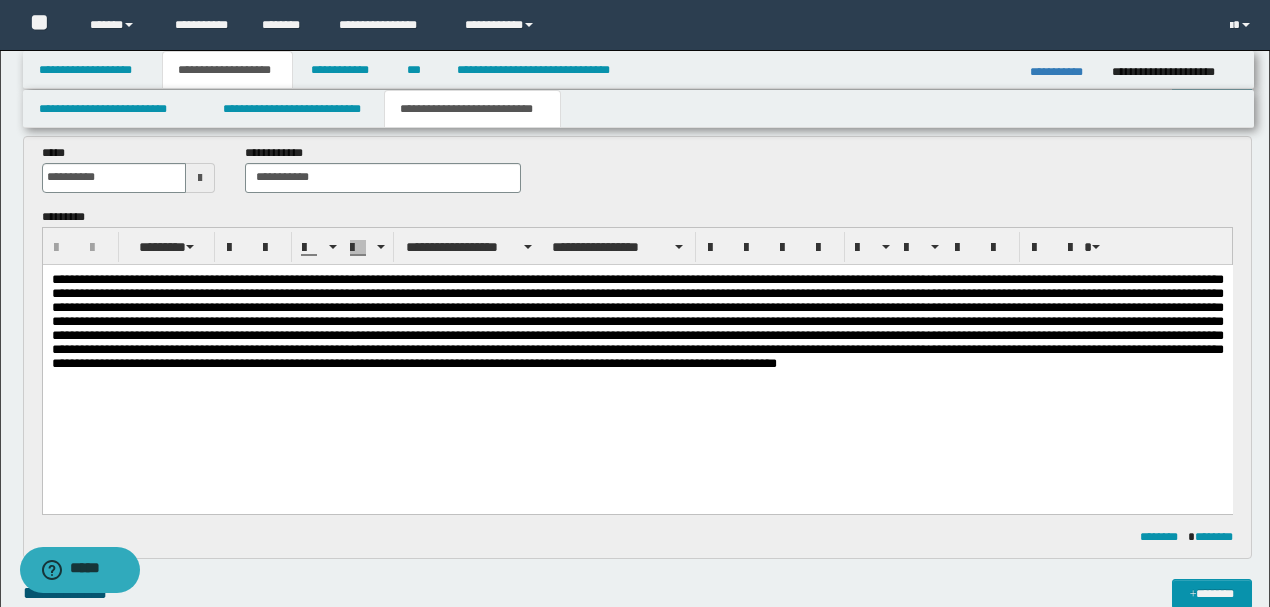 scroll, scrollTop: 66, scrollLeft: 0, axis: vertical 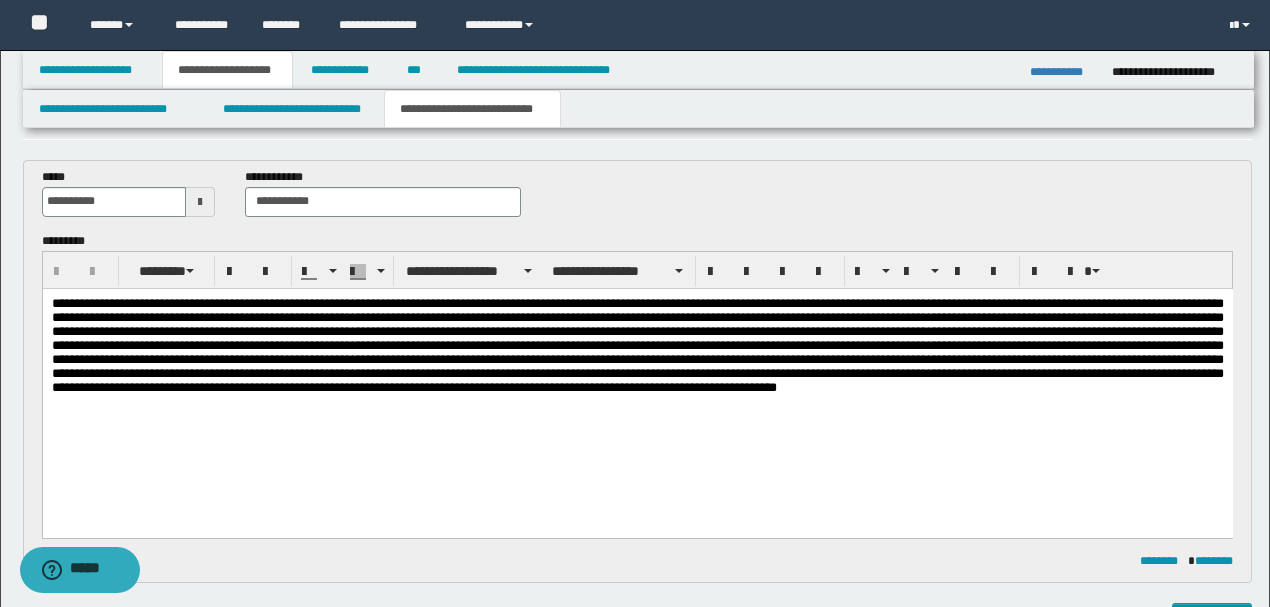 click at bounding box center (637, 344) 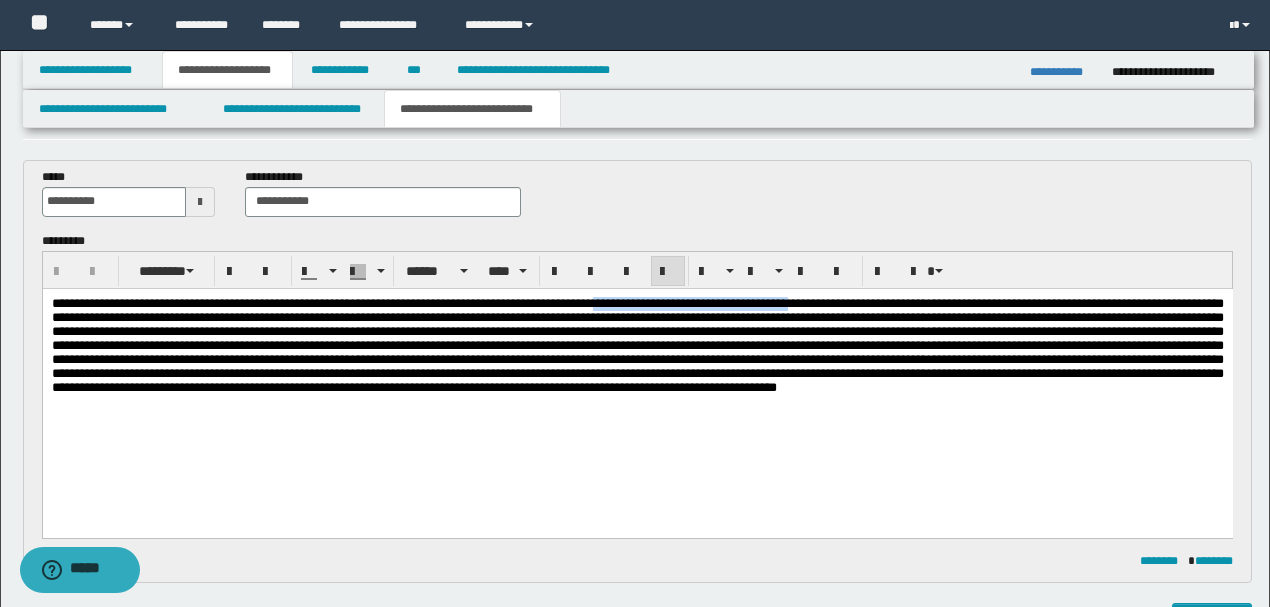 drag, startPoint x: 693, startPoint y: 304, endPoint x: 931, endPoint y: 289, distance: 238.47221 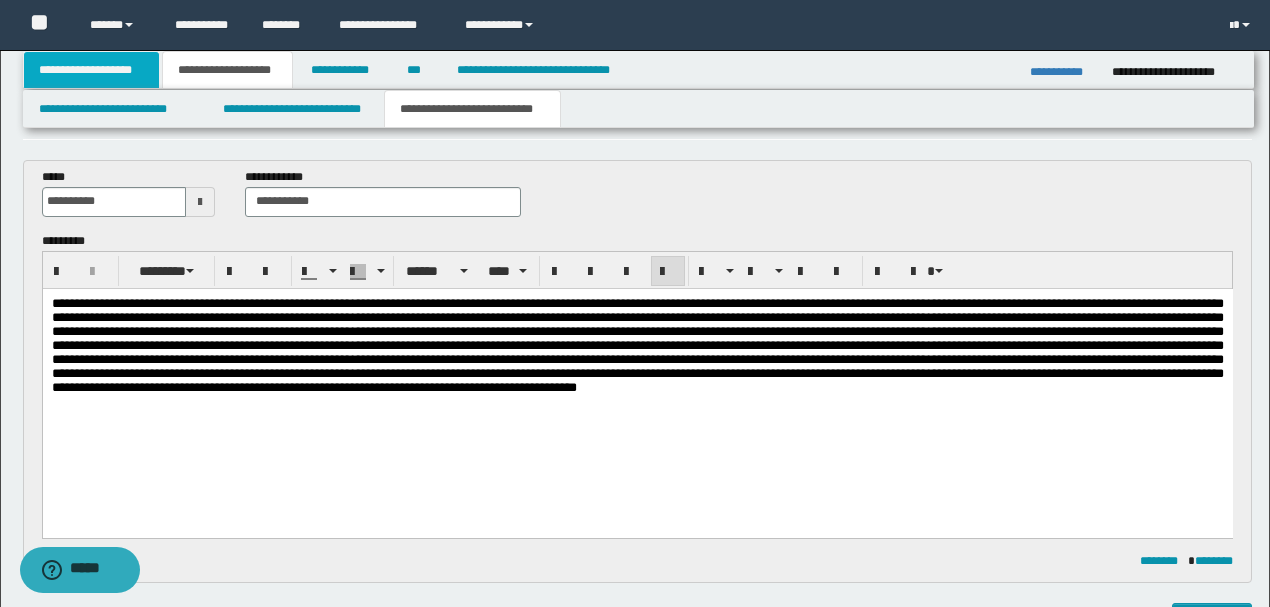 click on "**********" at bounding box center (92, 70) 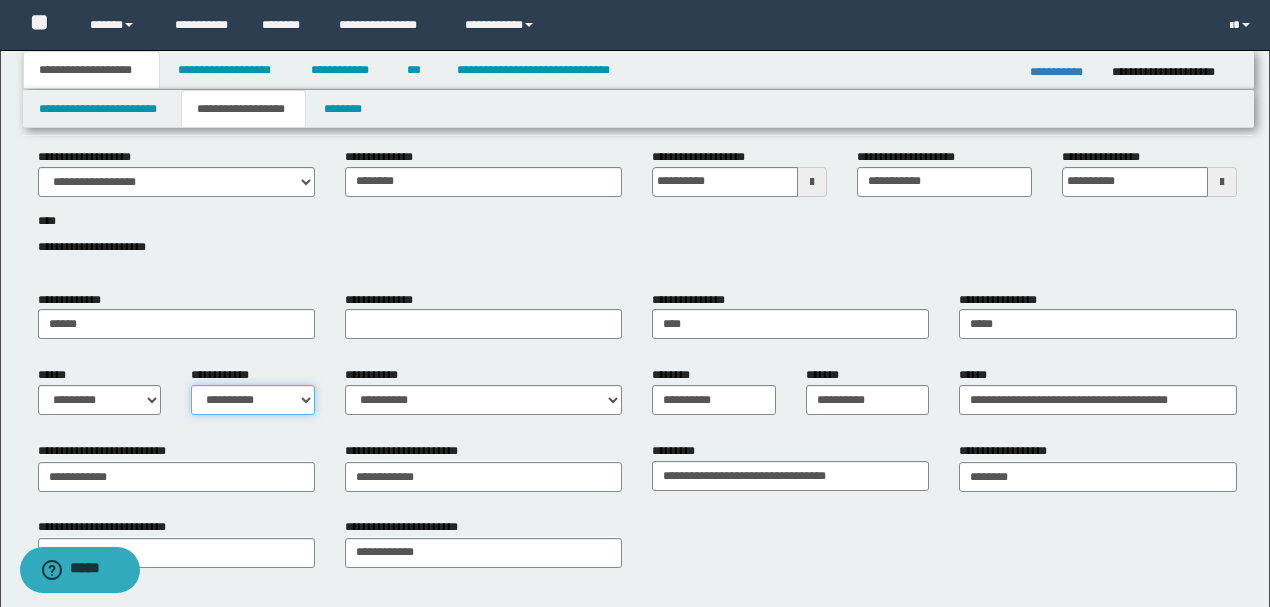 click on "**********" at bounding box center [253, 400] 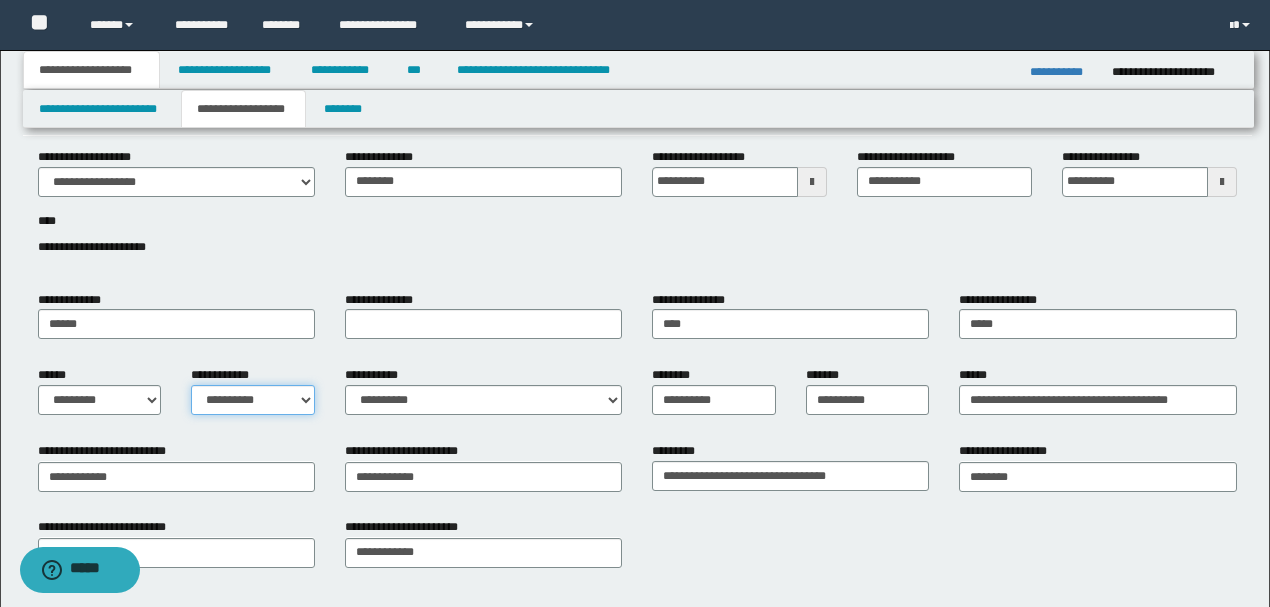 select on "*" 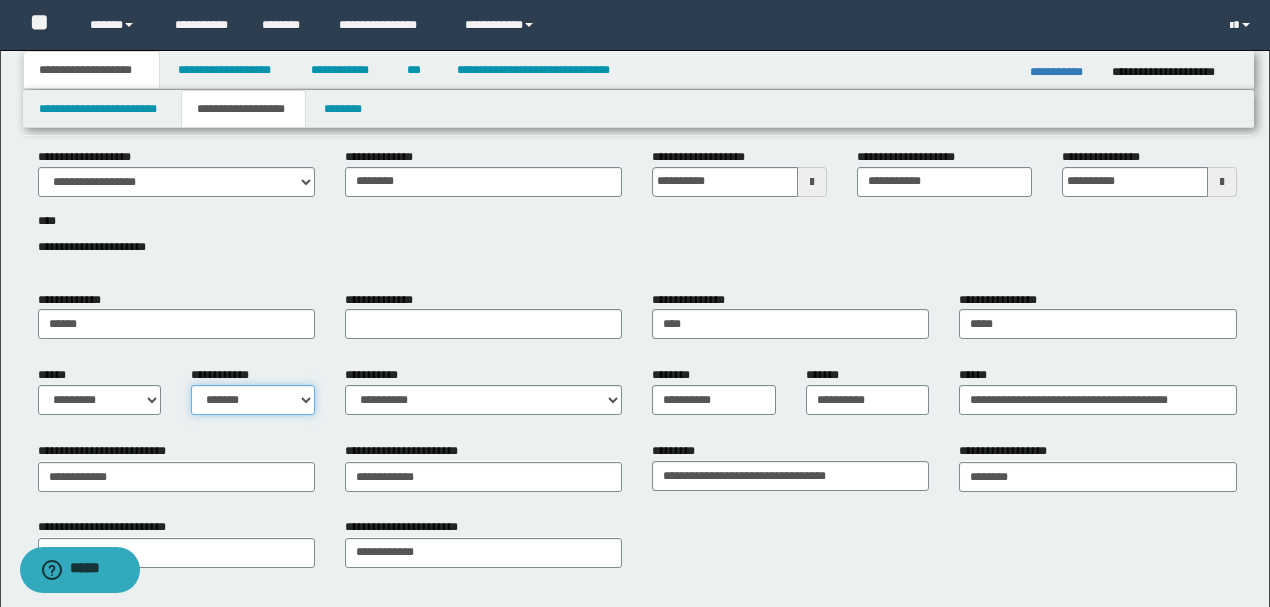 click on "**********" at bounding box center (253, 400) 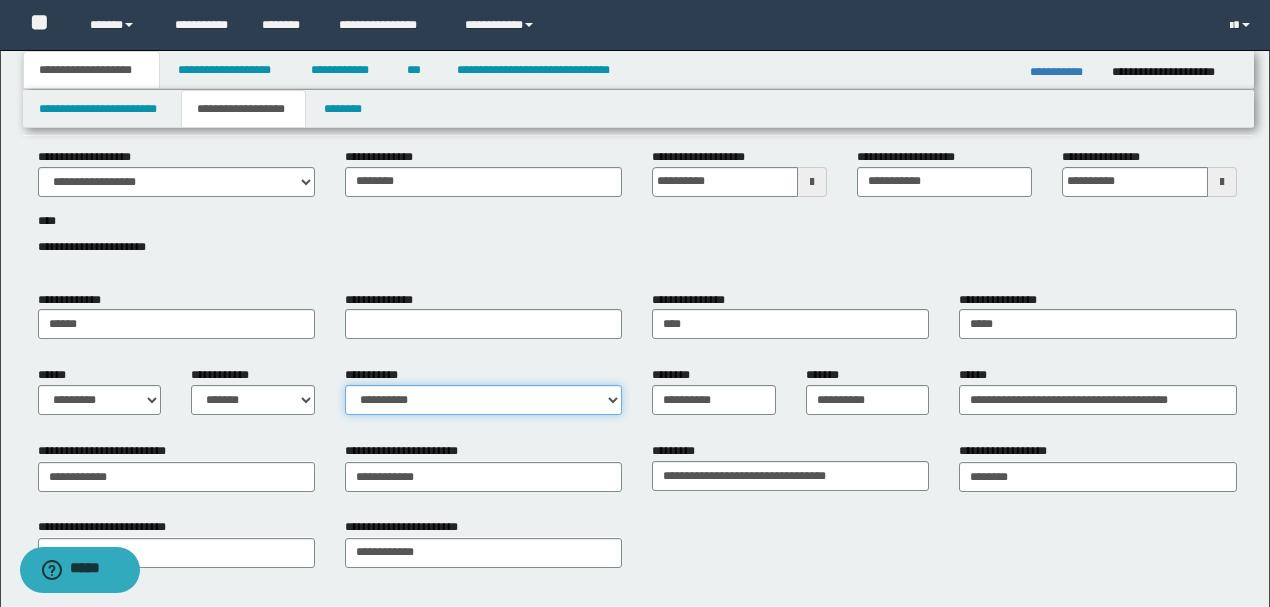 click on "**********" at bounding box center [483, 400] 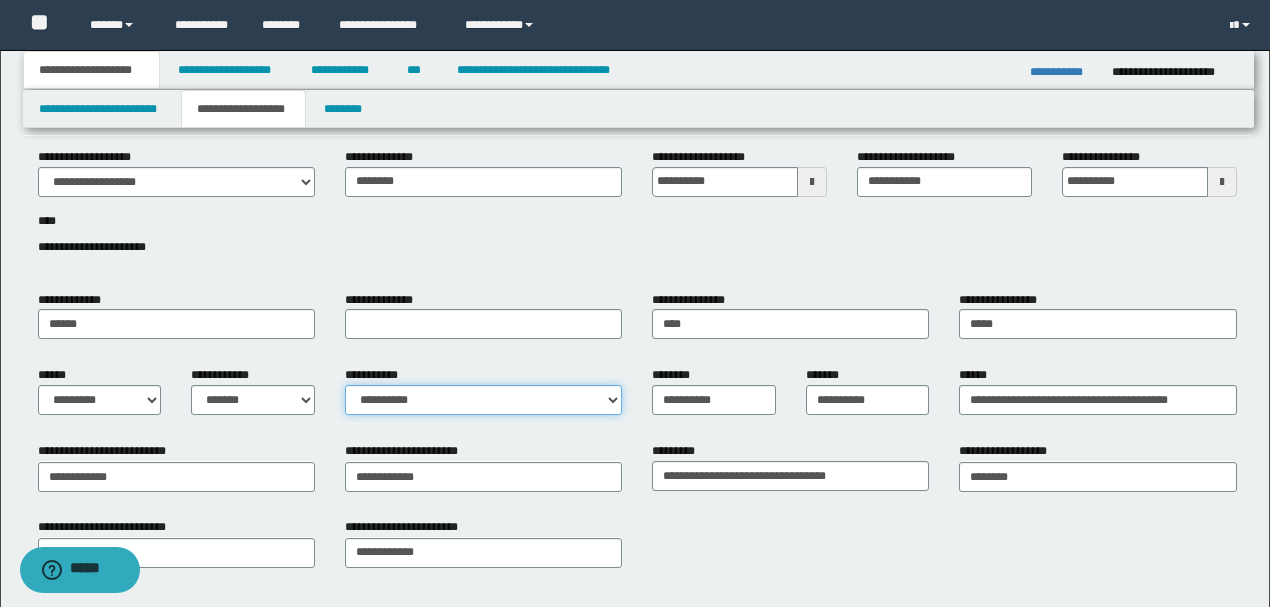 select on "*" 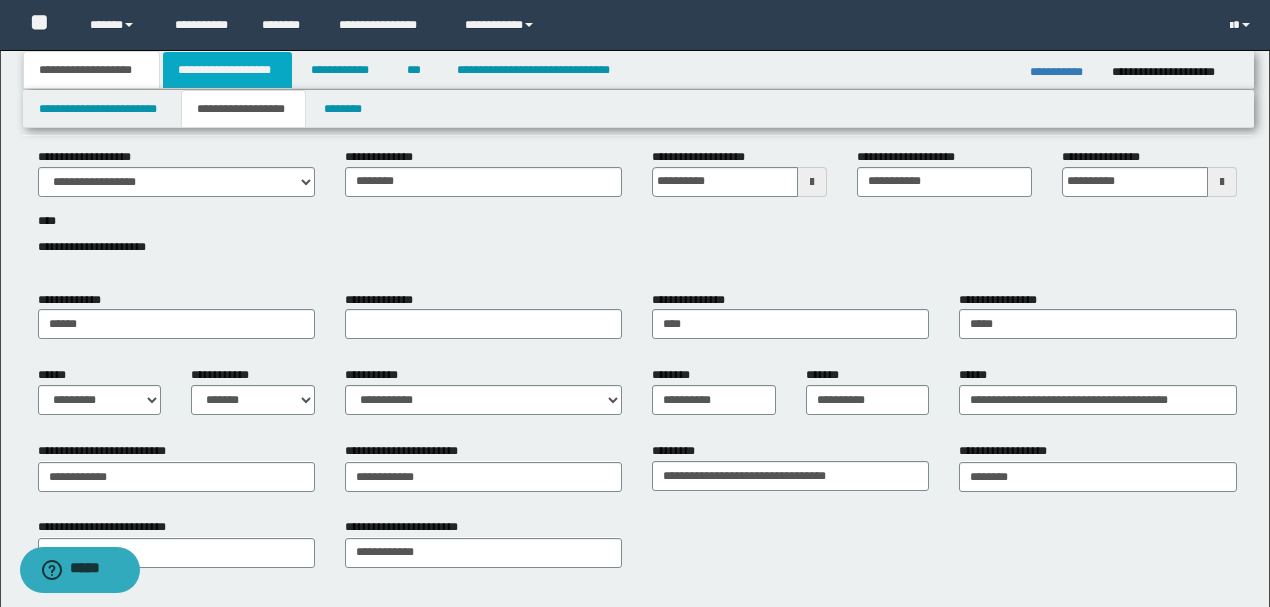 click on "**********" at bounding box center (227, 70) 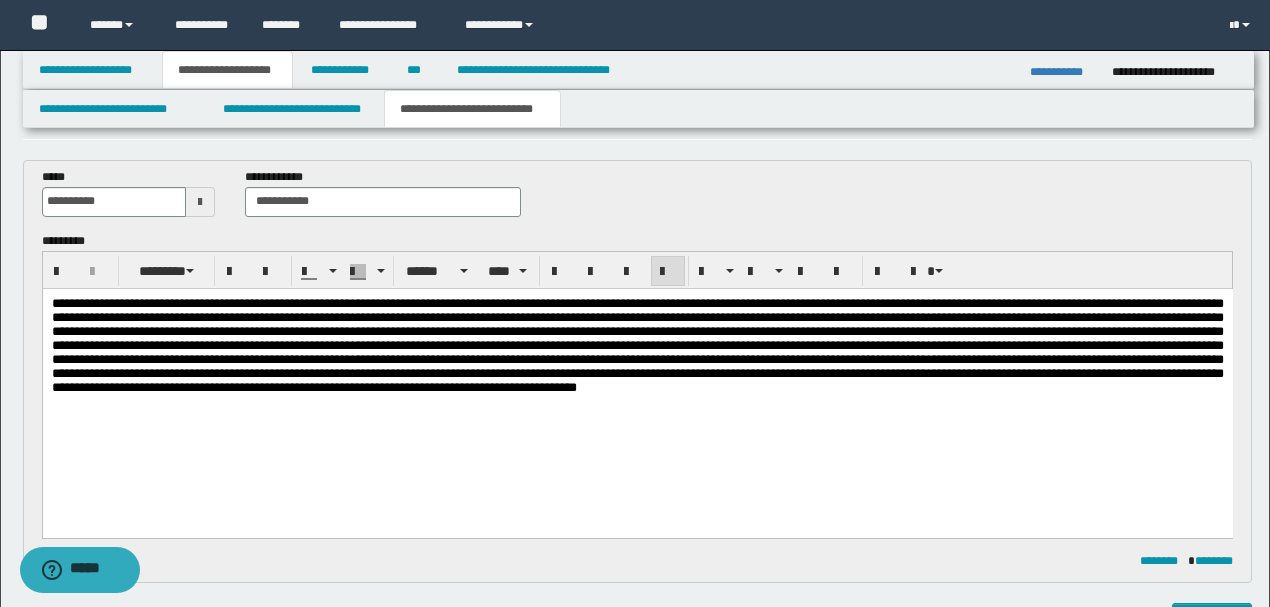 click at bounding box center [637, 344] 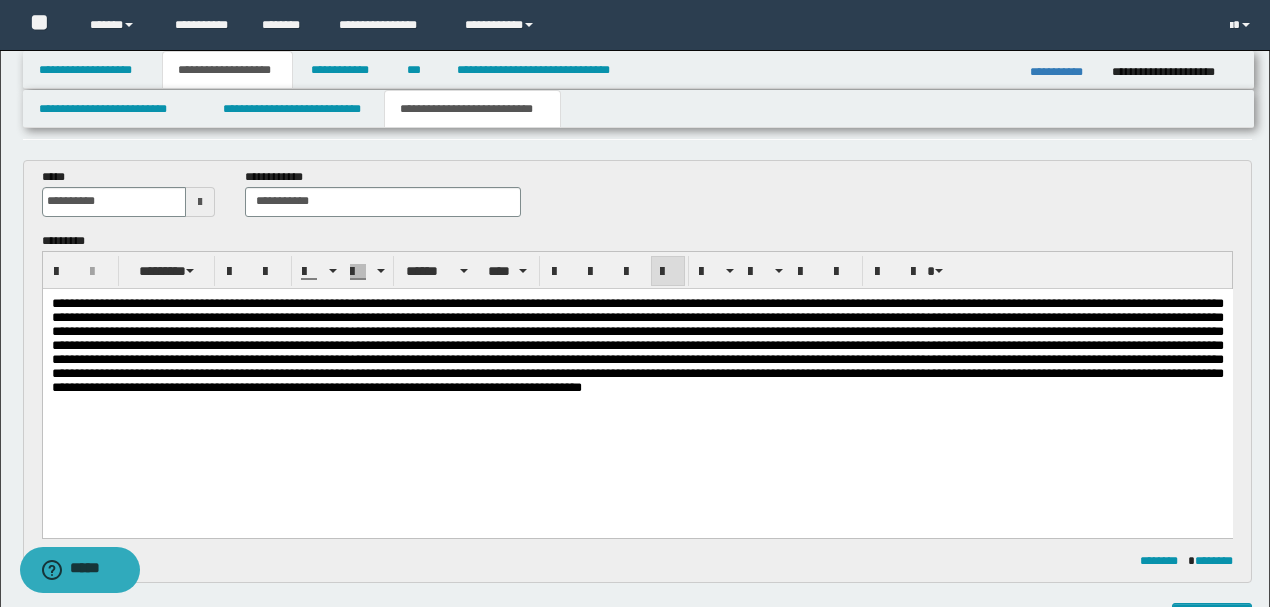click at bounding box center (637, 345) 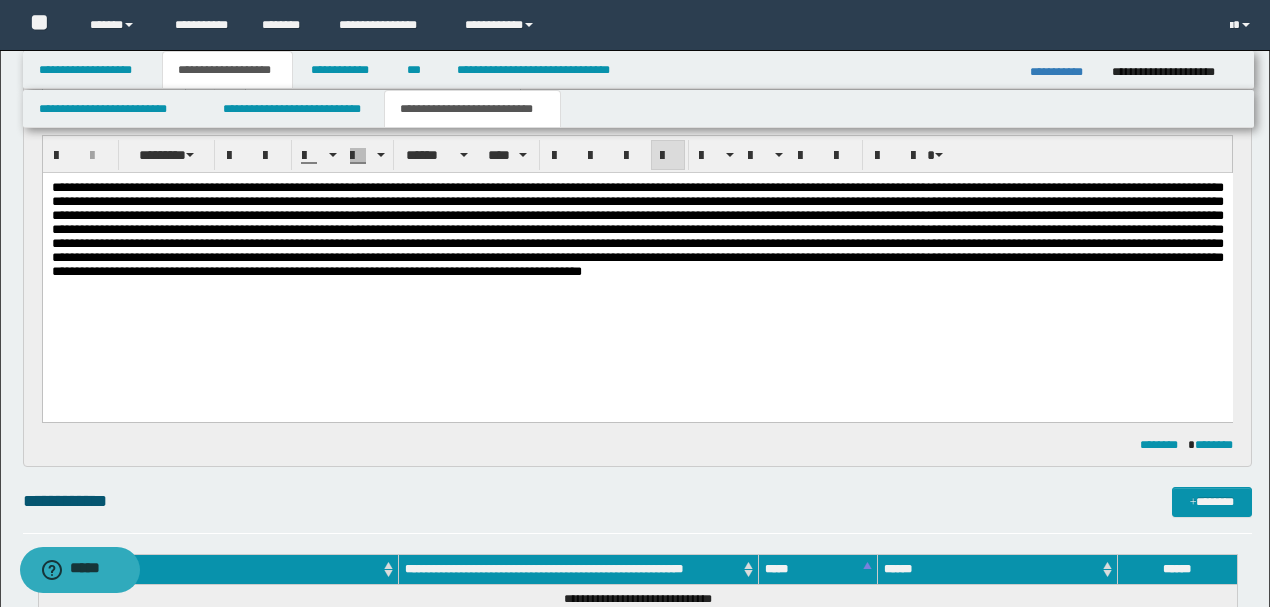 scroll, scrollTop: 0, scrollLeft: 0, axis: both 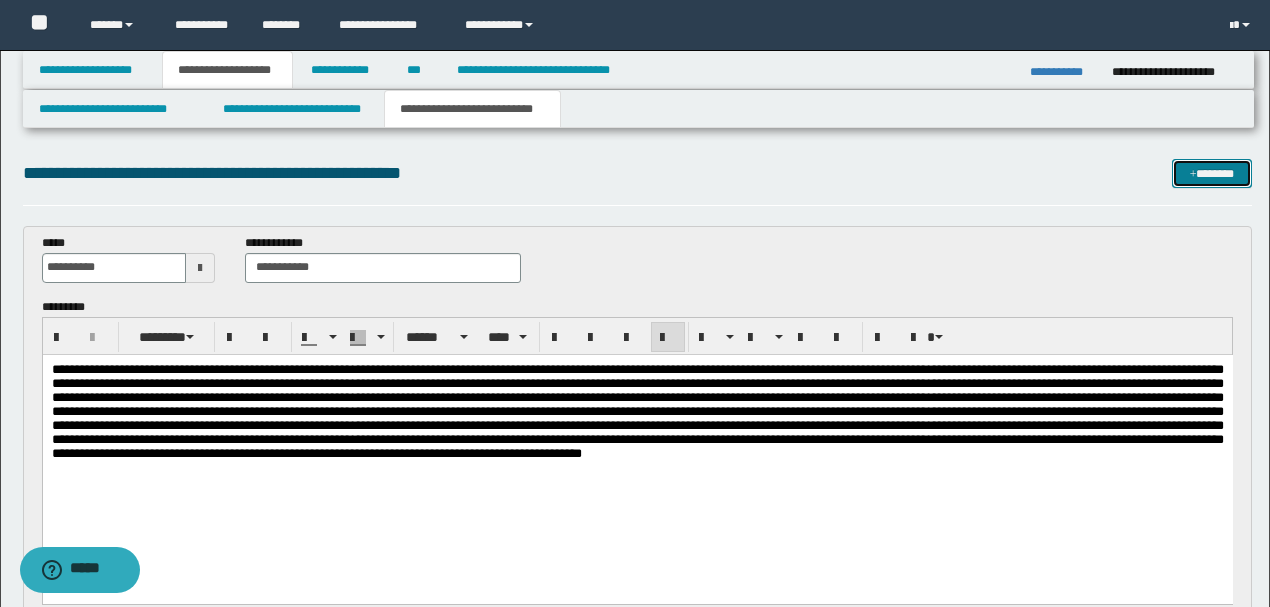 click on "*******" at bounding box center [1211, 173] 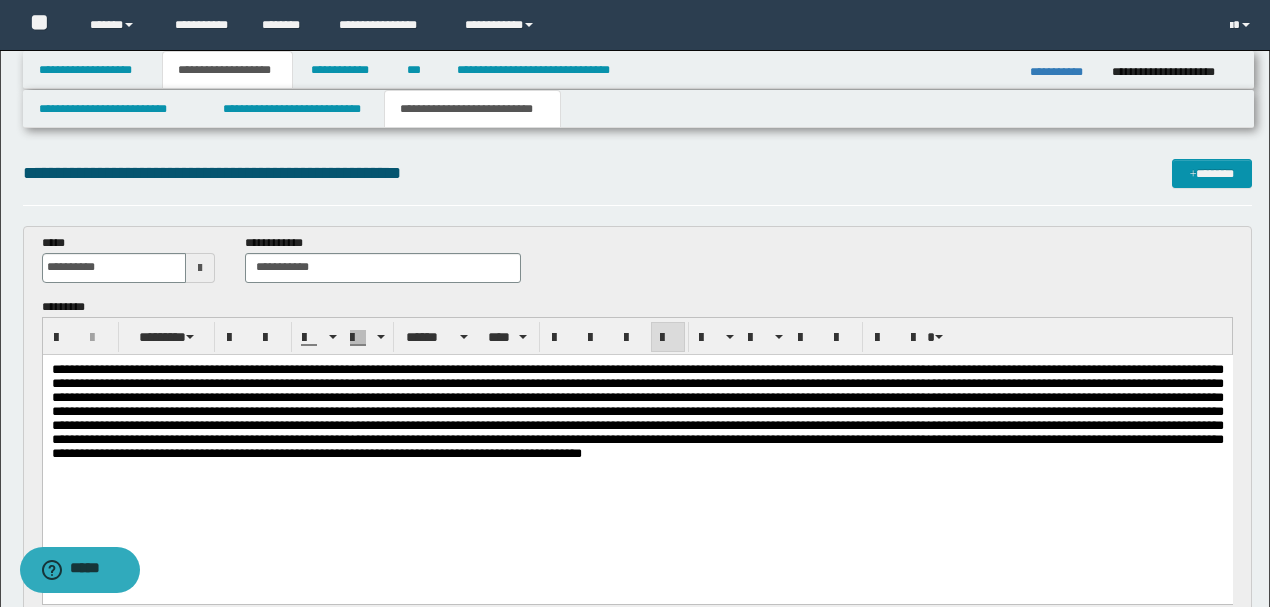 scroll, scrollTop: 400, scrollLeft: 0, axis: vertical 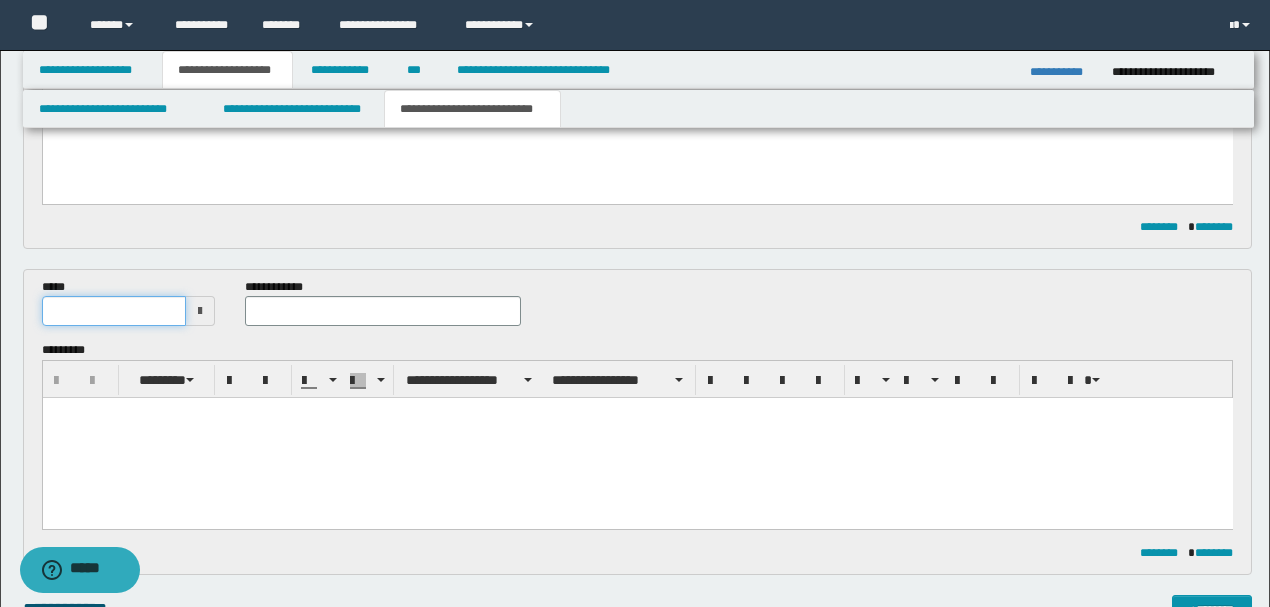 click at bounding box center (114, 311) 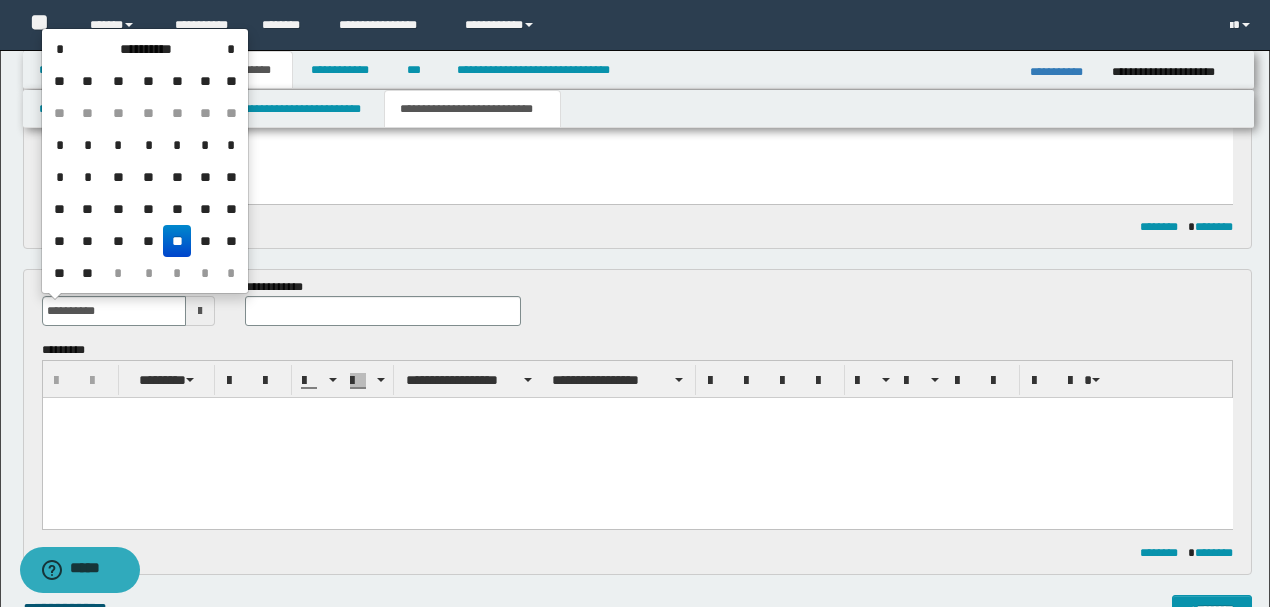 click on "**" at bounding box center [177, 241] 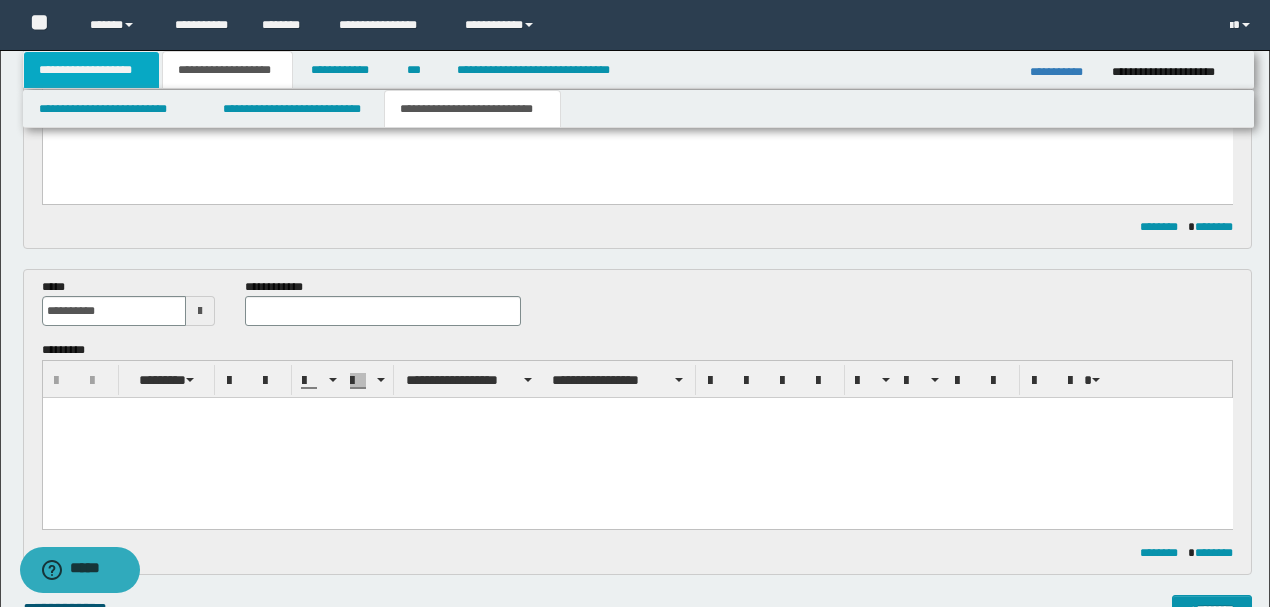 click on "**********" at bounding box center [92, 70] 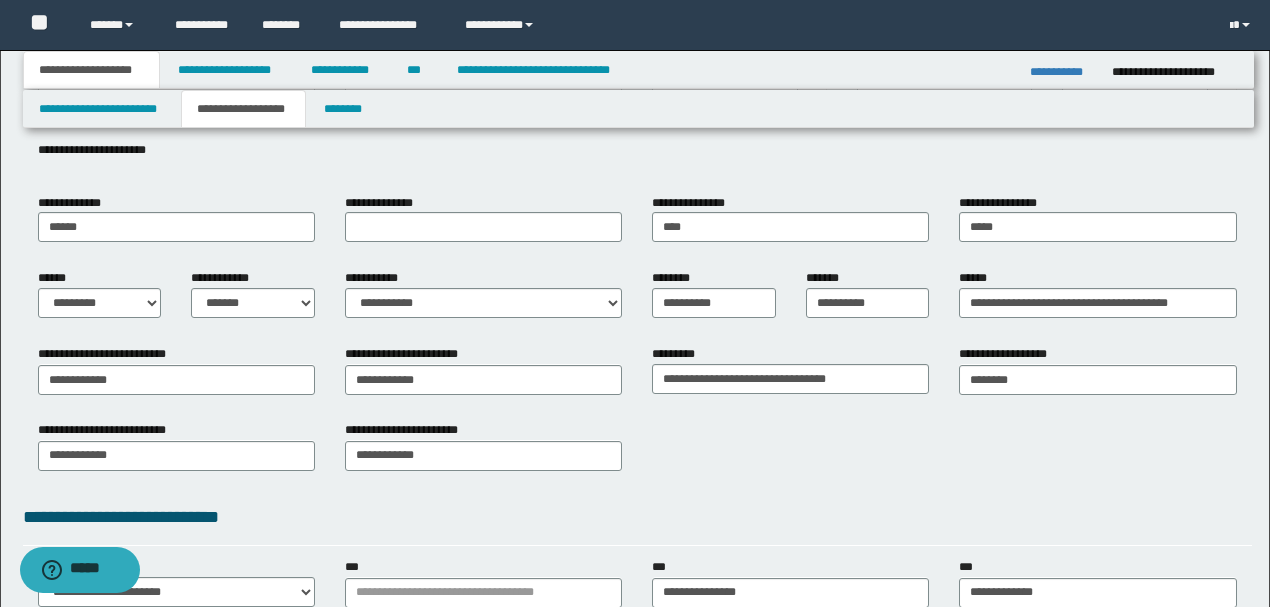 scroll, scrollTop: 200, scrollLeft: 0, axis: vertical 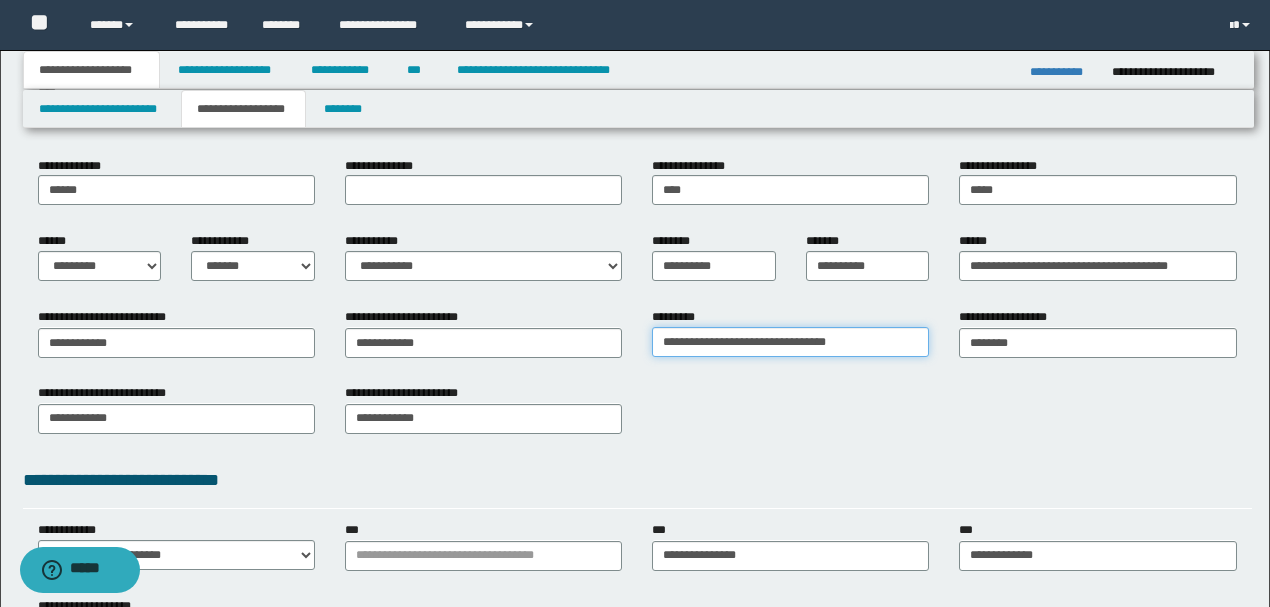 drag, startPoint x: 772, startPoint y: 344, endPoint x: 1260, endPoint y: 322, distance: 488.49564 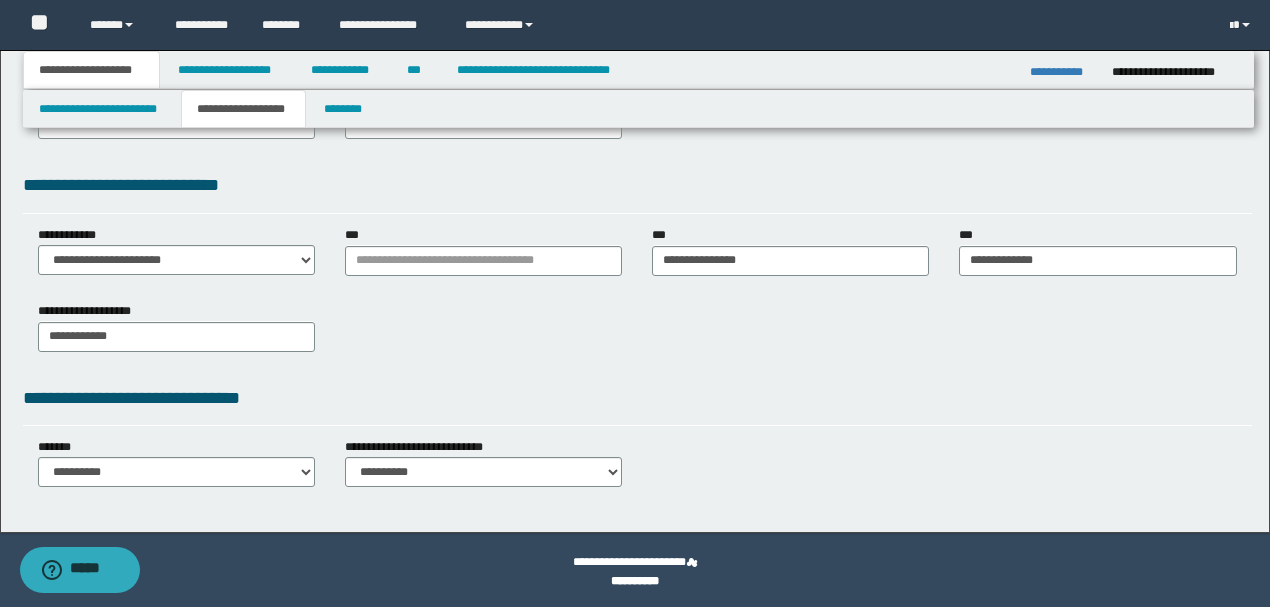 scroll, scrollTop: 498, scrollLeft: 0, axis: vertical 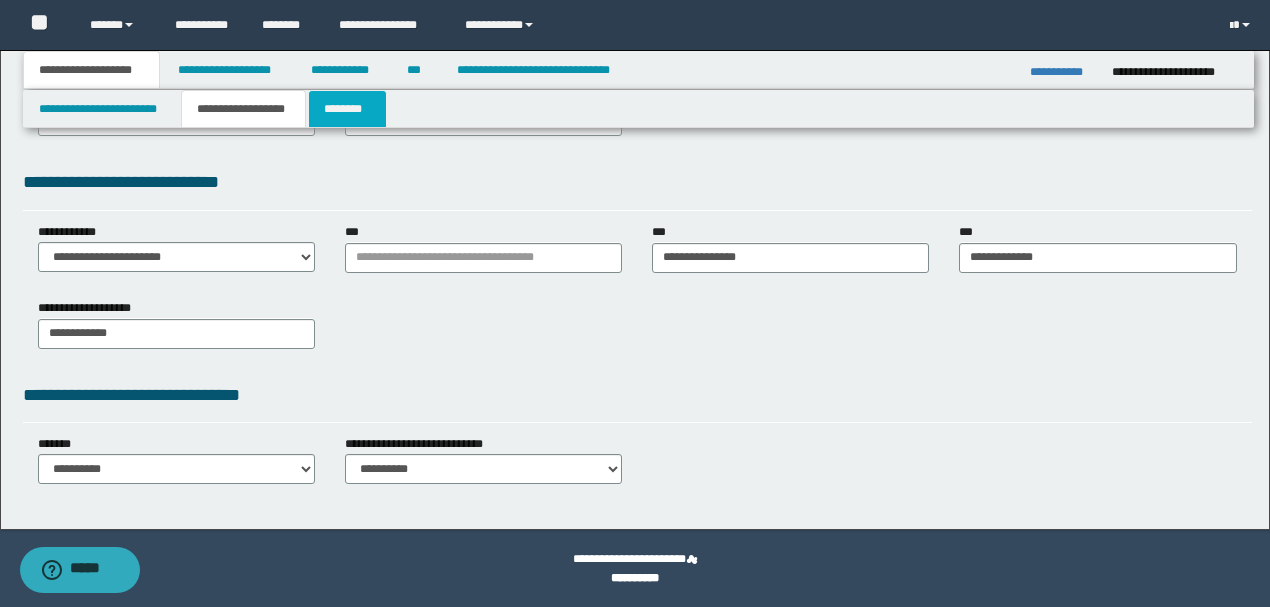 type on "**********" 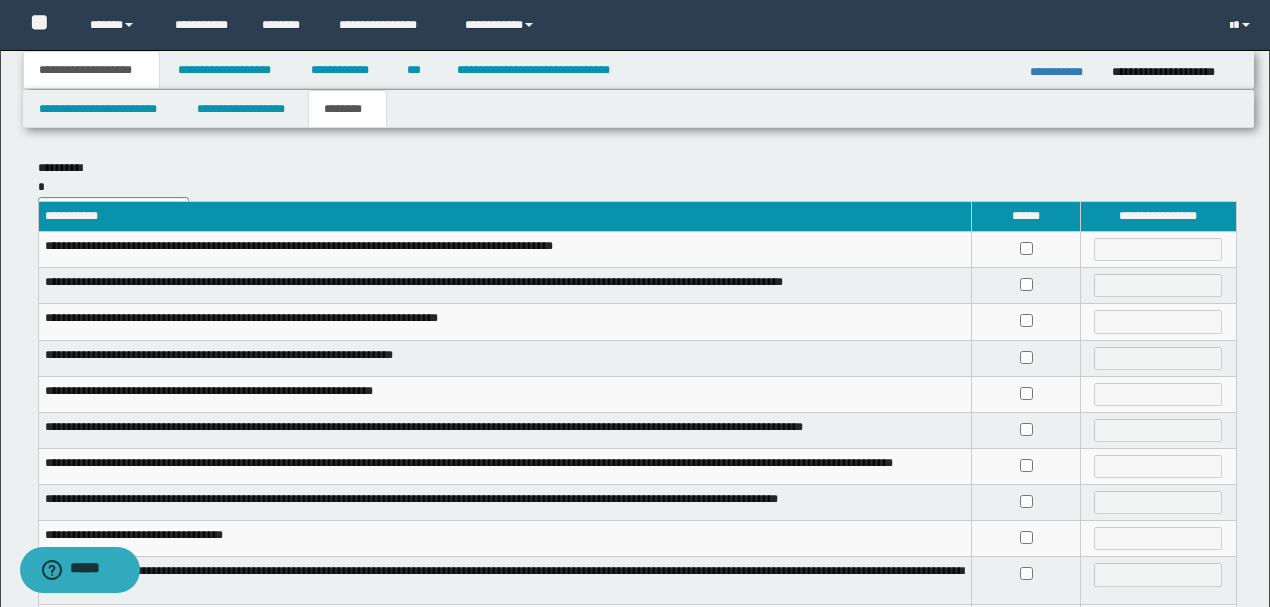 scroll, scrollTop: 266, scrollLeft: 0, axis: vertical 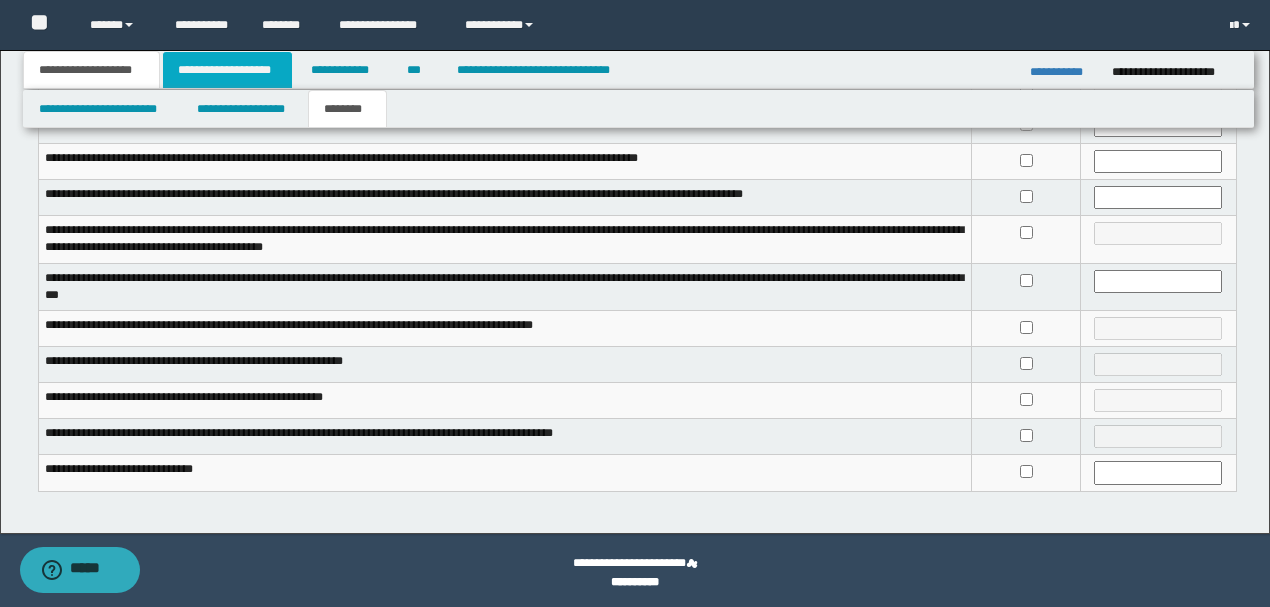 click on "**********" at bounding box center [227, 70] 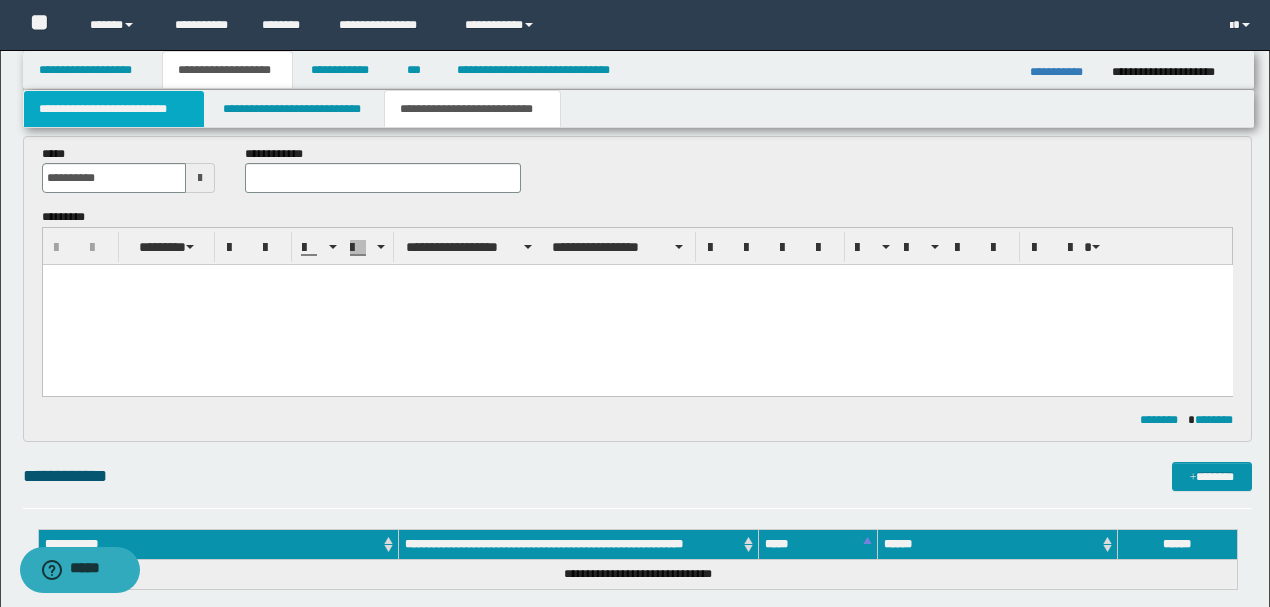 click on "**********" at bounding box center [114, 109] 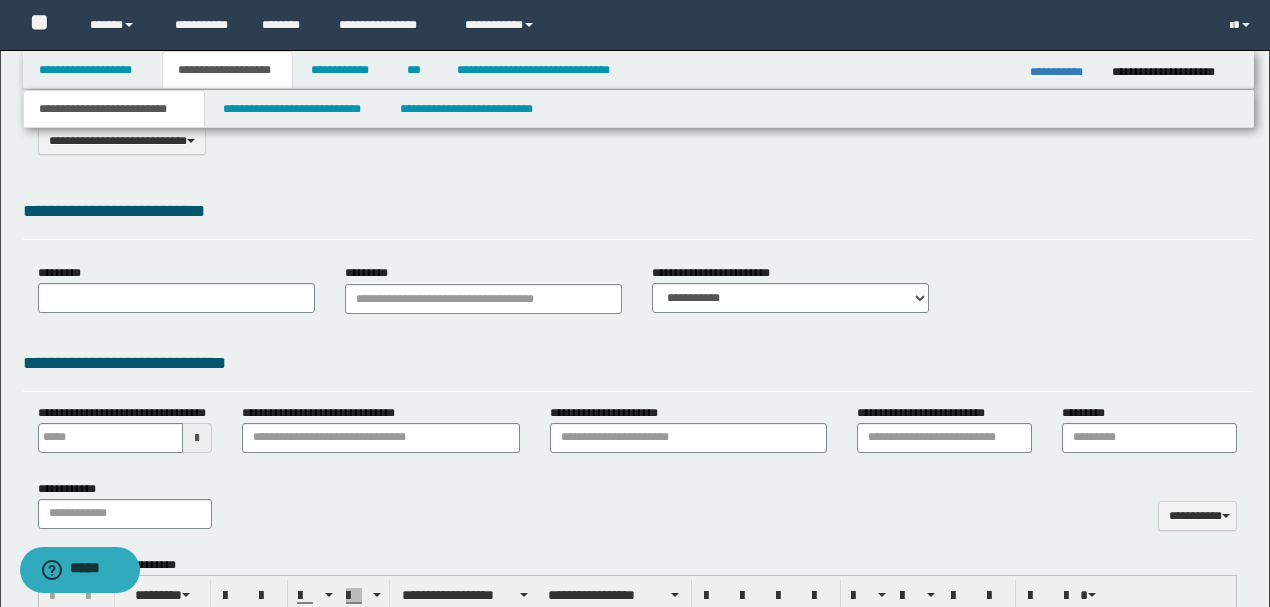 scroll, scrollTop: 0, scrollLeft: 0, axis: both 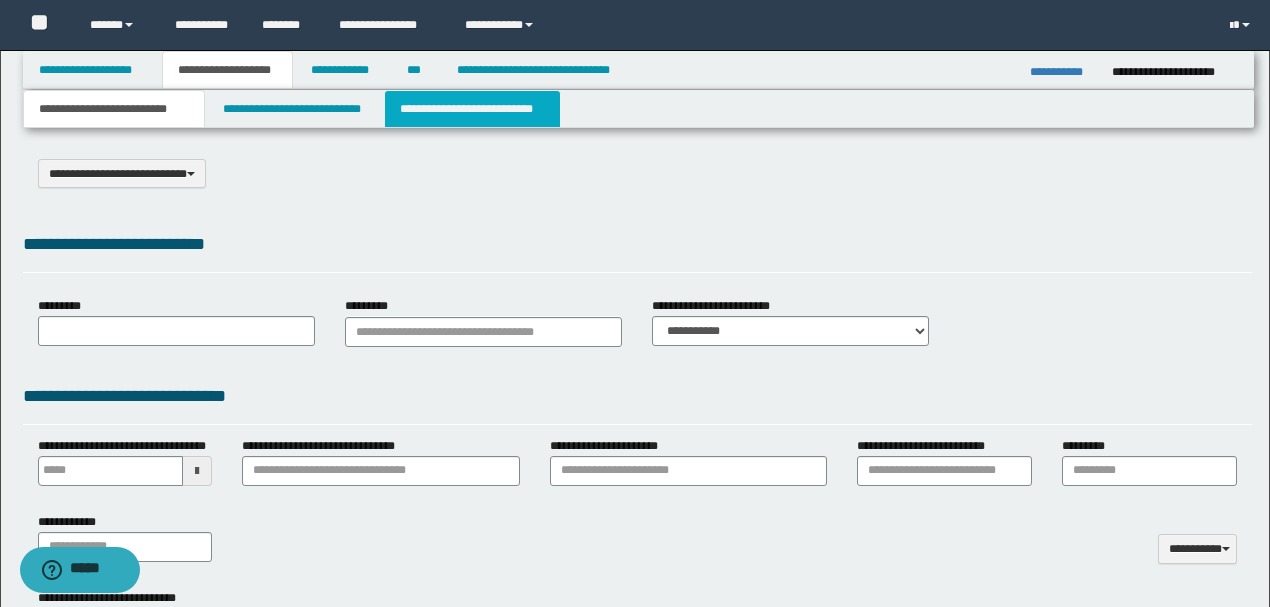 click on "**********" at bounding box center (472, 109) 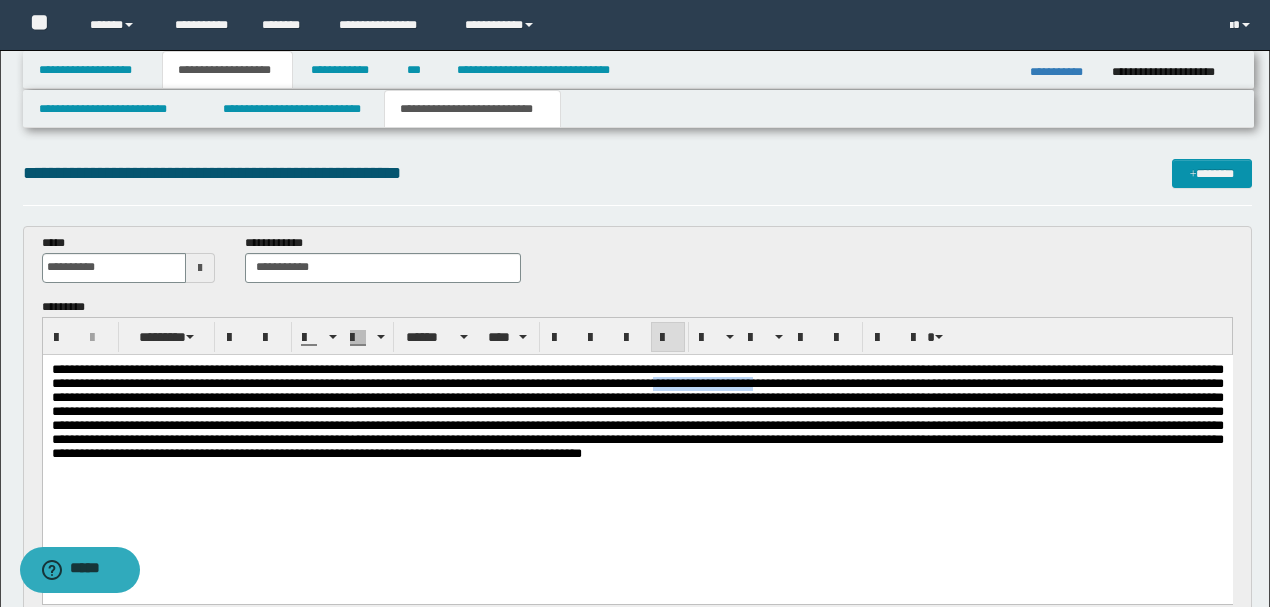 drag, startPoint x: 1006, startPoint y: 384, endPoint x: 1125, endPoint y: 381, distance: 119.03781 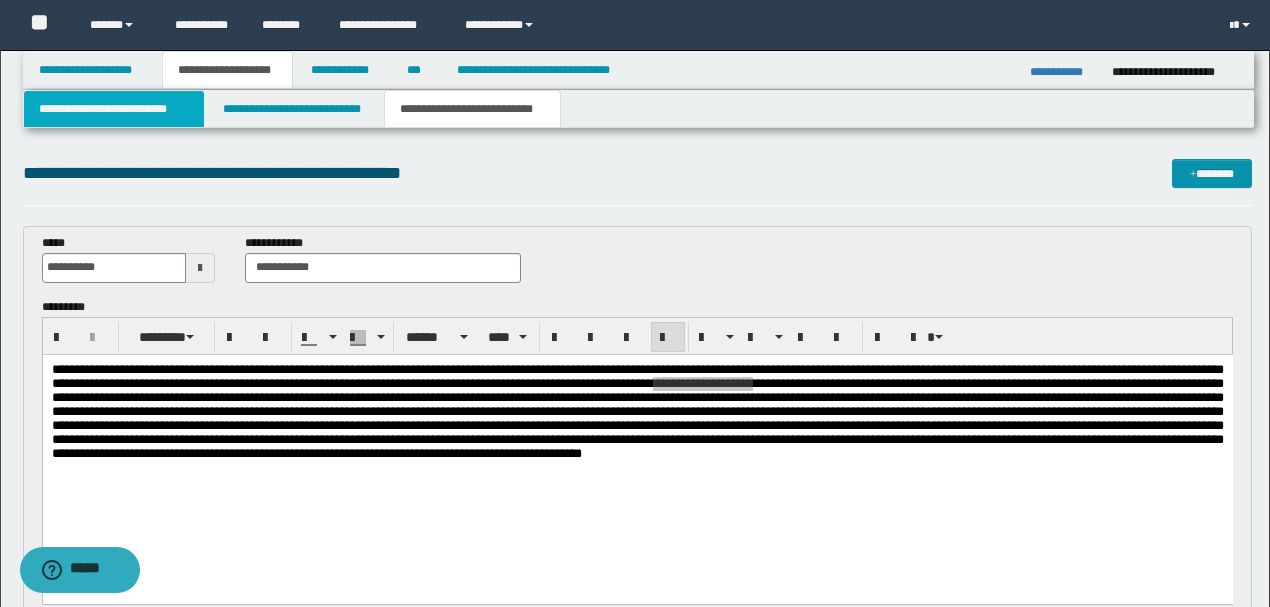 click on "**********" at bounding box center [114, 109] 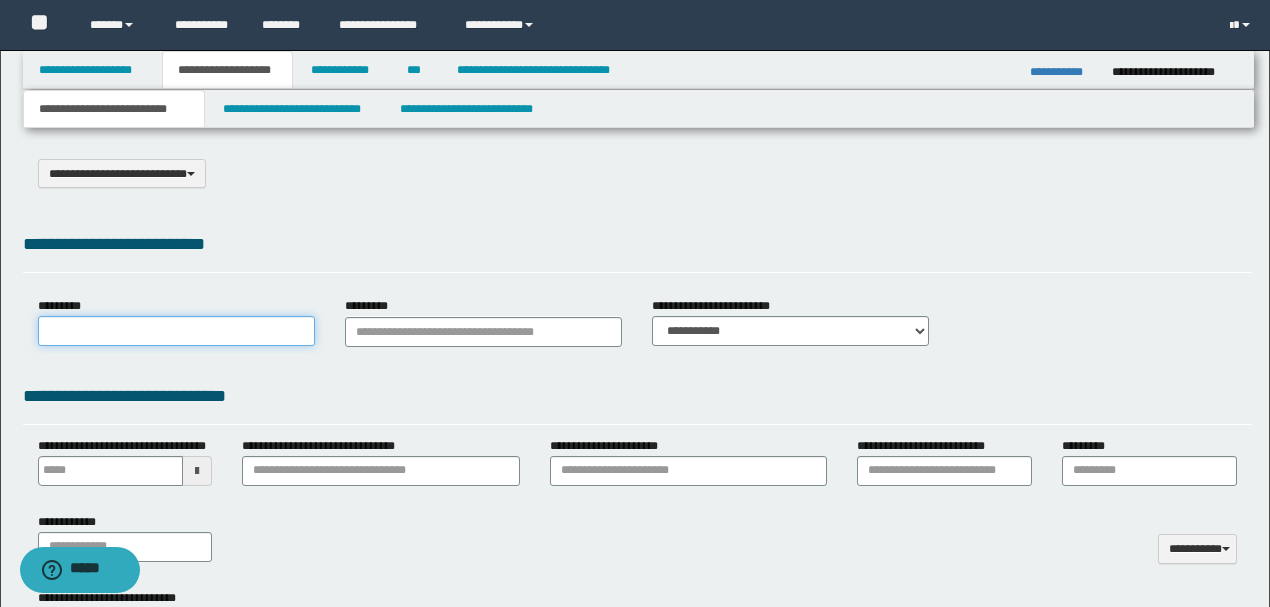 click on "*********" at bounding box center [176, 331] 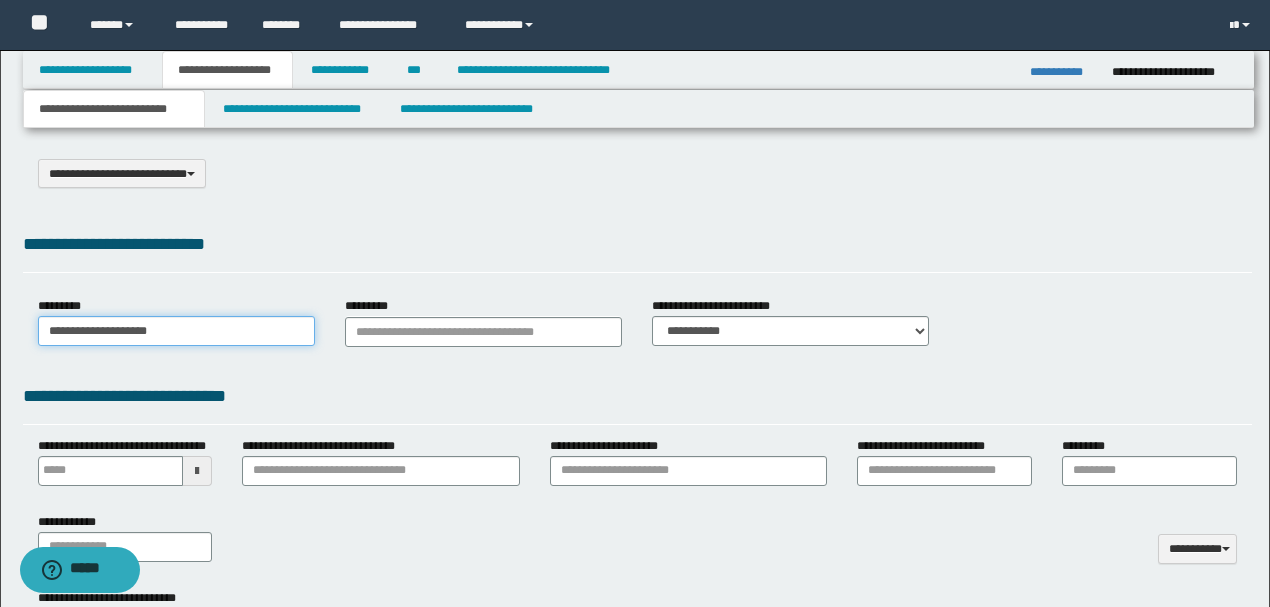 click on "**********" at bounding box center (176, 331) 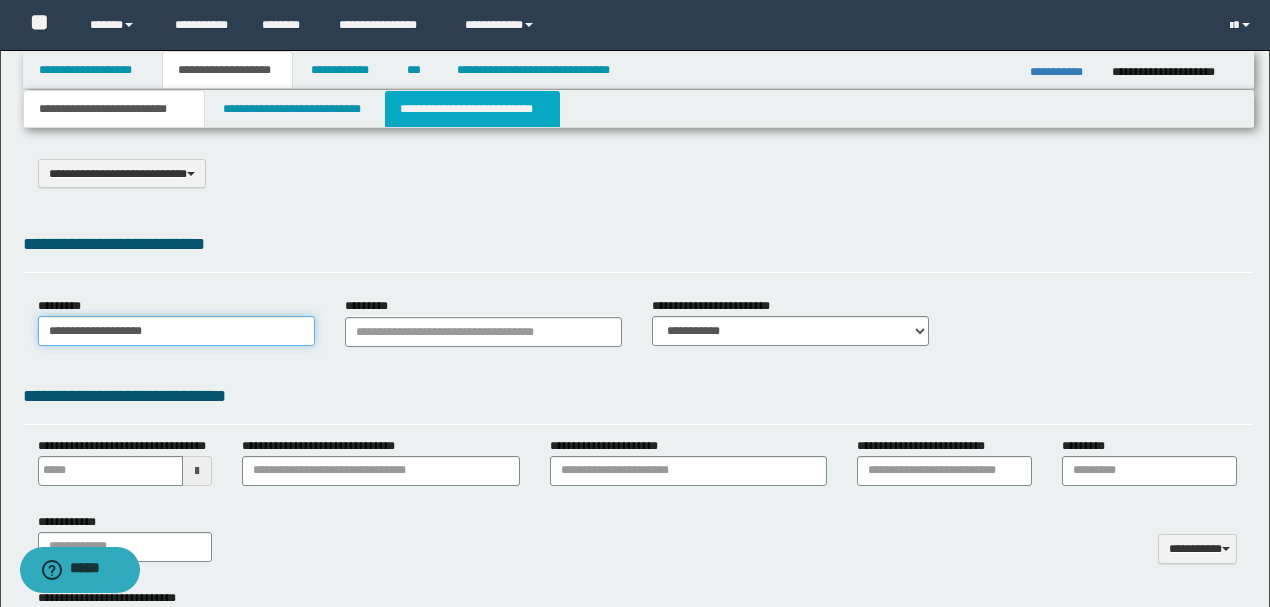 type on "**********" 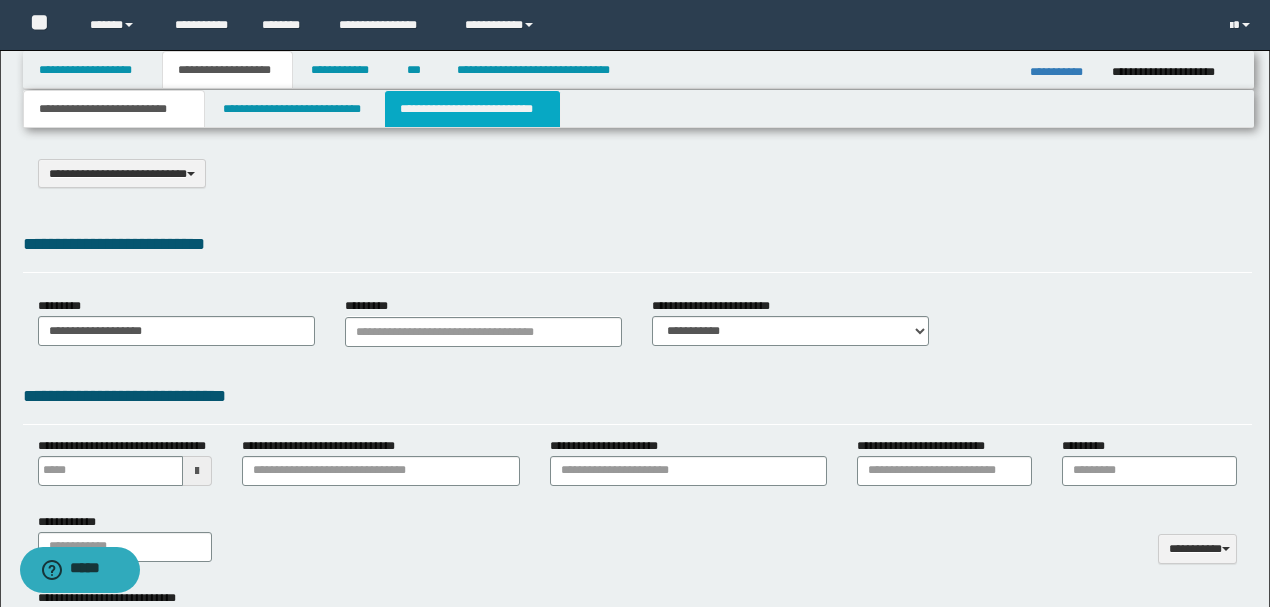 click on "**********" at bounding box center [472, 109] 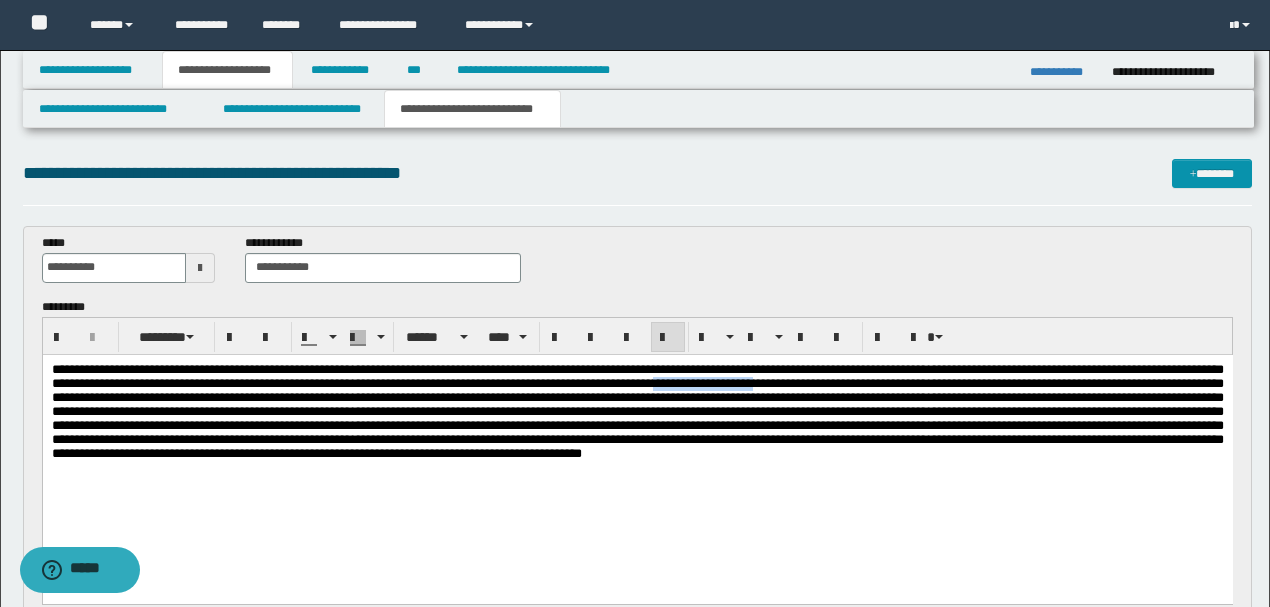 click at bounding box center [637, 410] 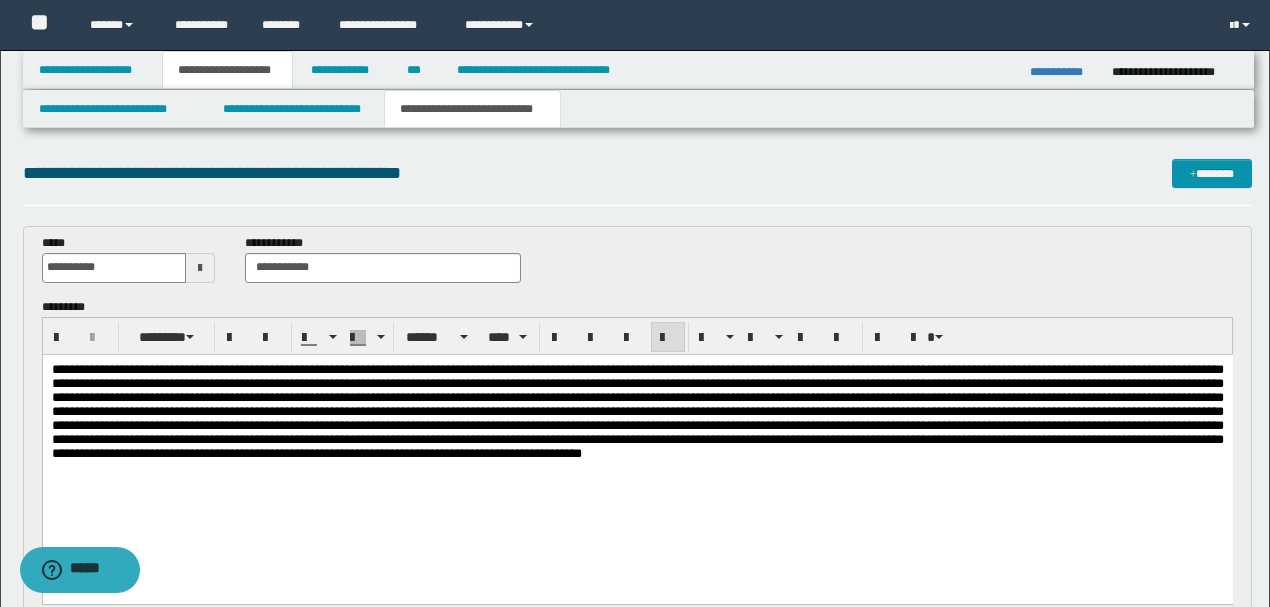 click at bounding box center [637, 410] 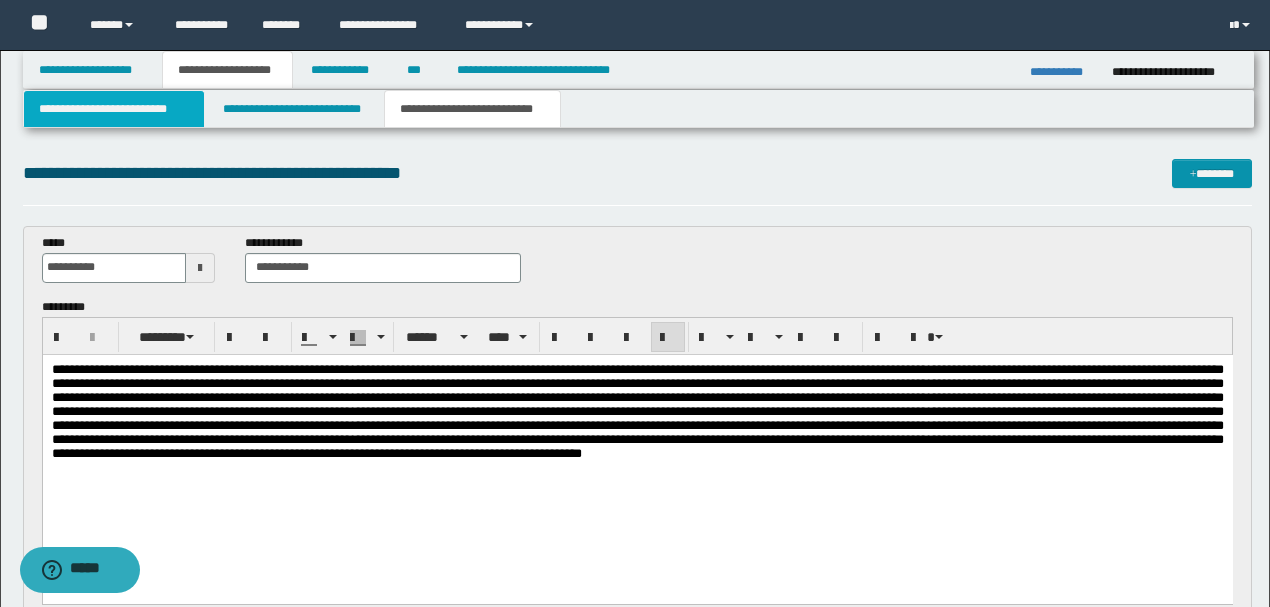 click on "**********" at bounding box center [114, 109] 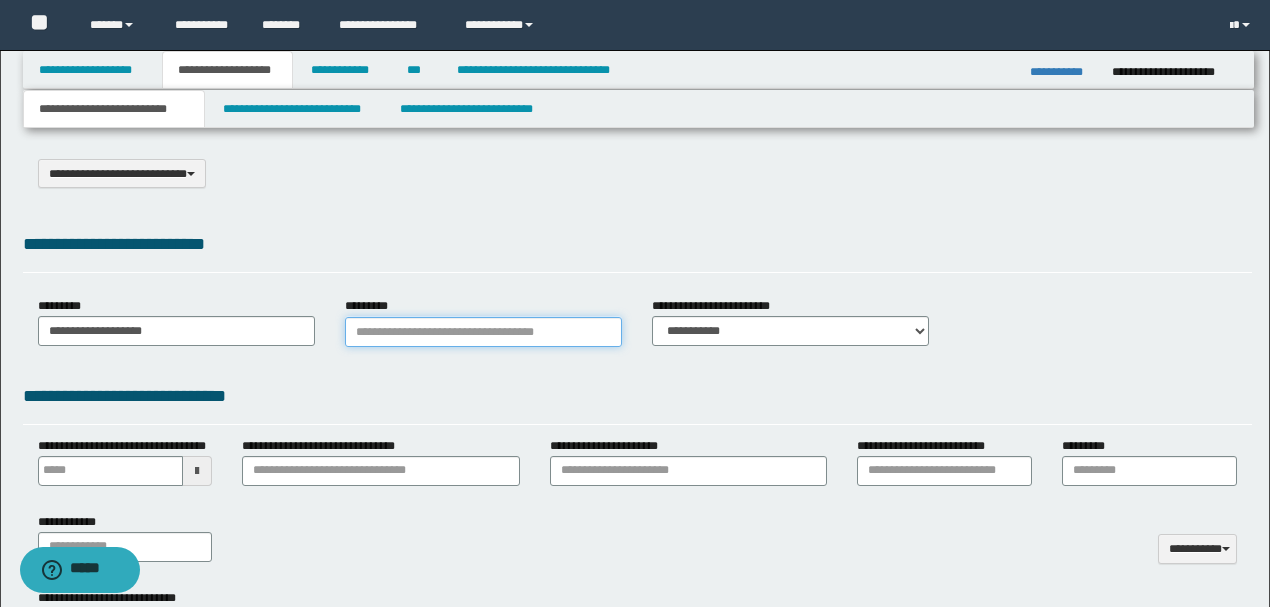 click on "*********" at bounding box center [483, 332] 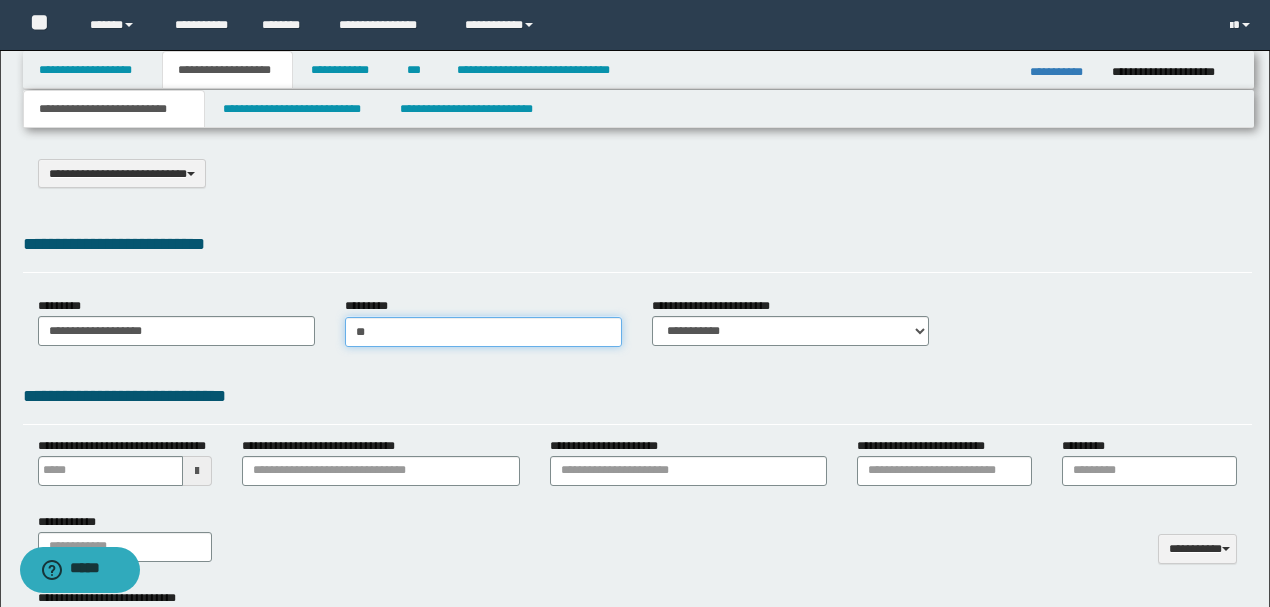 type on "*" 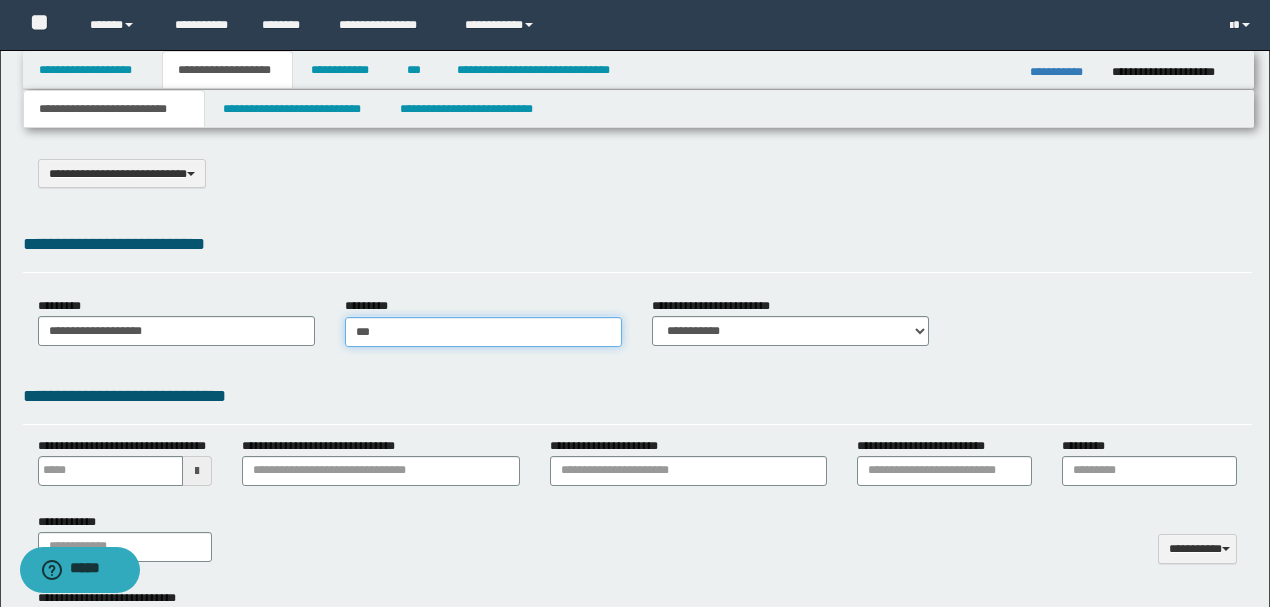 type on "****" 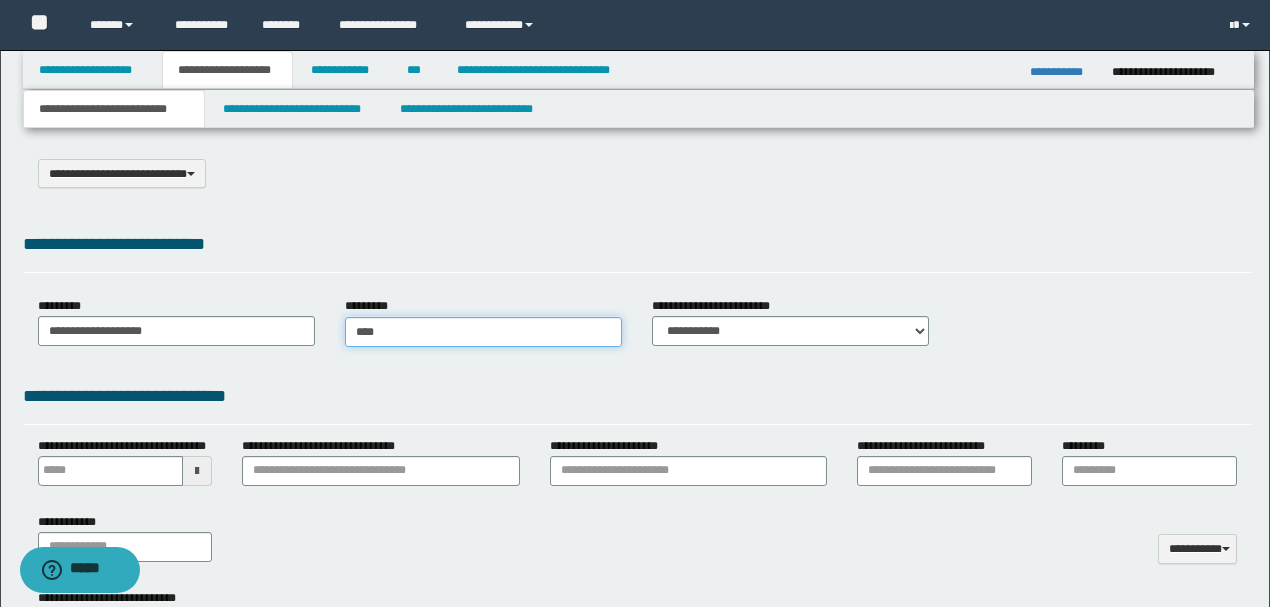 type on "****" 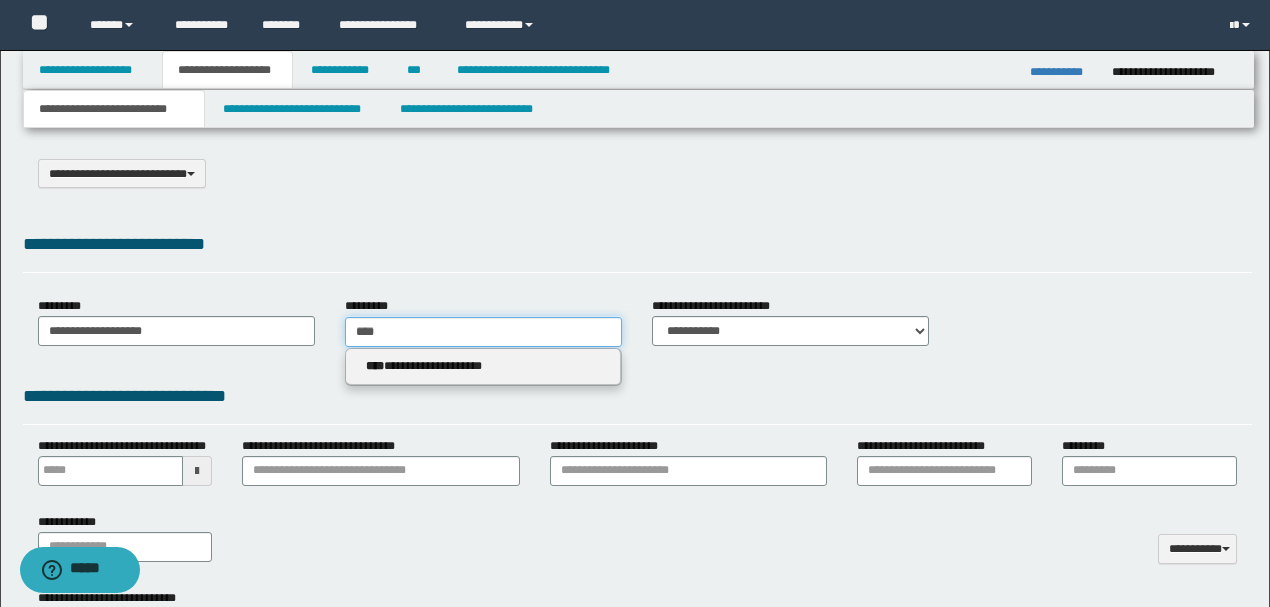 type 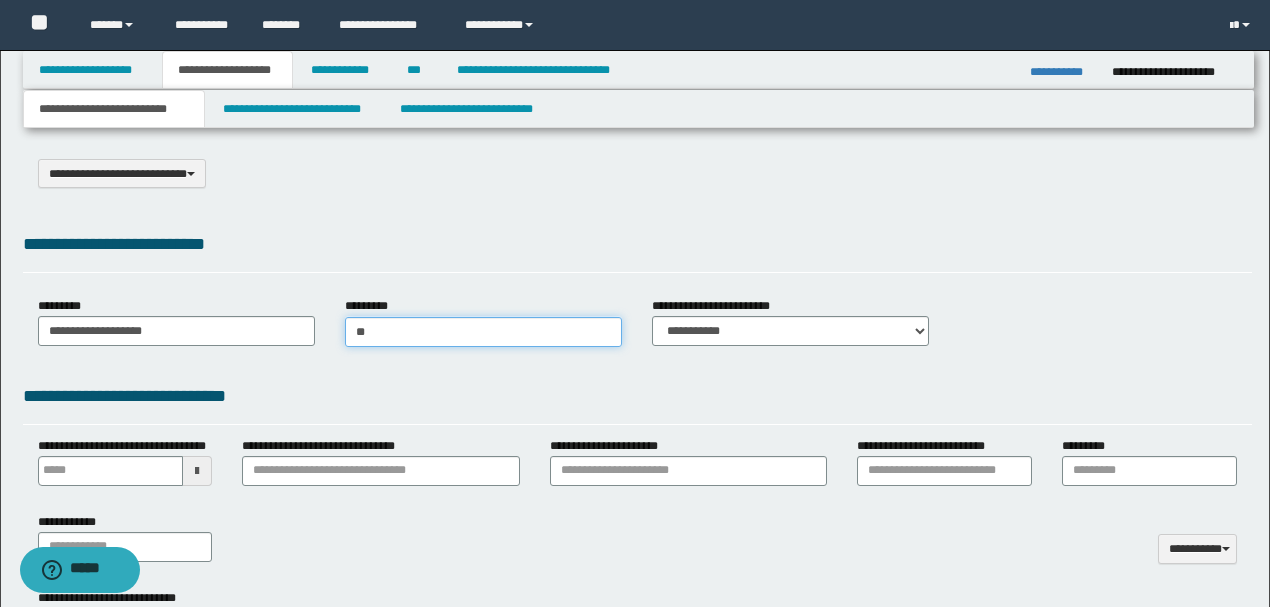 type on "*" 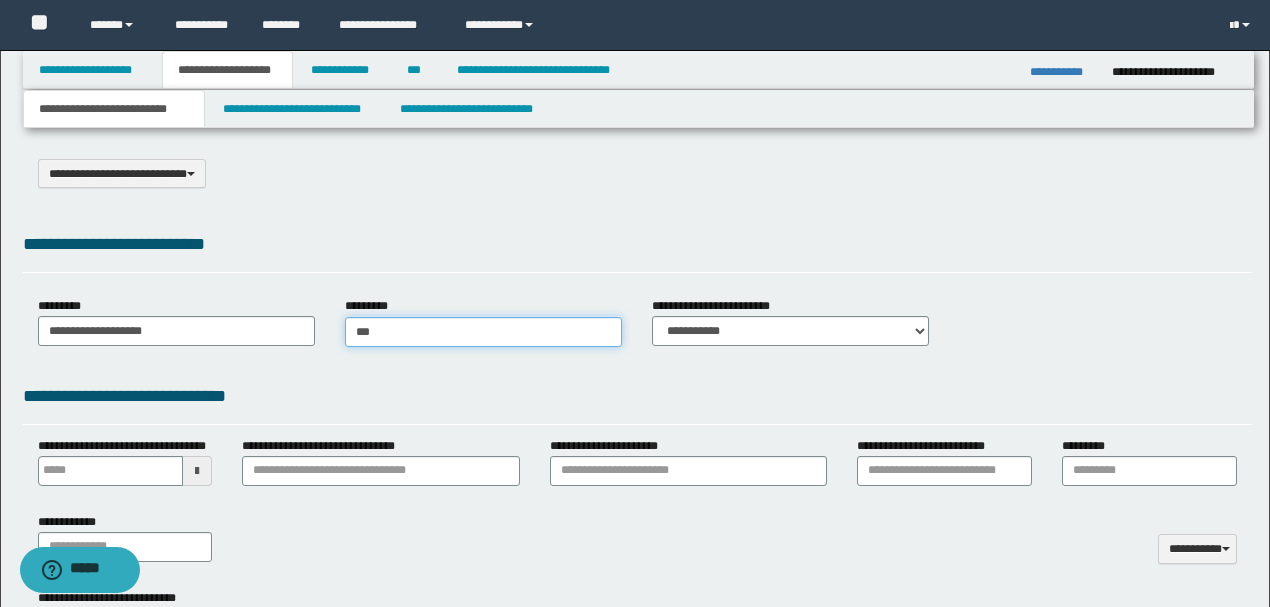 type on "****" 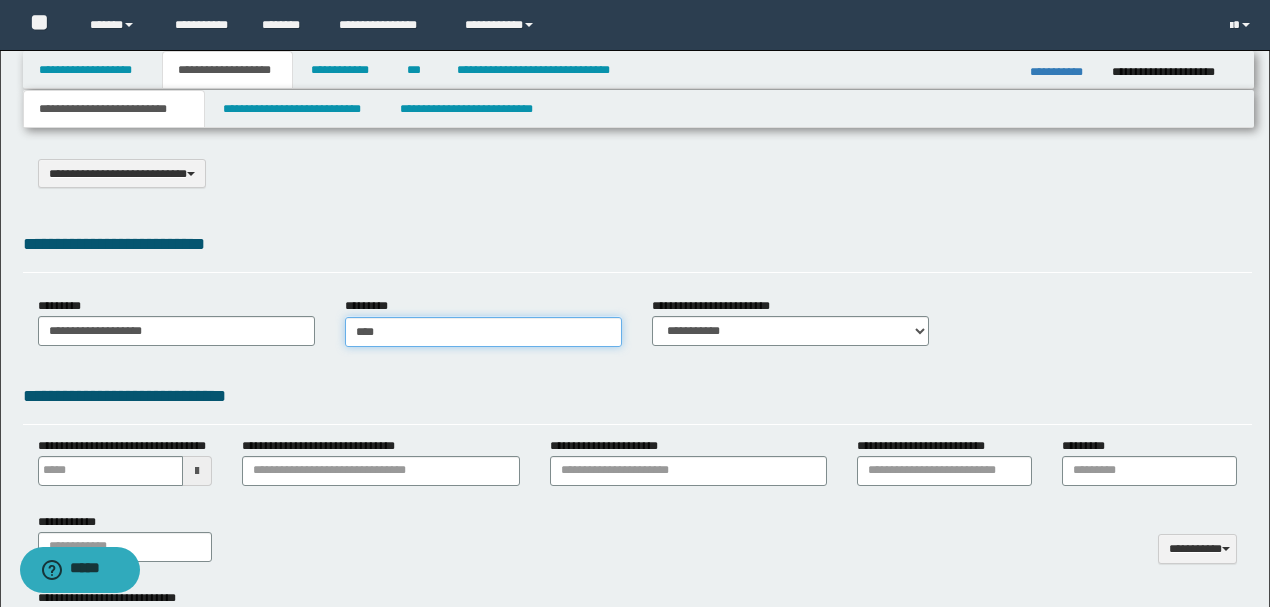 type on "****" 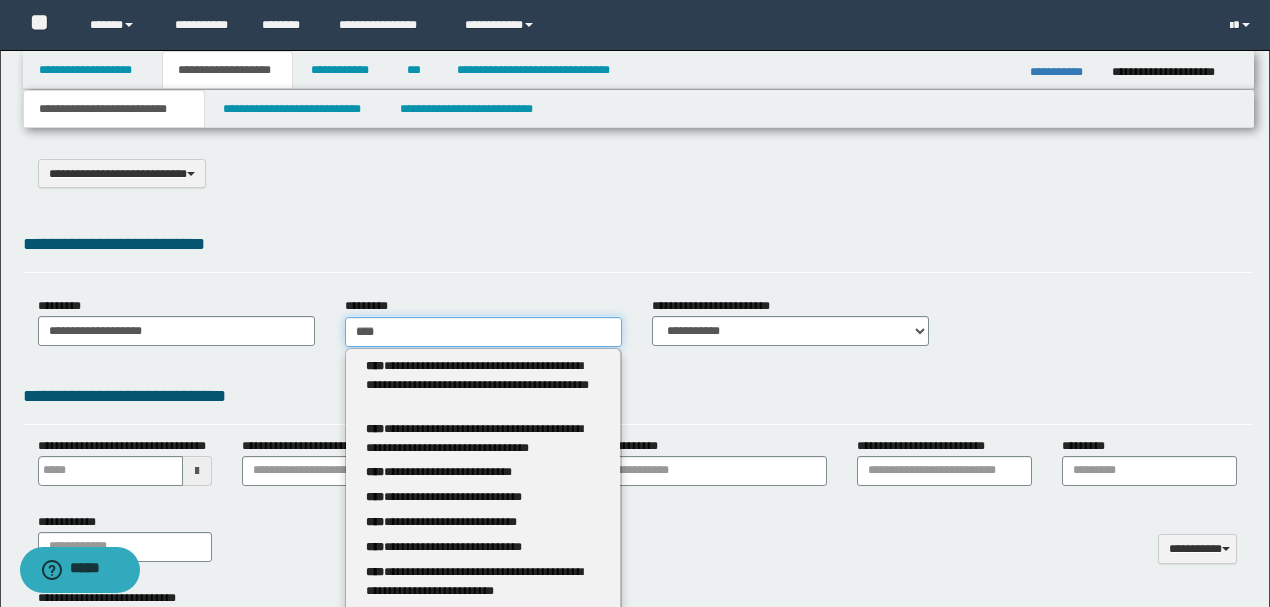 type 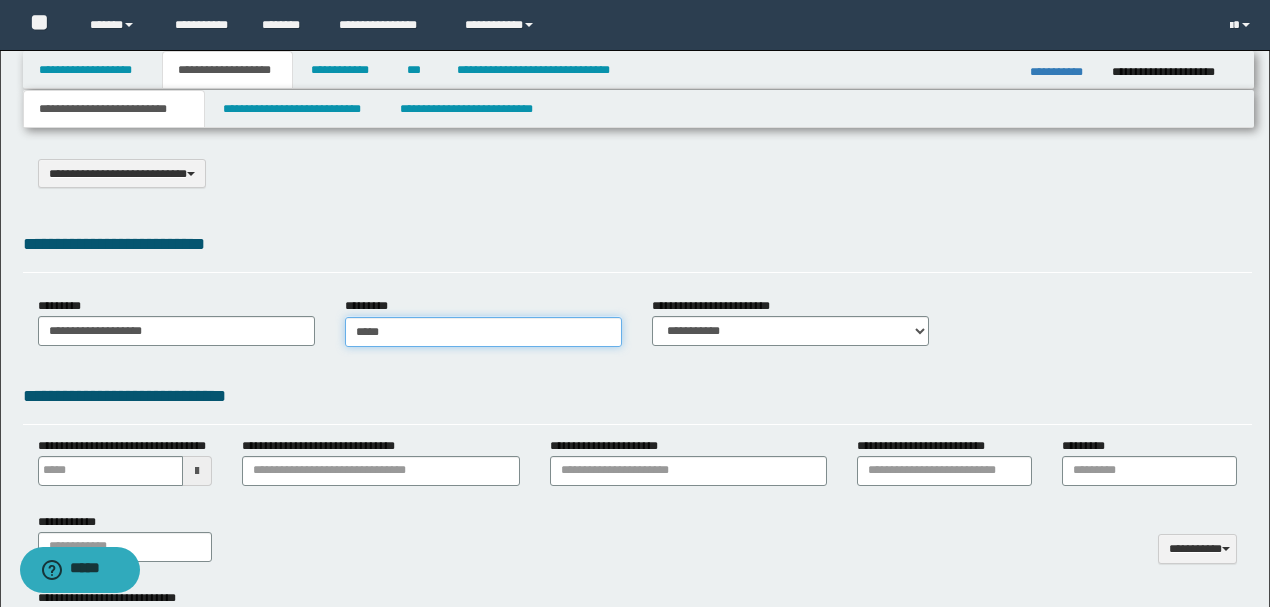 type on "*****" 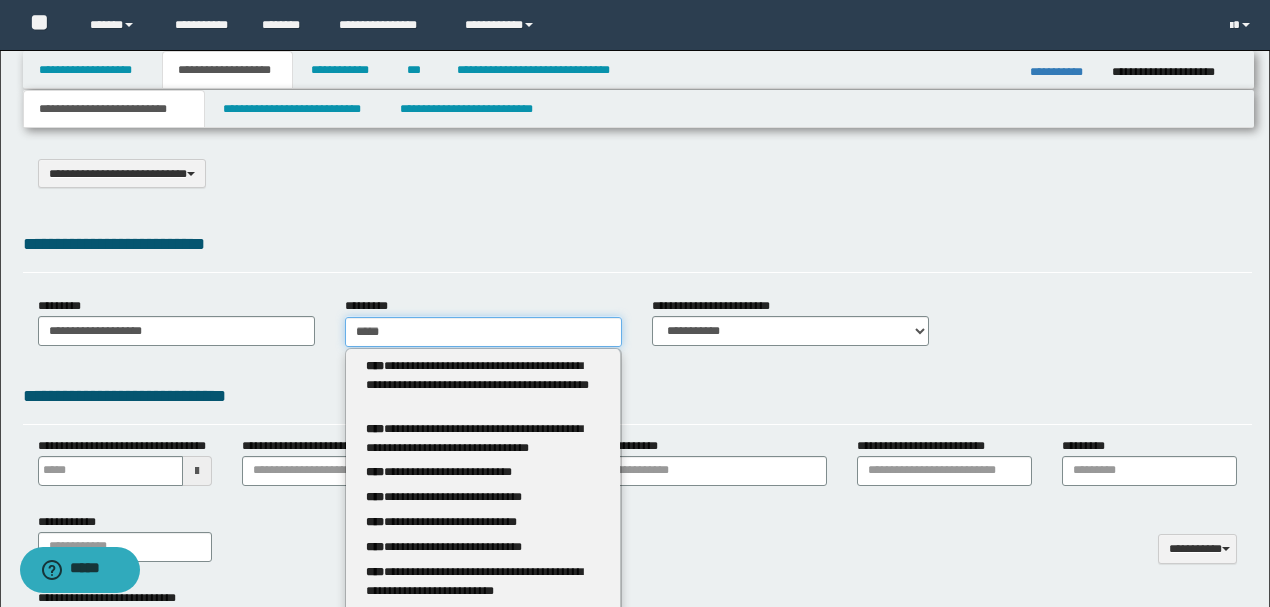 type 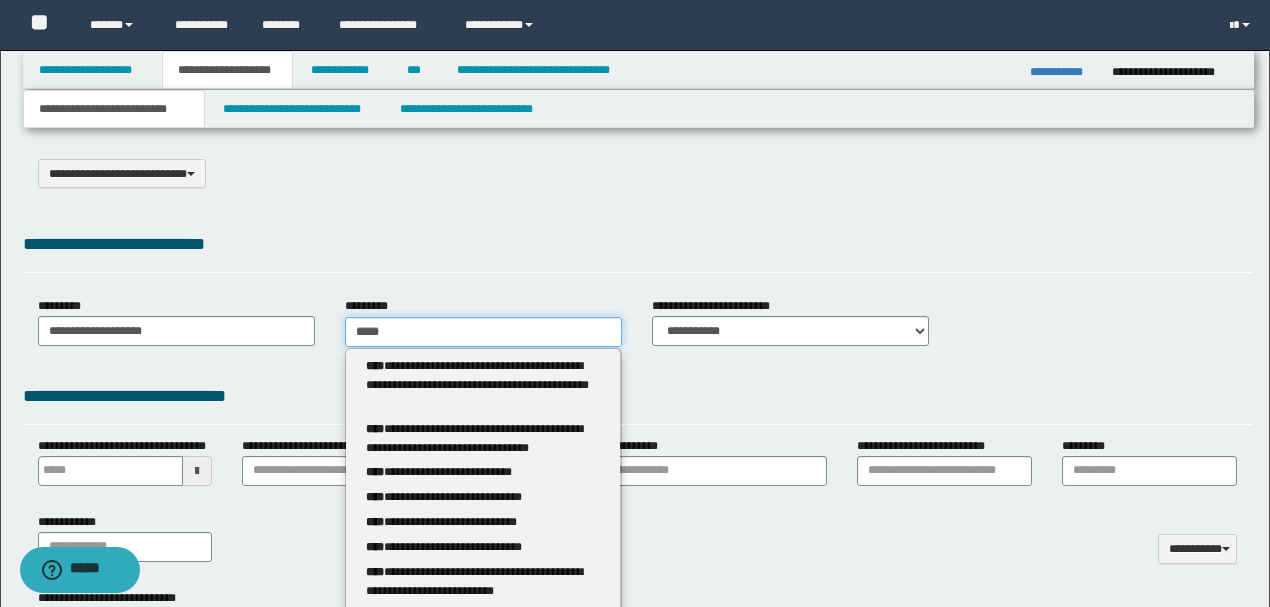 type on "******" 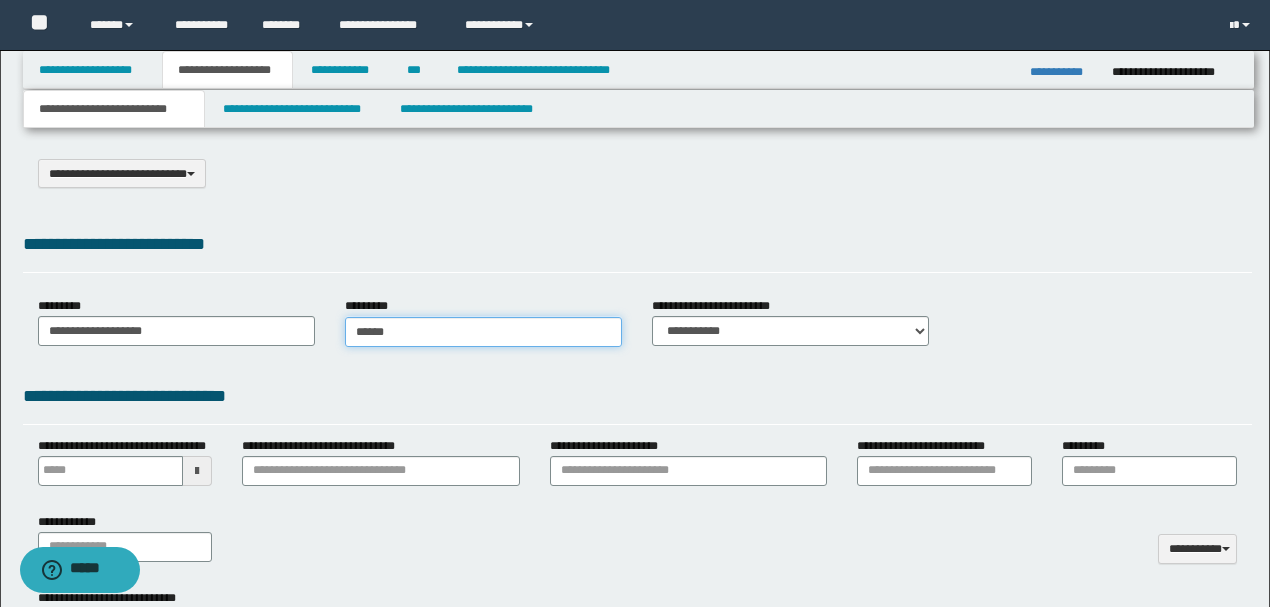 type on "******" 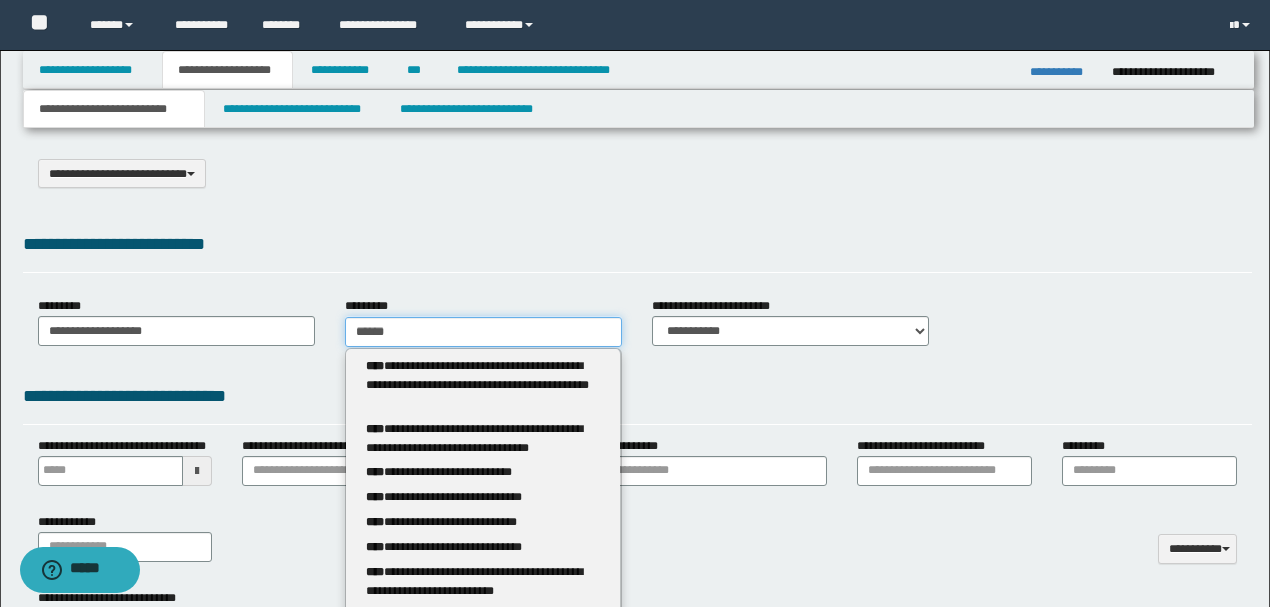 type 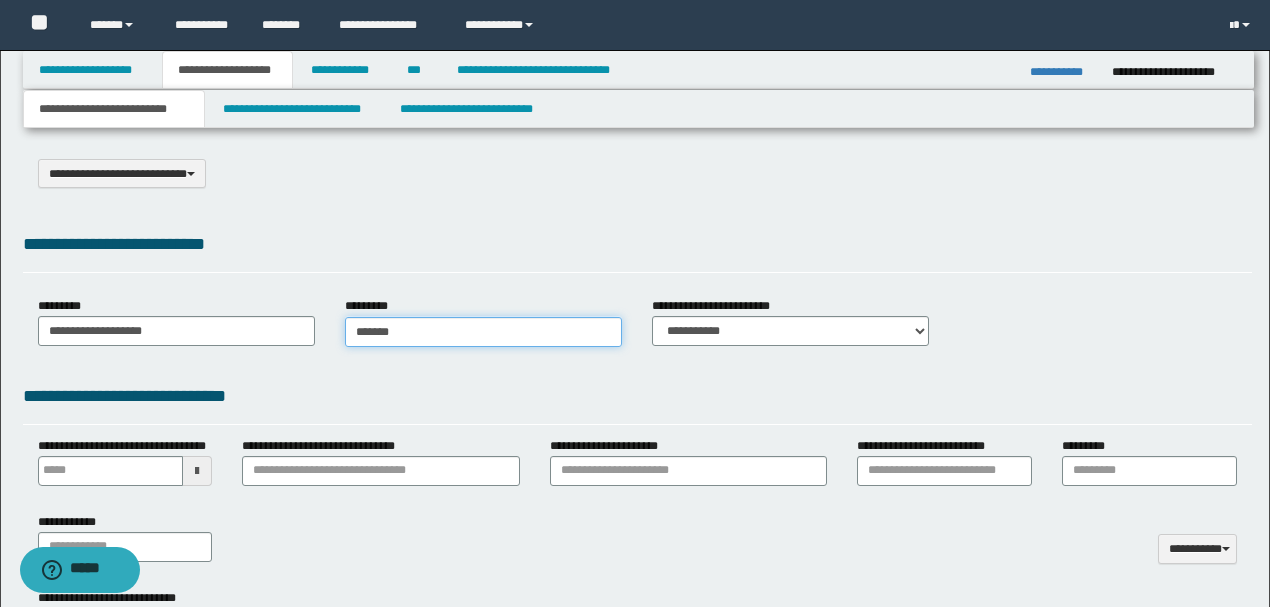 type on "*******" 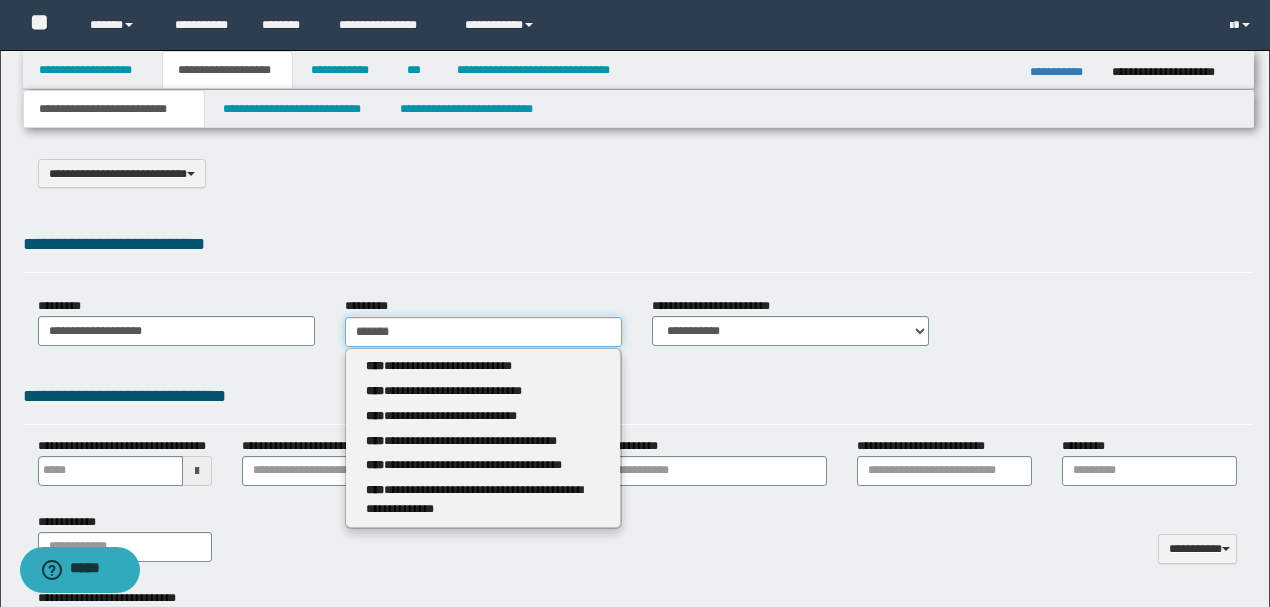 type 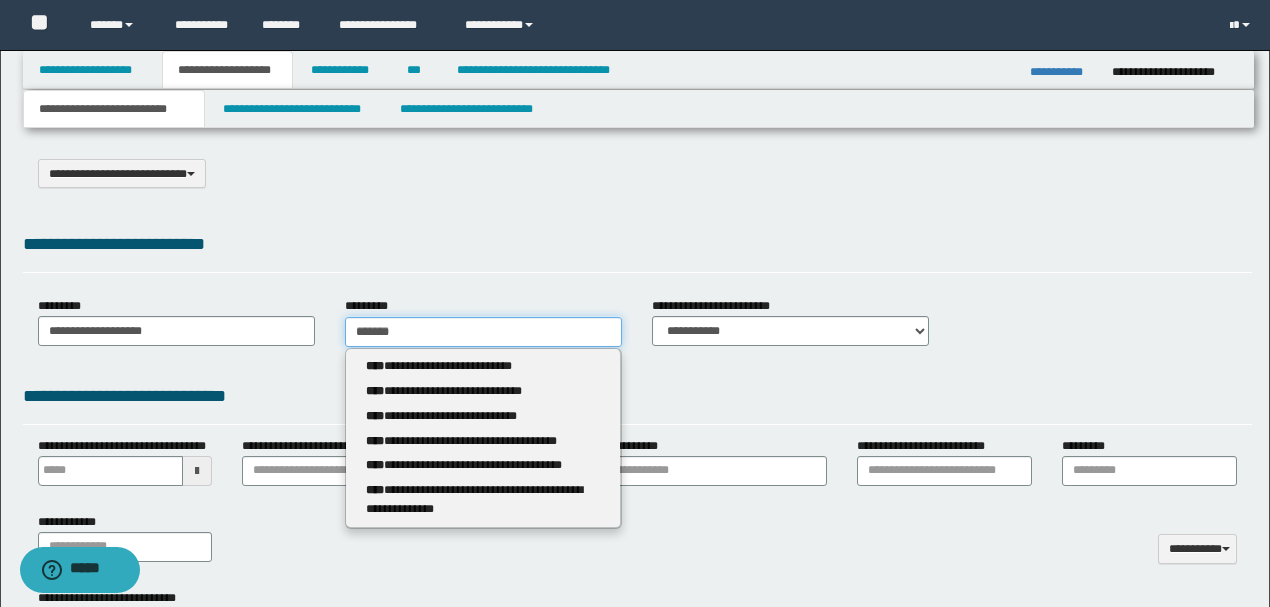 type on "******" 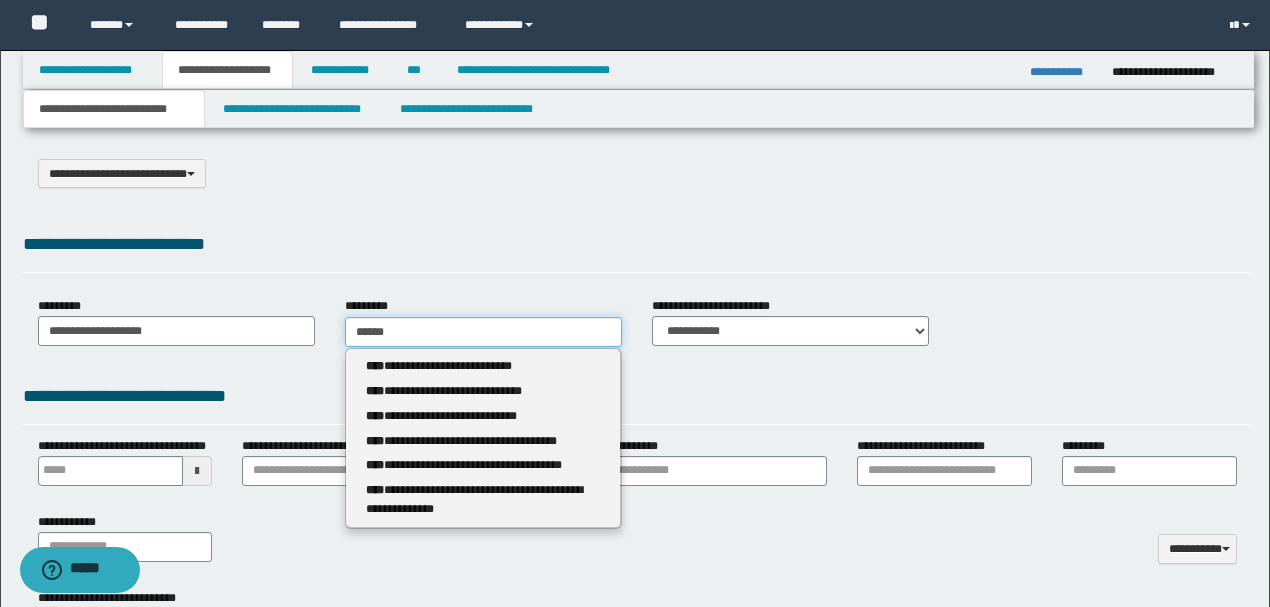 type on "******" 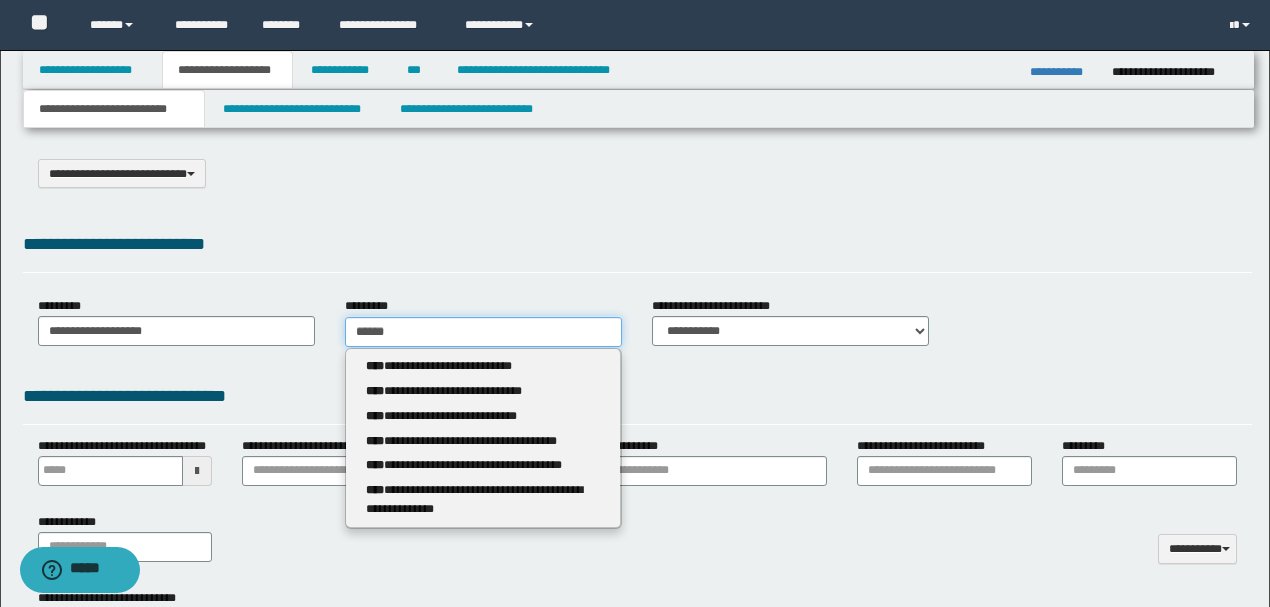 type 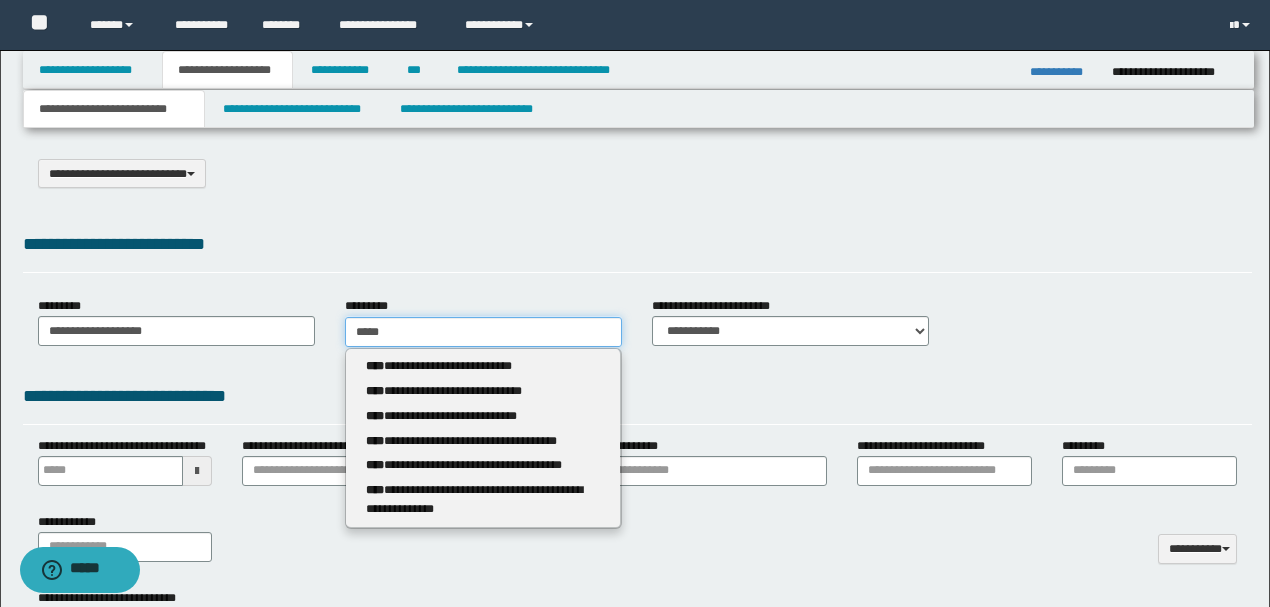 type on "*****" 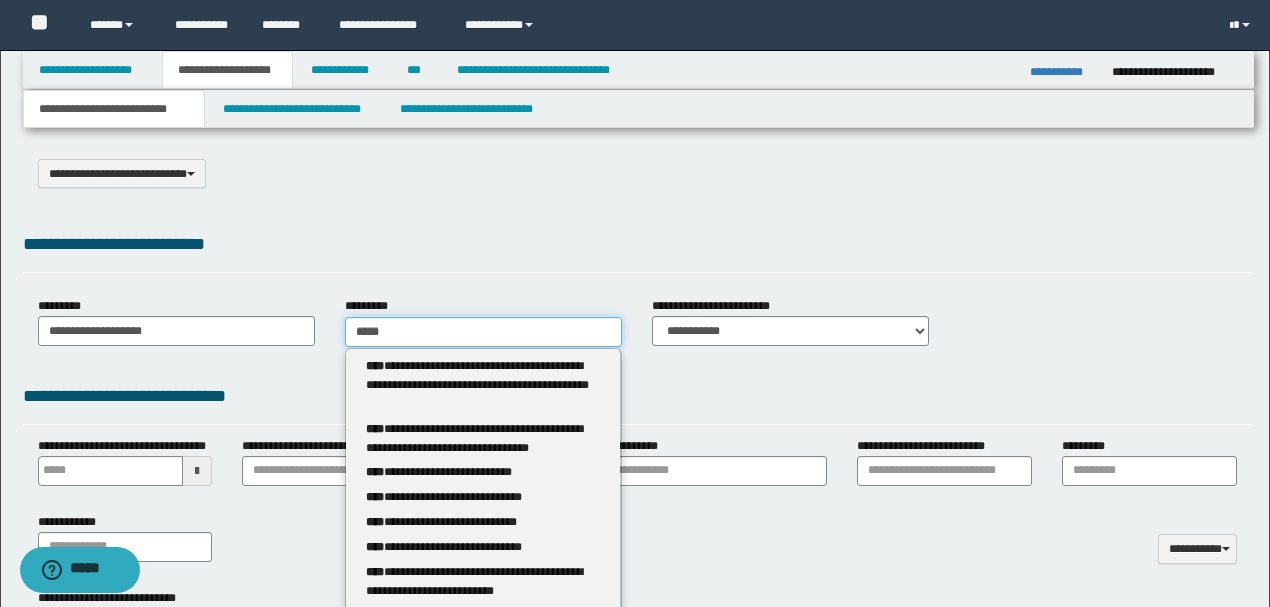 type 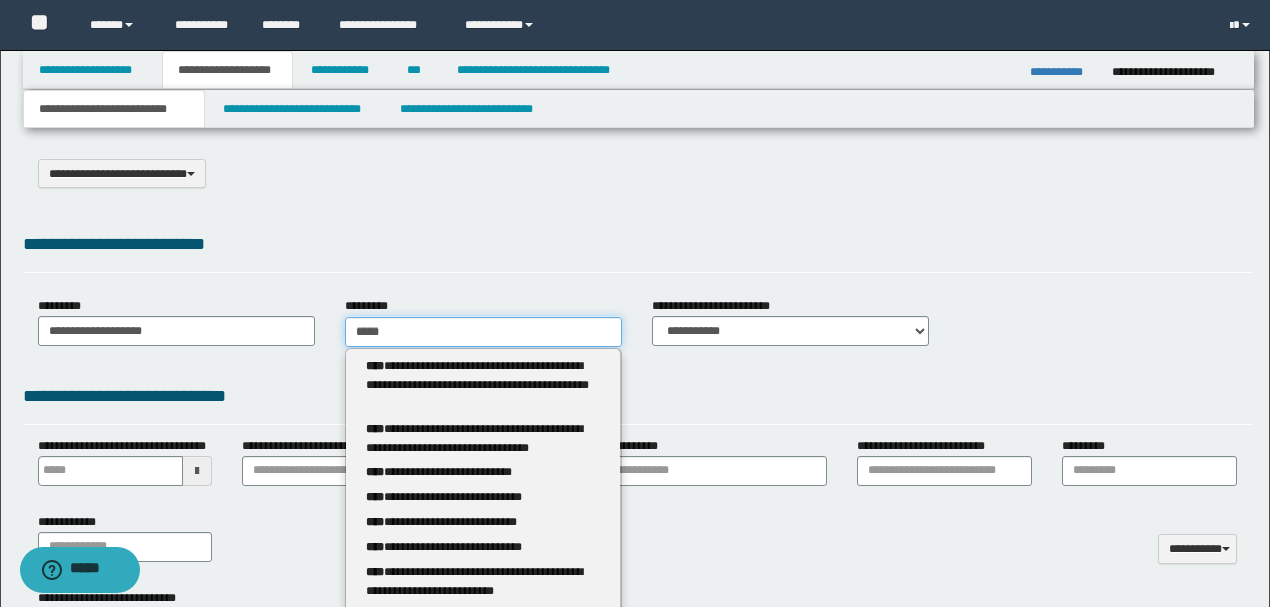 type on "****" 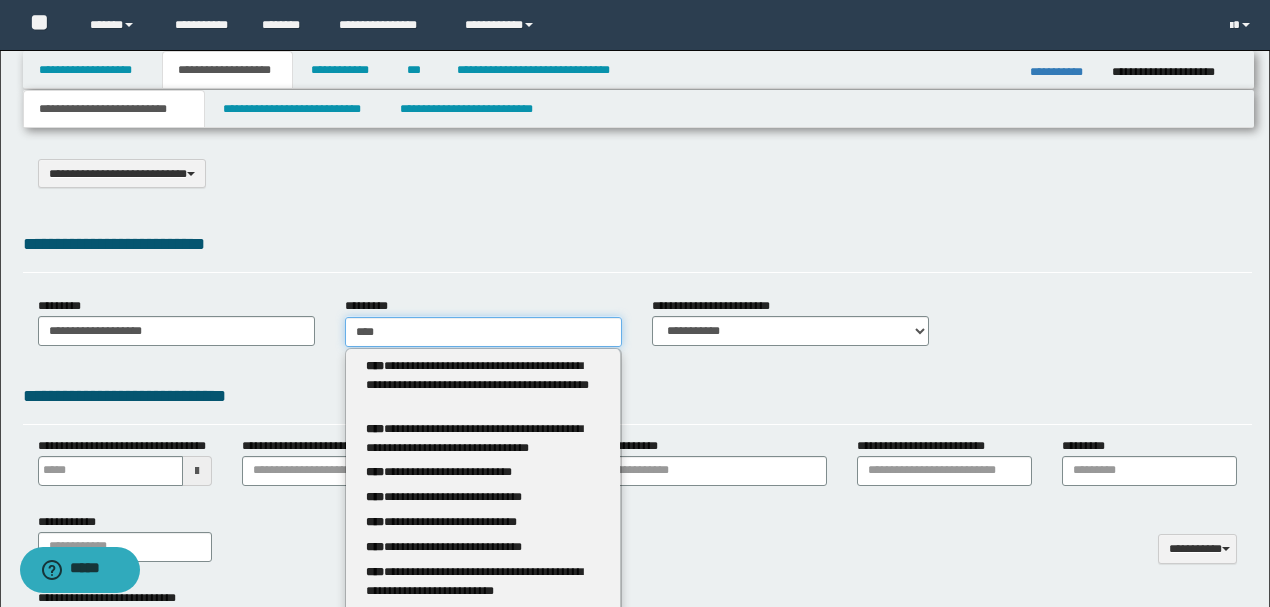 type on "****" 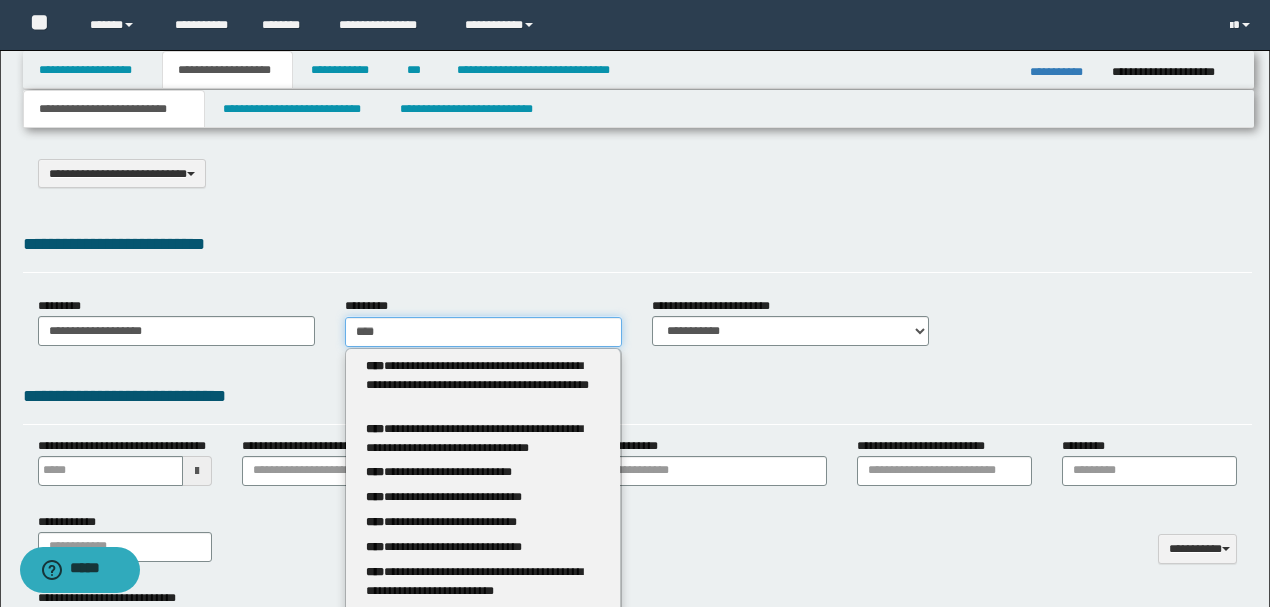 type 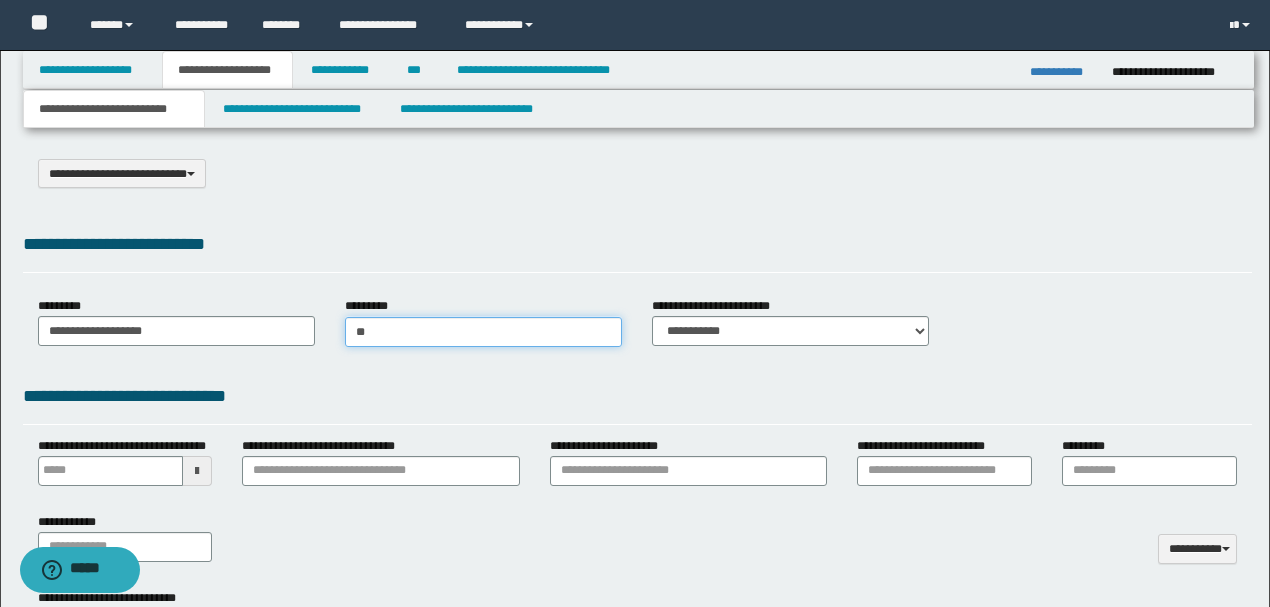 type on "*" 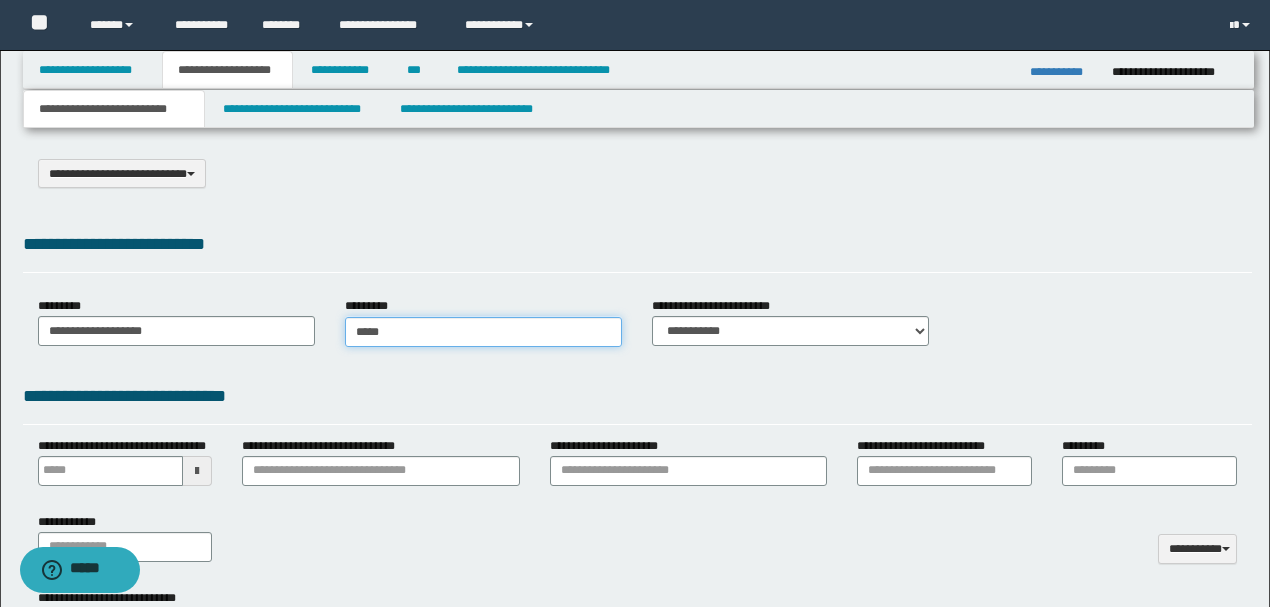 type on "******" 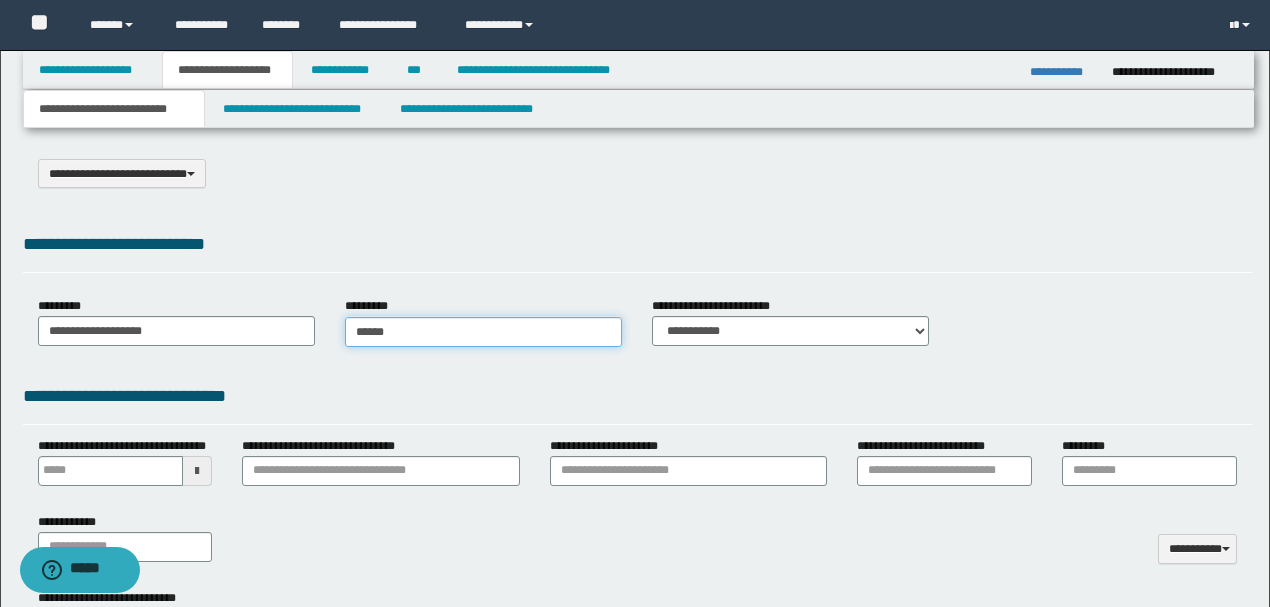 type on "******" 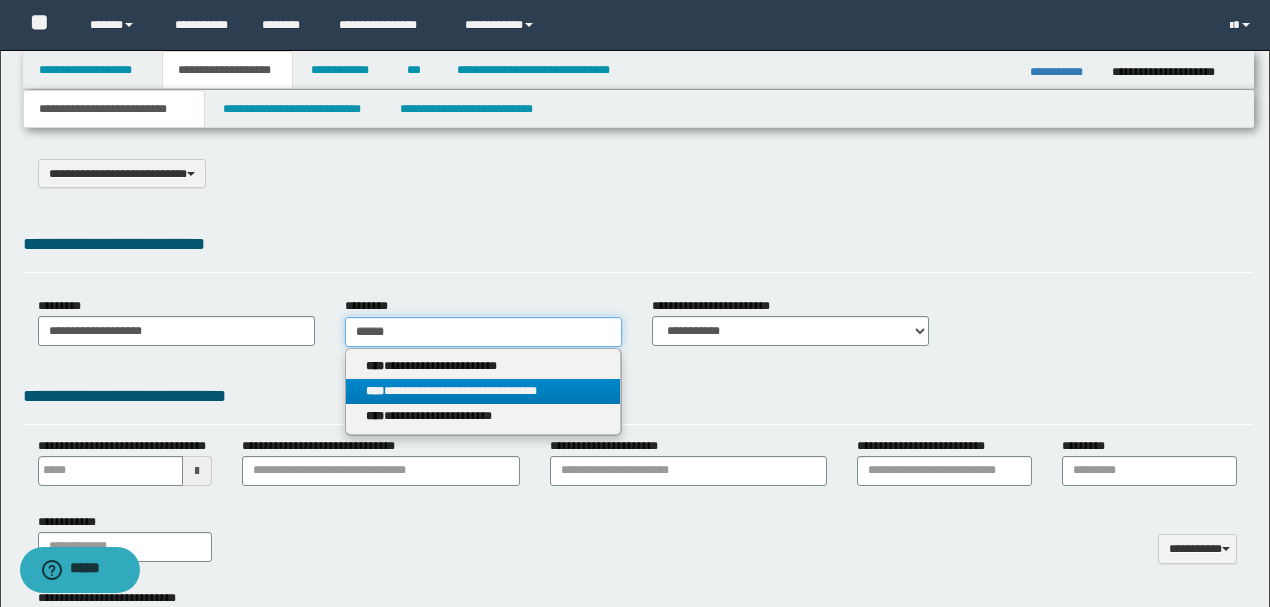 type on "******" 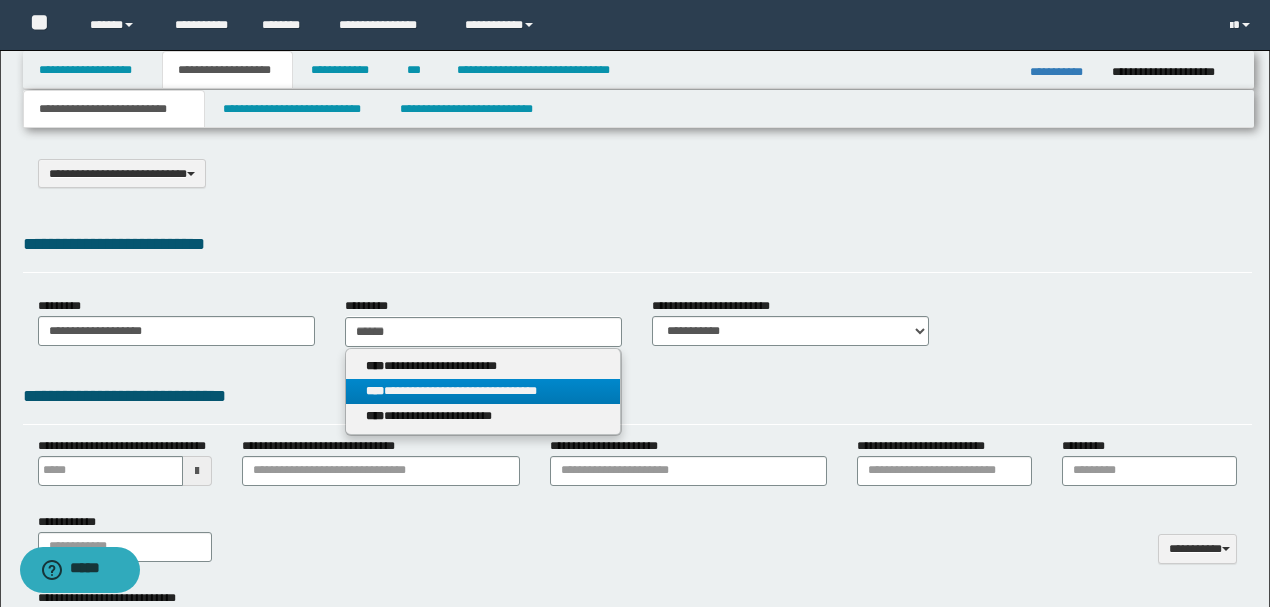 click on "**********" at bounding box center (483, 391) 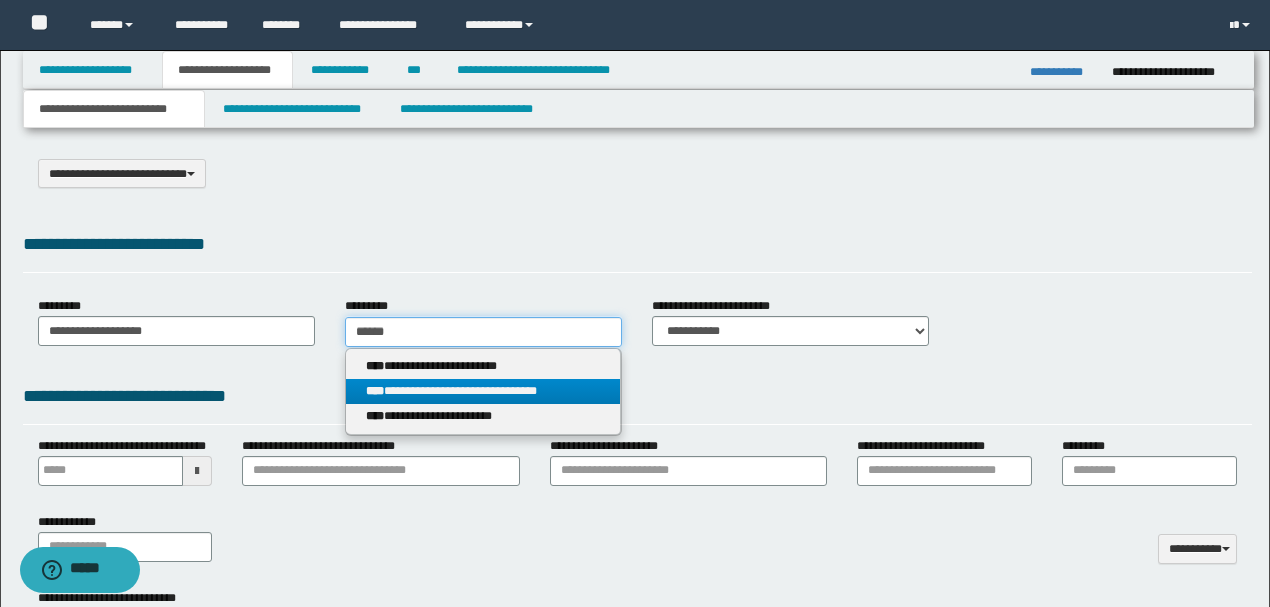 type 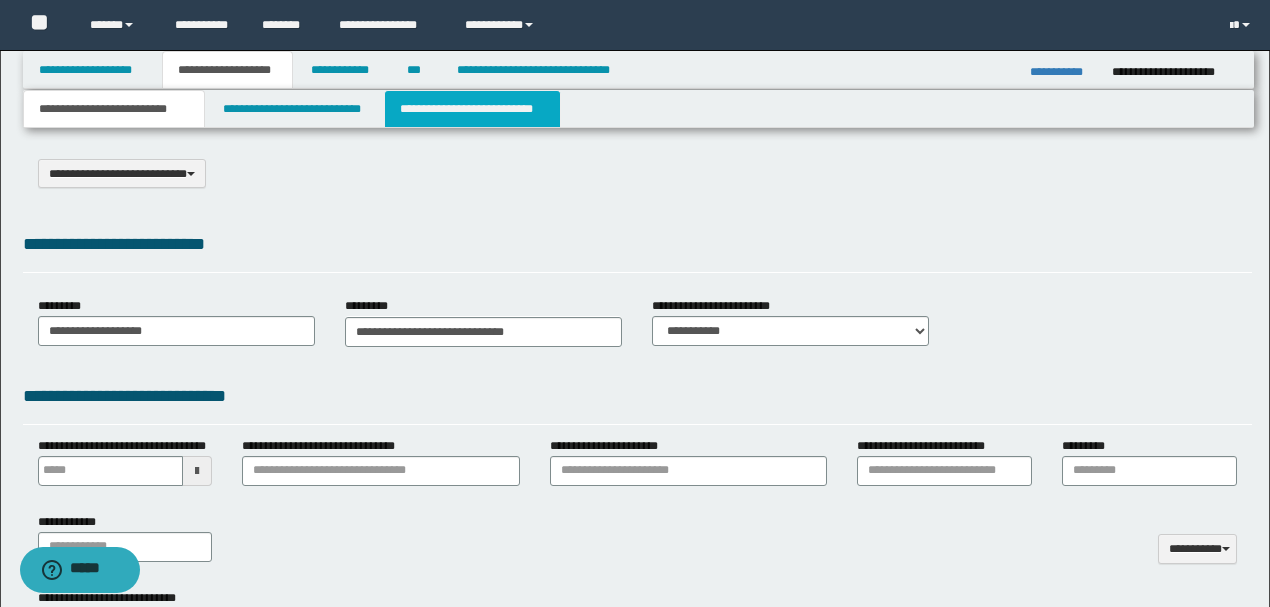 click on "**********" at bounding box center (472, 109) 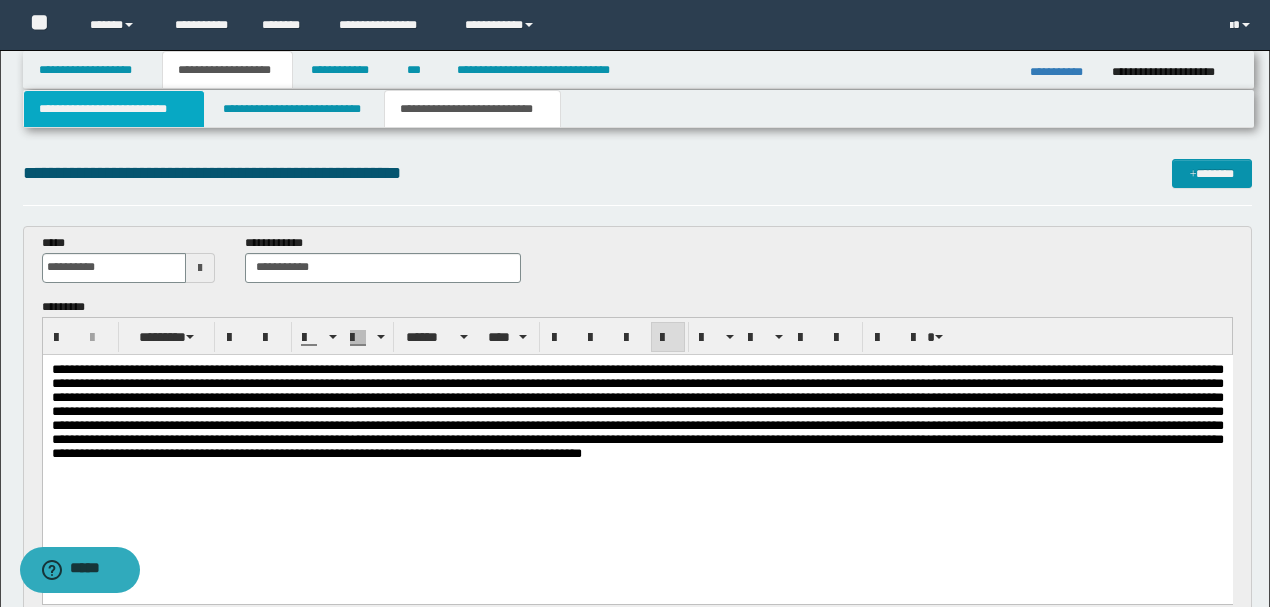 click on "**********" at bounding box center (114, 109) 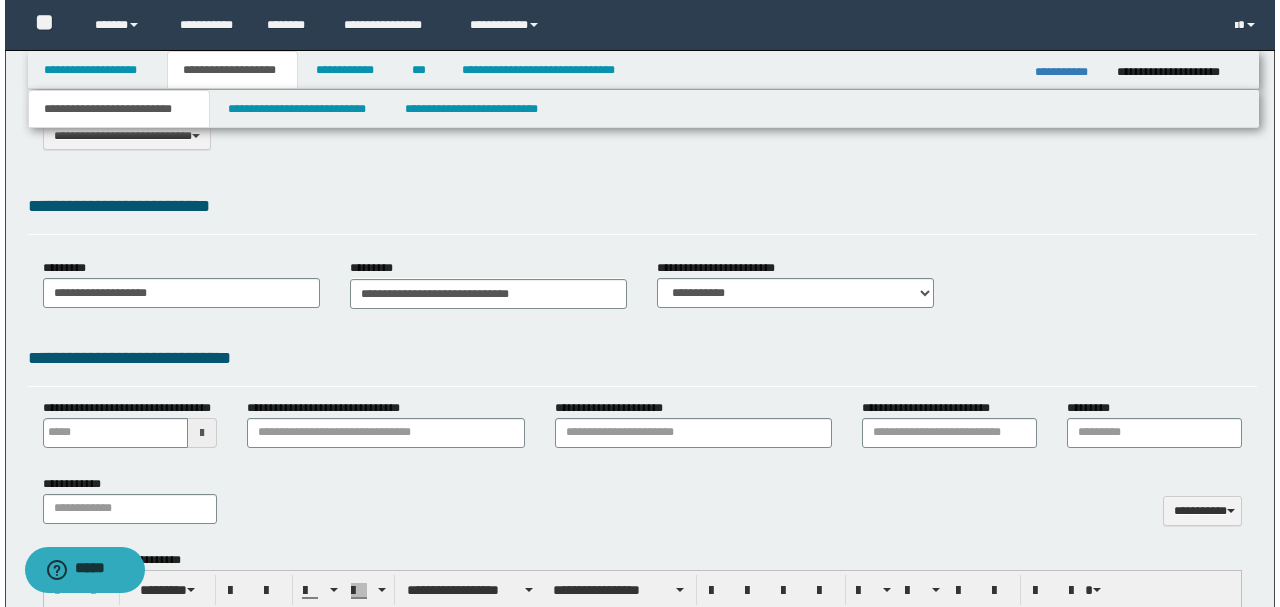 scroll, scrollTop: 0, scrollLeft: 0, axis: both 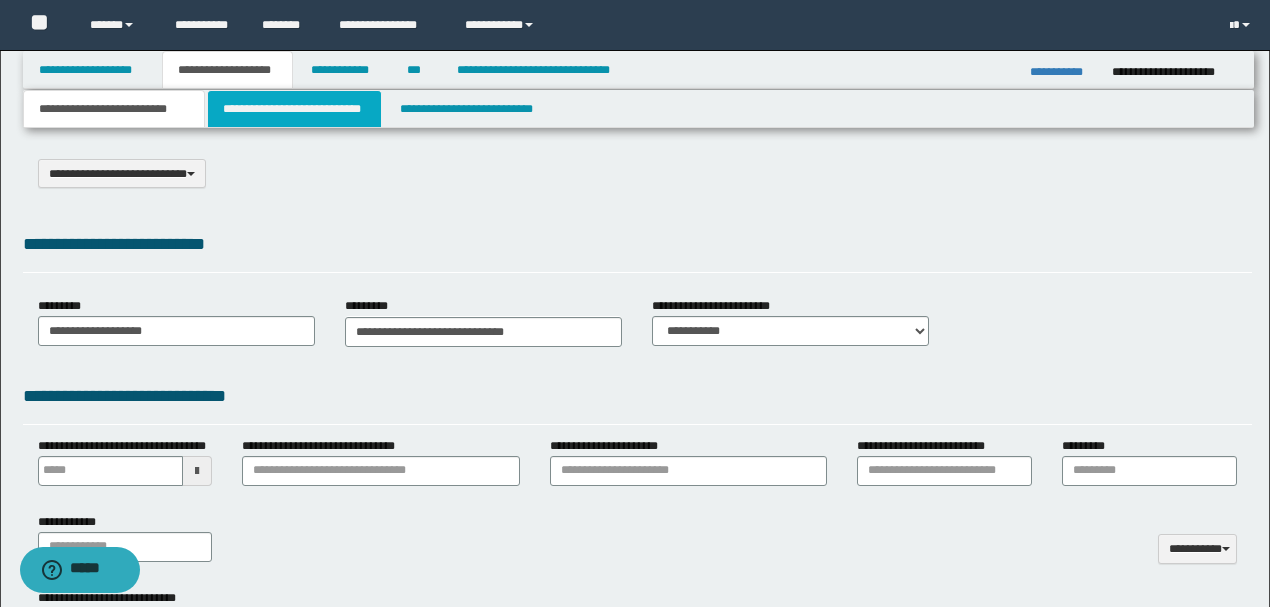 click on "**********" at bounding box center (294, 109) 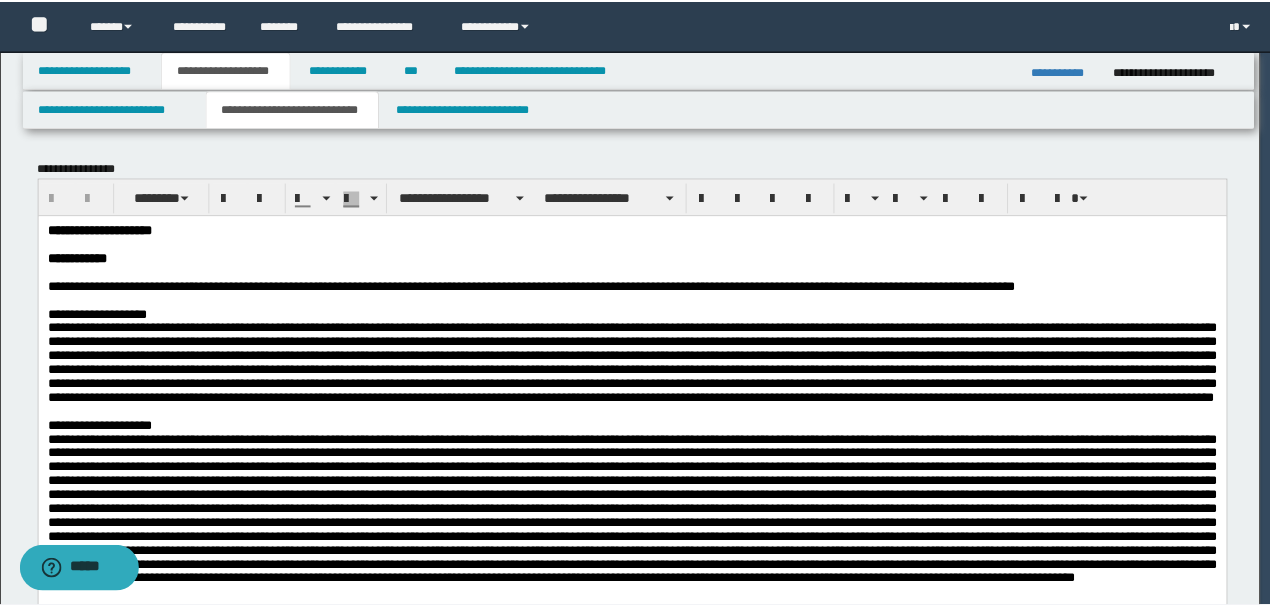 scroll, scrollTop: 0, scrollLeft: 0, axis: both 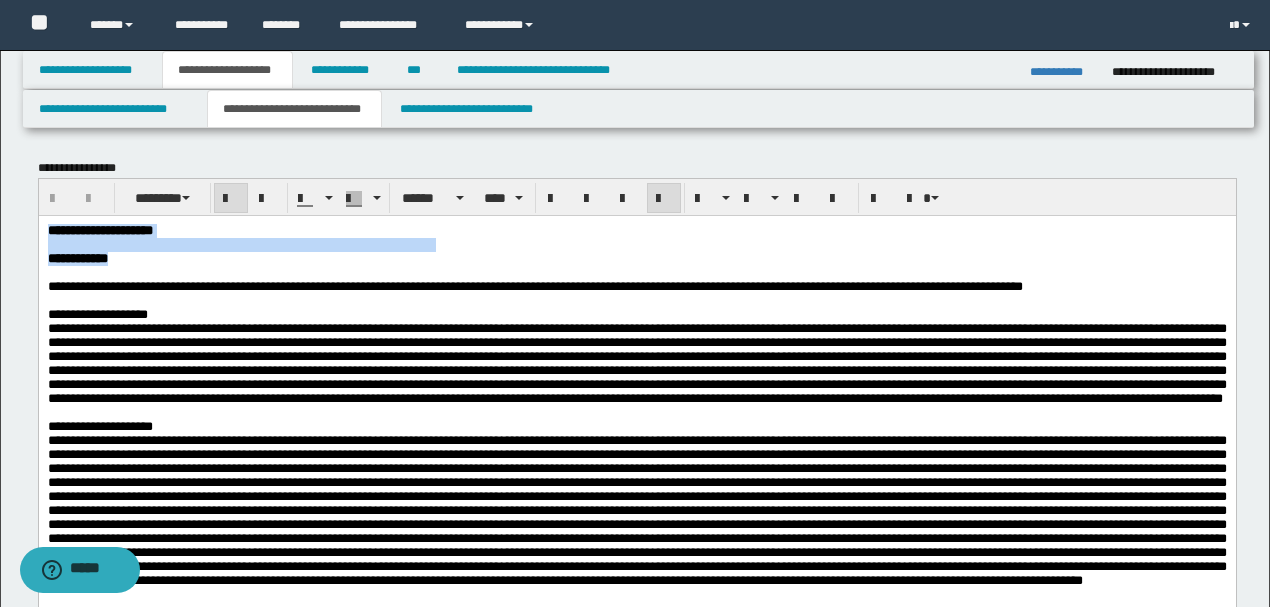 drag, startPoint x: 180, startPoint y: 263, endPoint x: 72, endPoint y: 439, distance: 206.49455 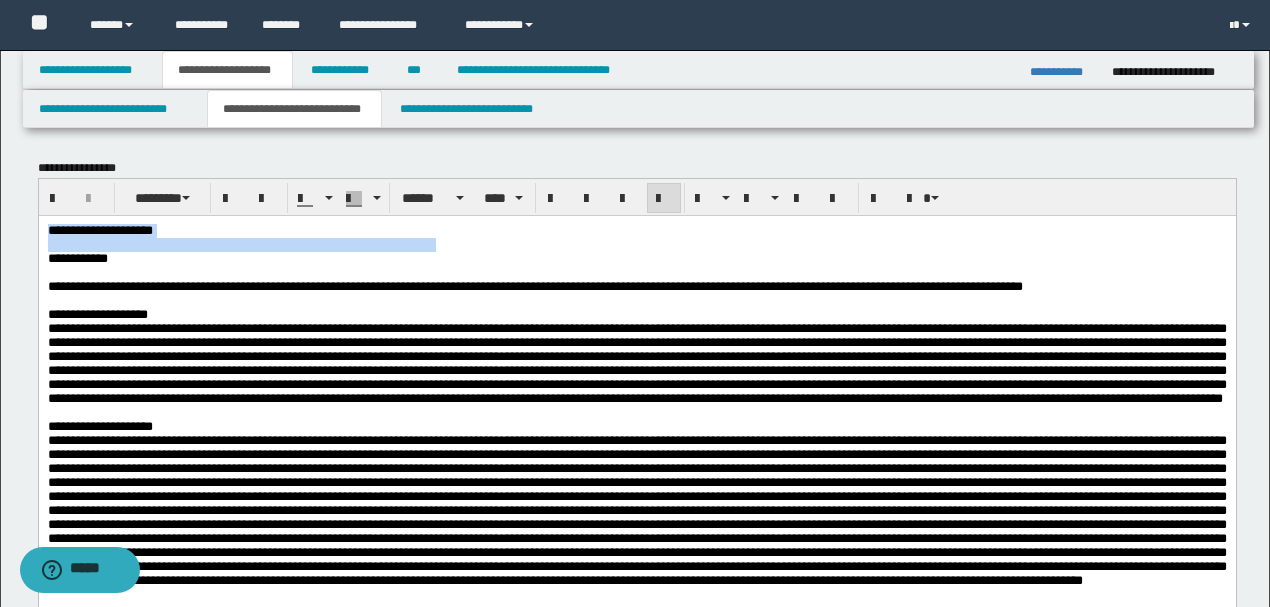 click on "**********" at bounding box center [636, 230] 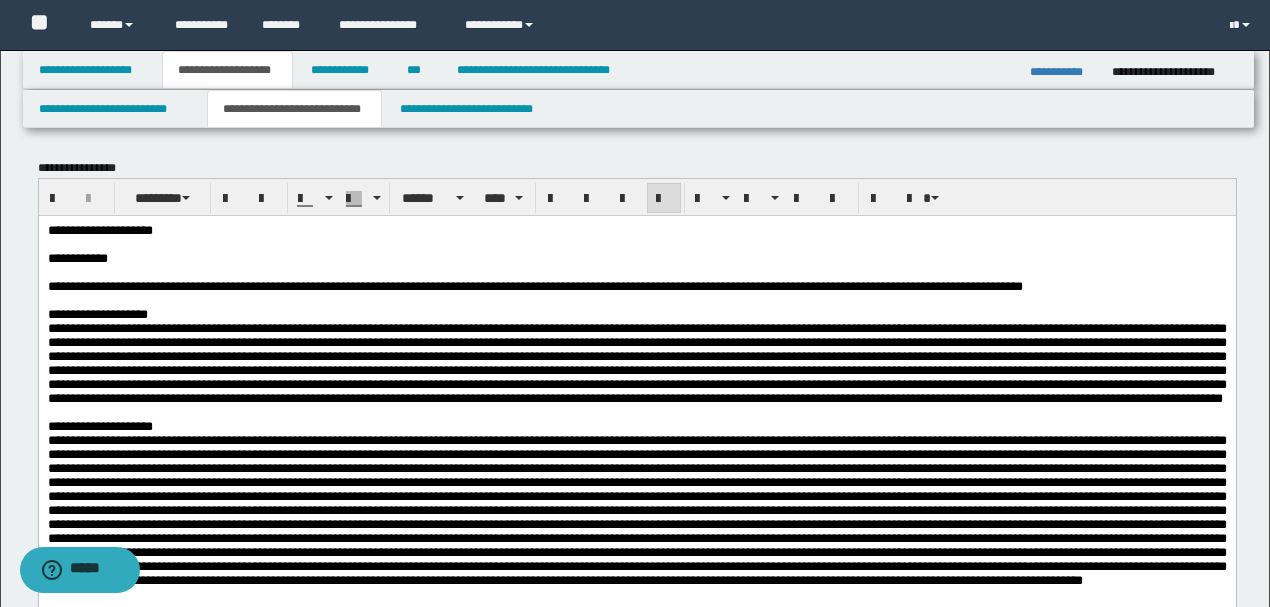 type 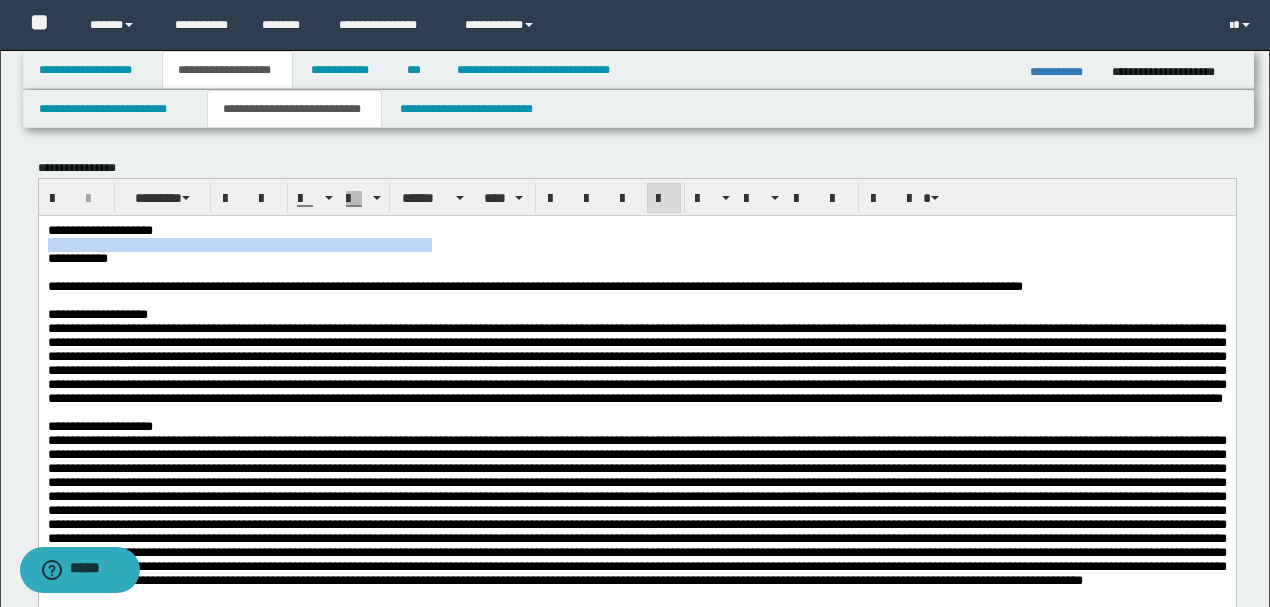 drag, startPoint x: 216, startPoint y: 230, endPoint x: 56, endPoint y: 486, distance: 301.8874 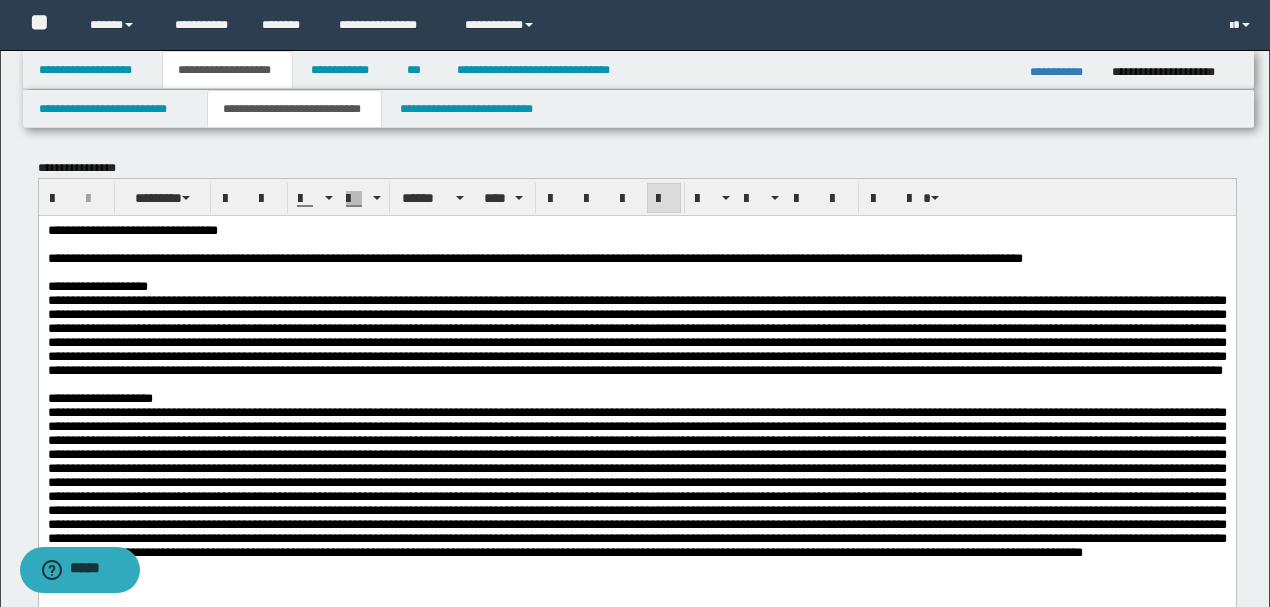 click on "**********" at bounding box center (636, 230) 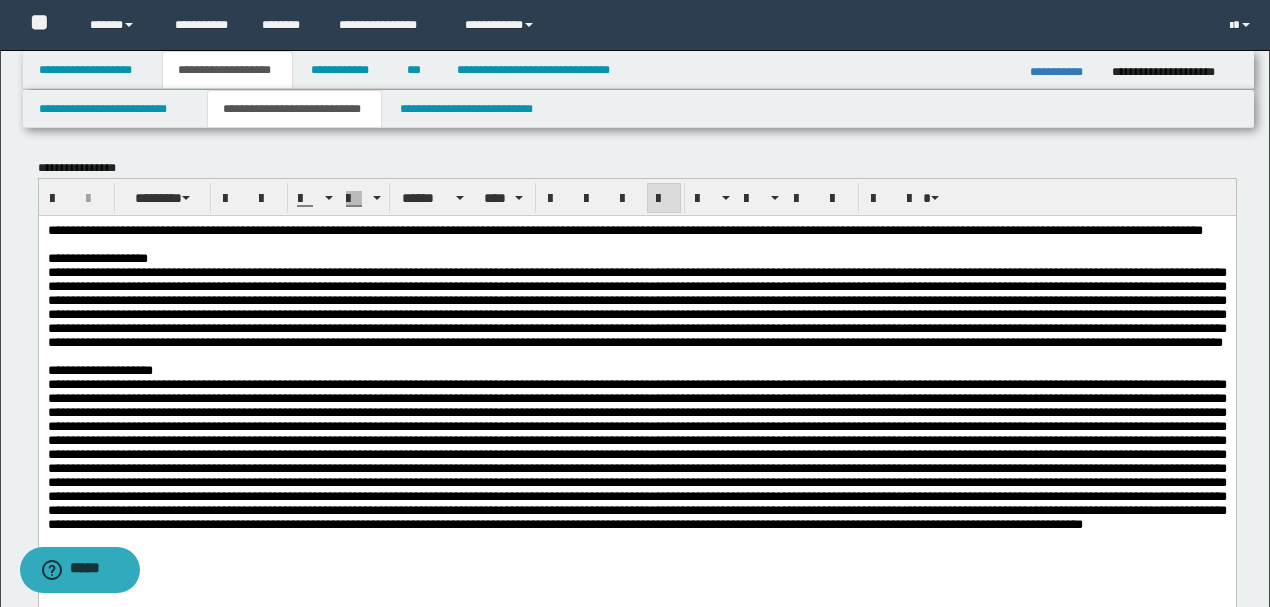 click on "**********" at bounding box center [714, 229] 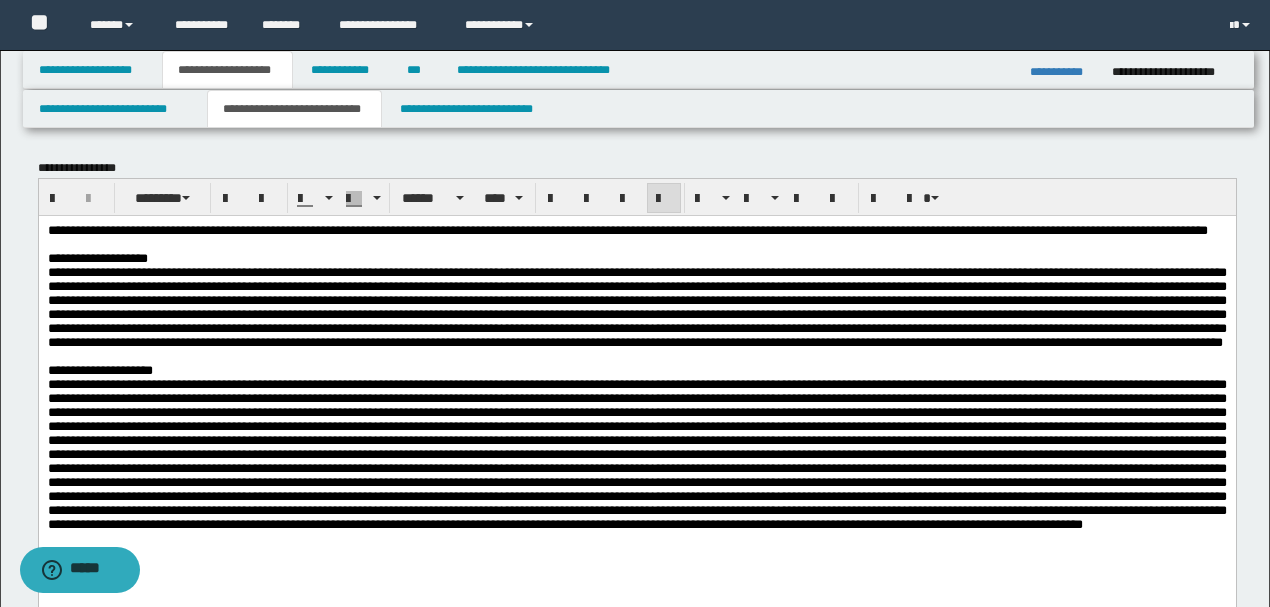 click on "**********" at bounding box center [717, 229] 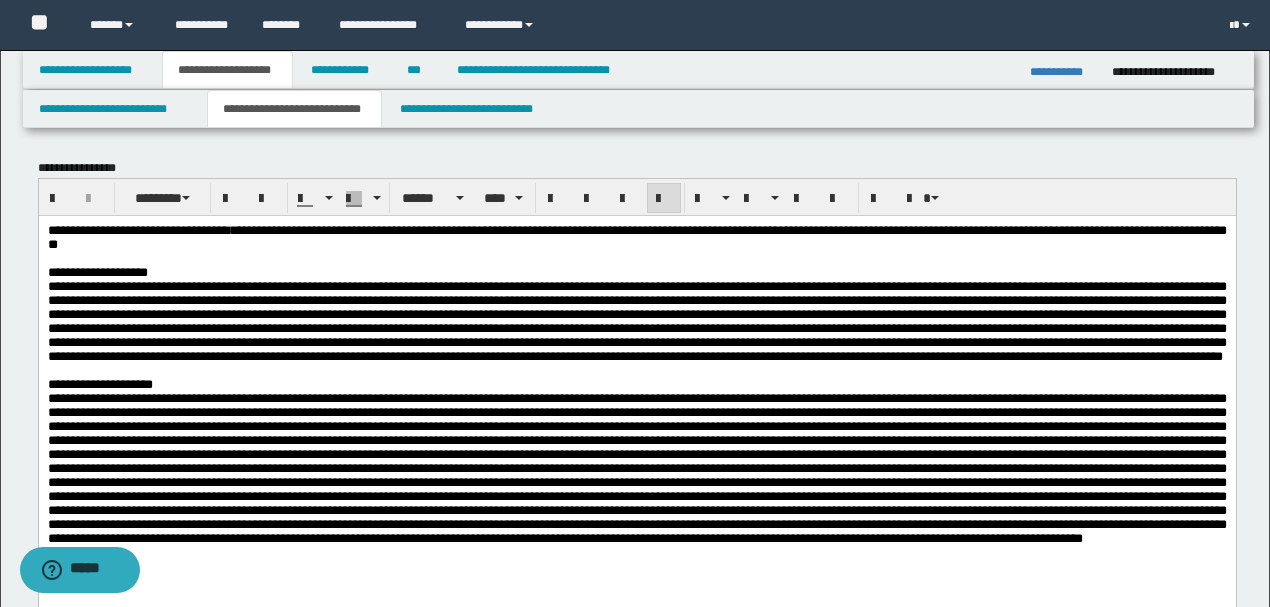 click on "**********" at bounding box center (636, 236) 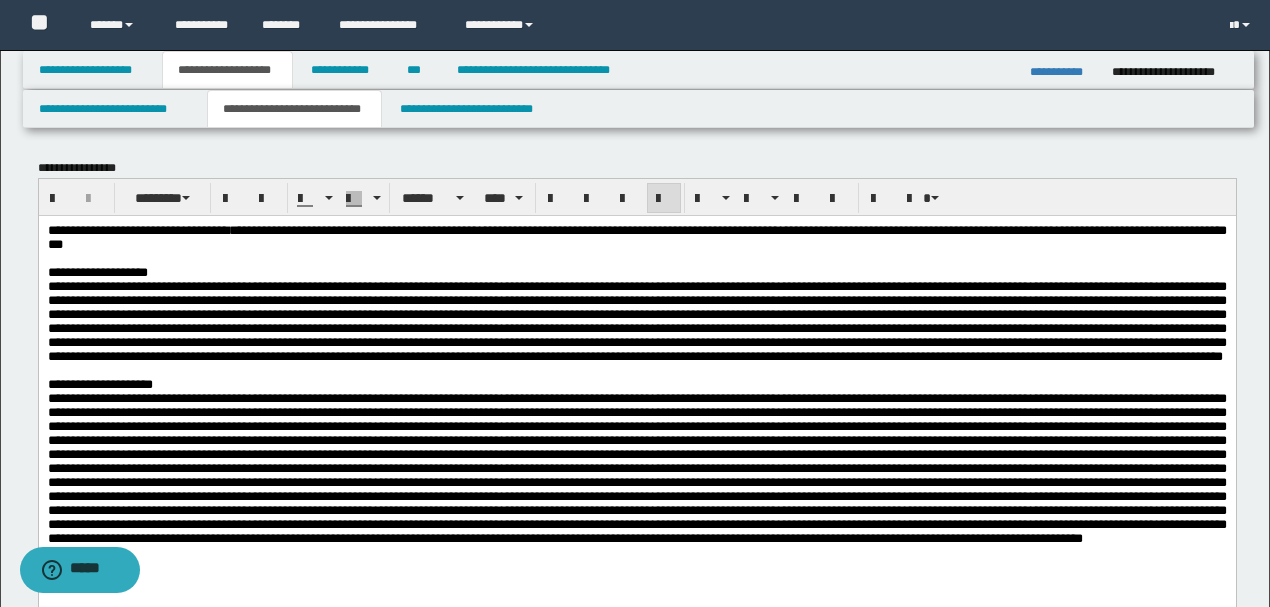 click at bounding box center [636, 320] 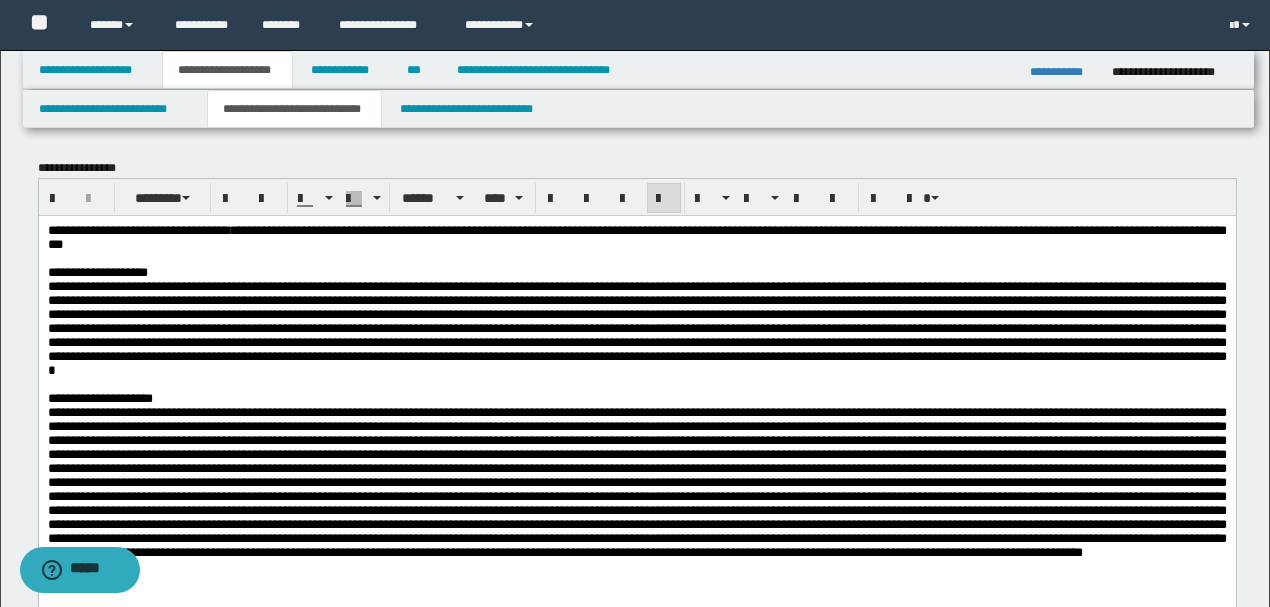 click at bounding box center (636, 327) 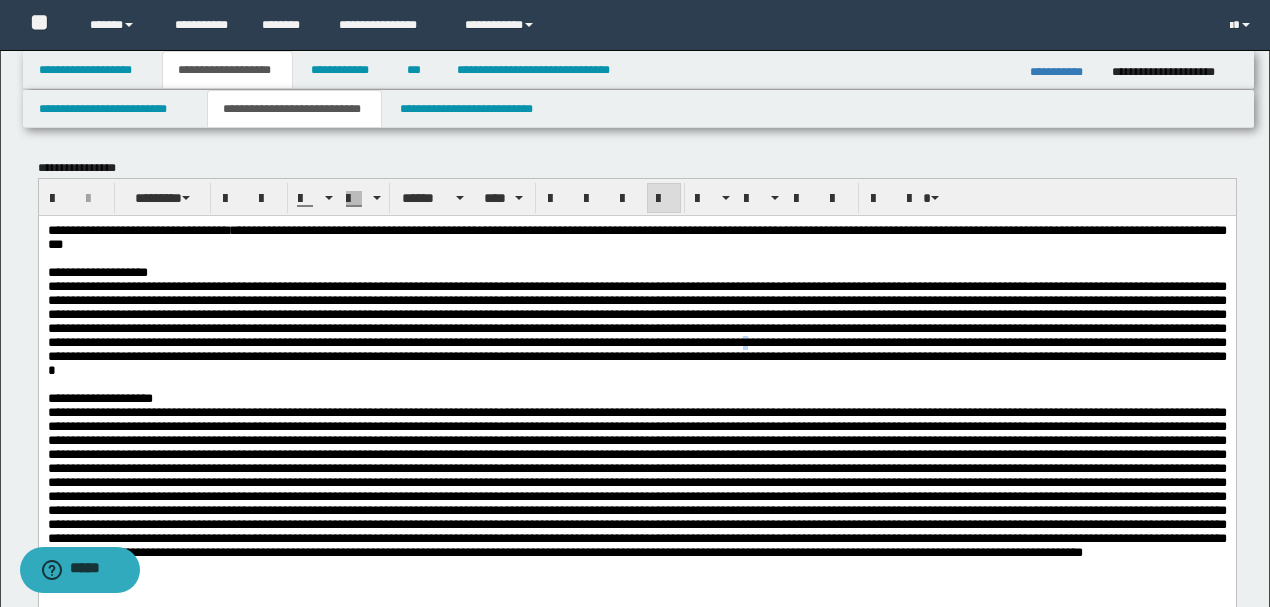 click at bounding box center (636, 327) 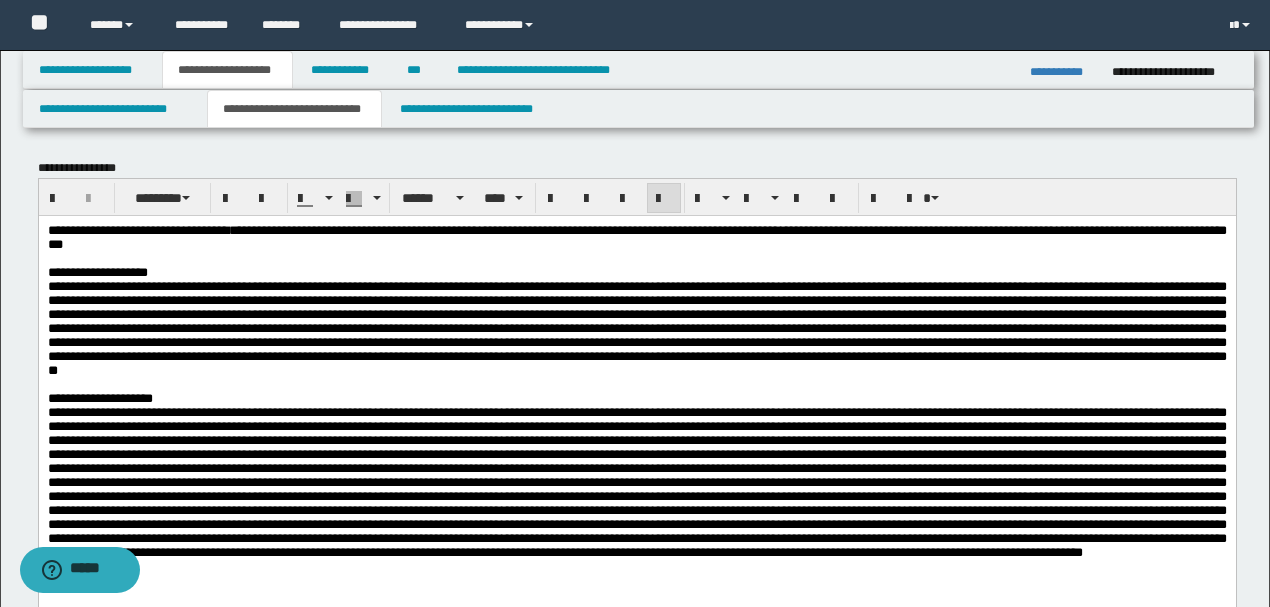 click at bounding box center (636, 327) 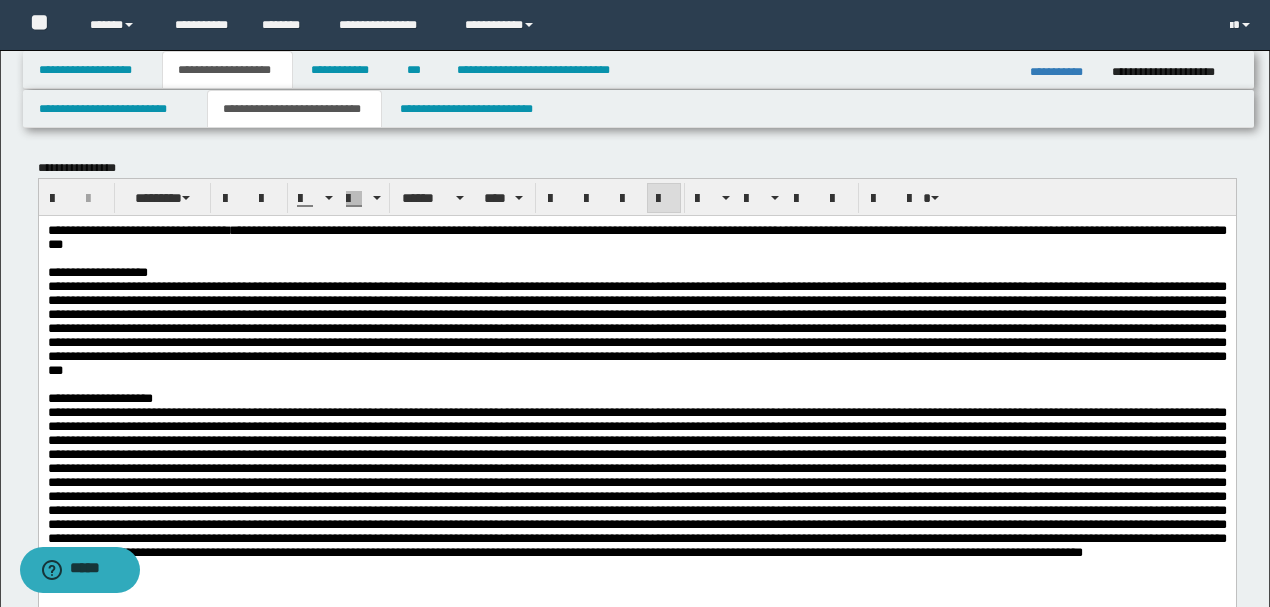 click at bounding box center [636, 327] 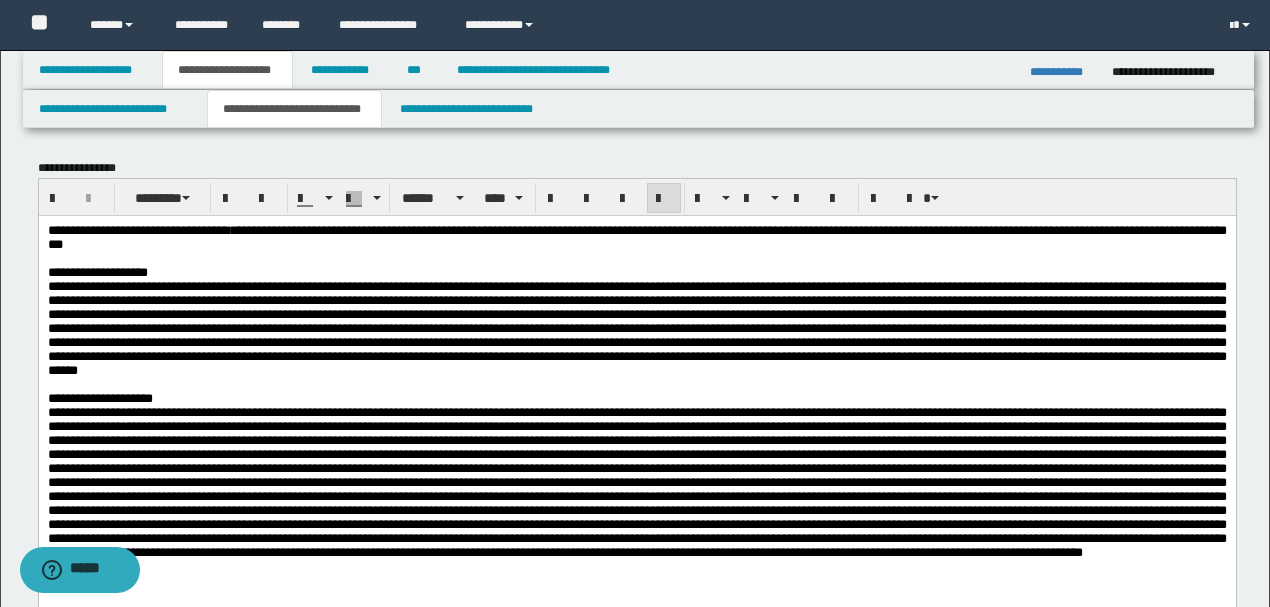 scroll, scrollTop: 66, scrollLeft: 0, axis: vertical 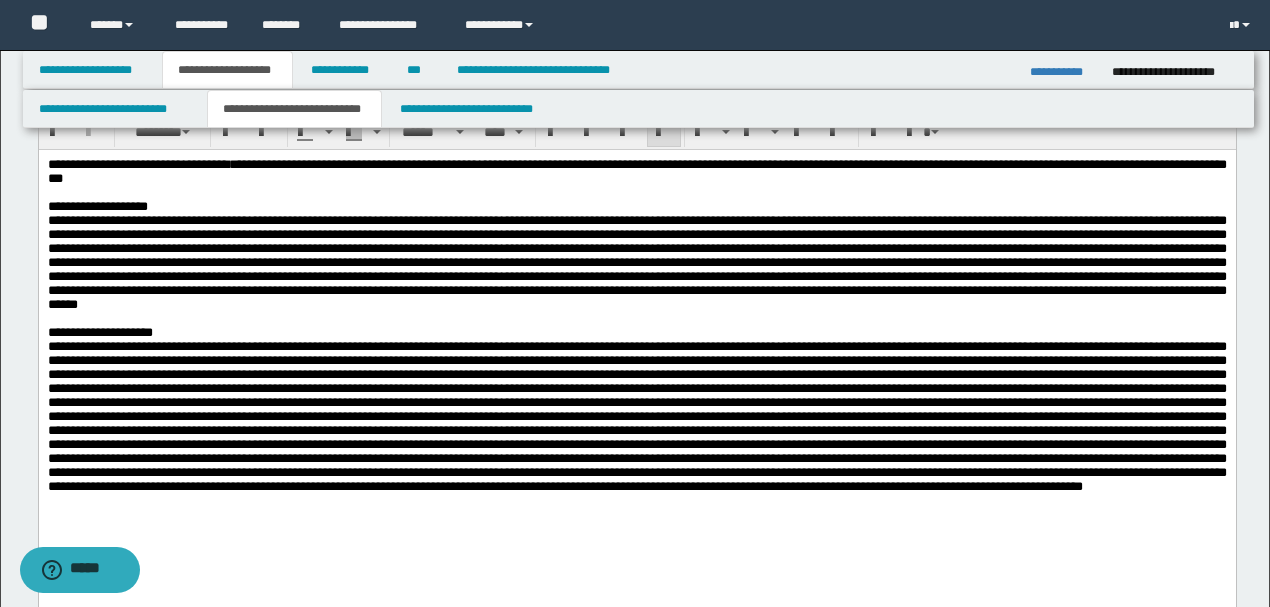 click at bounding box center (636, 415) 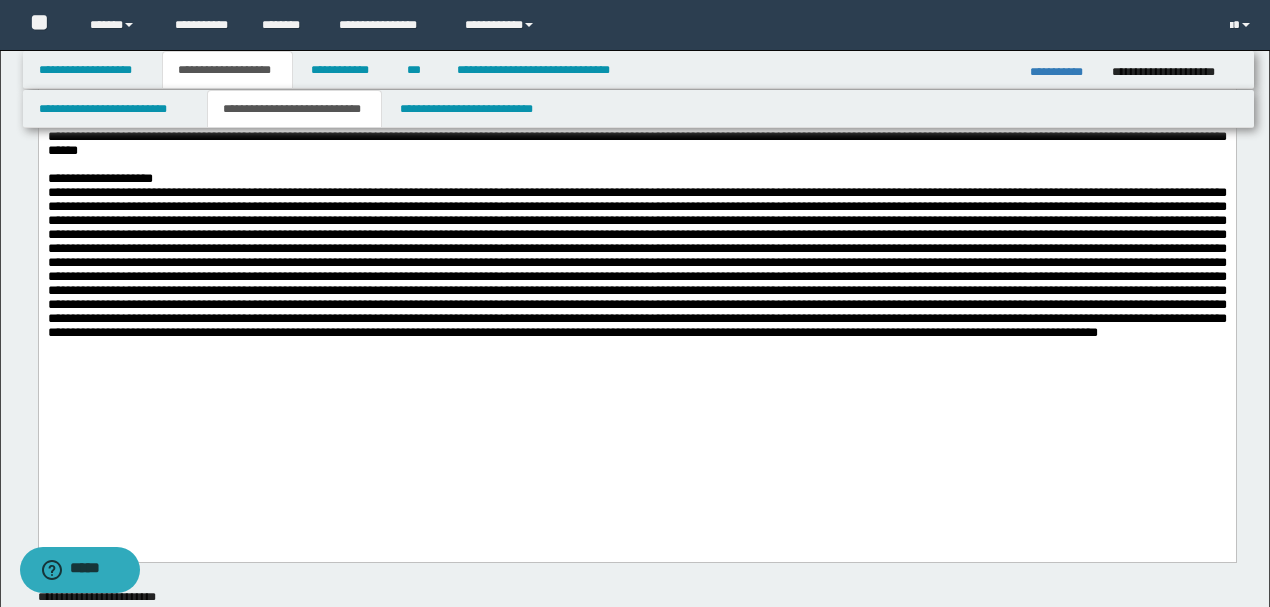 scroll, scrollTop: 266, scrollLeft: 0, axis: vertical 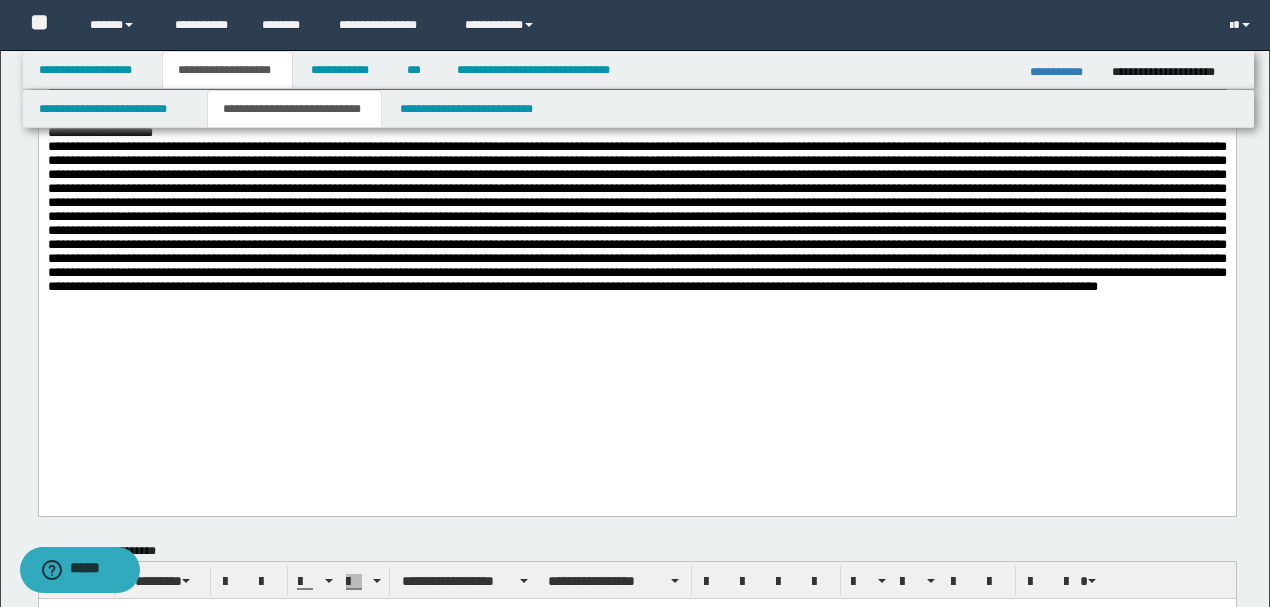 click at bounding box center [636, 216] 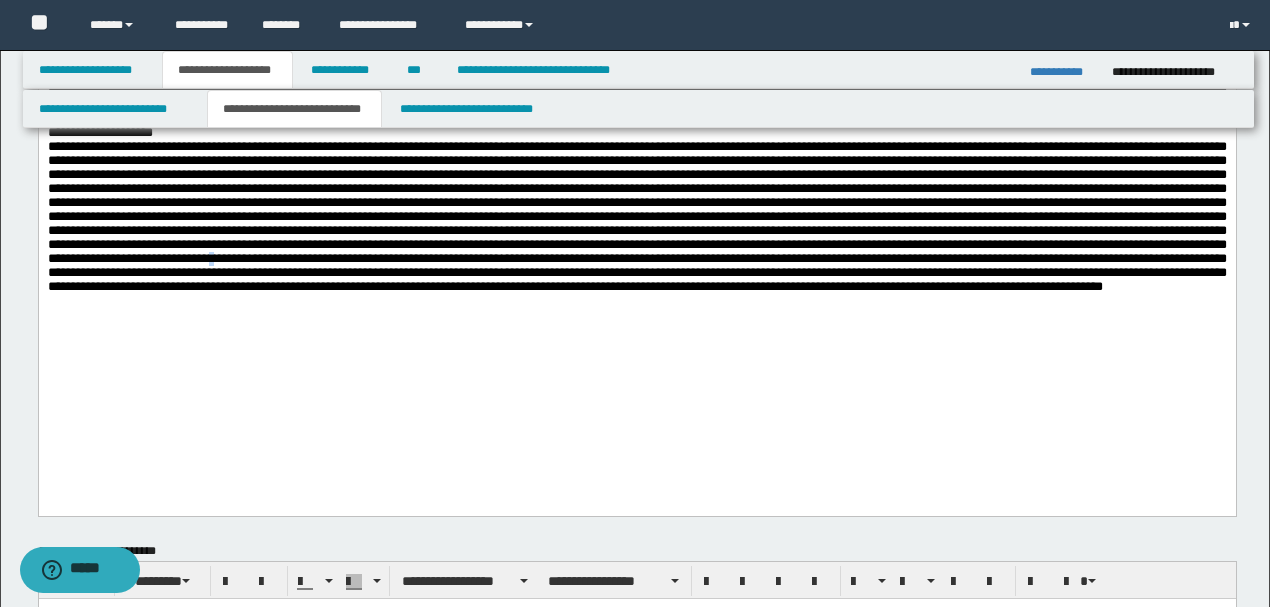 click at bounding box center (636, 216) 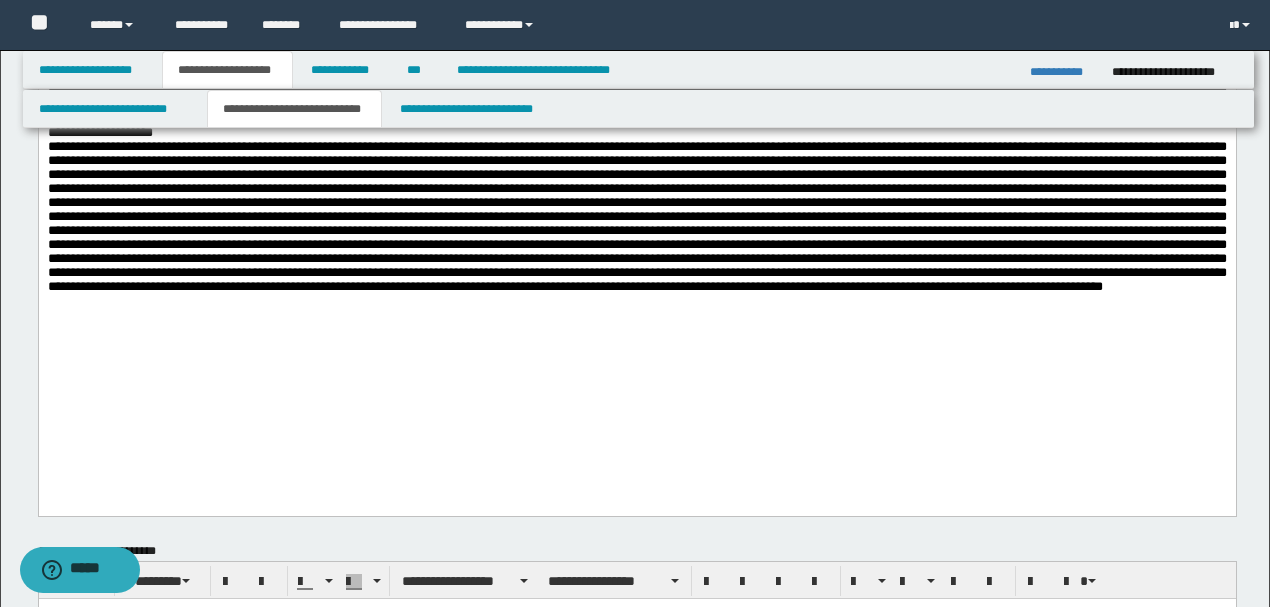 click at bounding box center [636, 216] 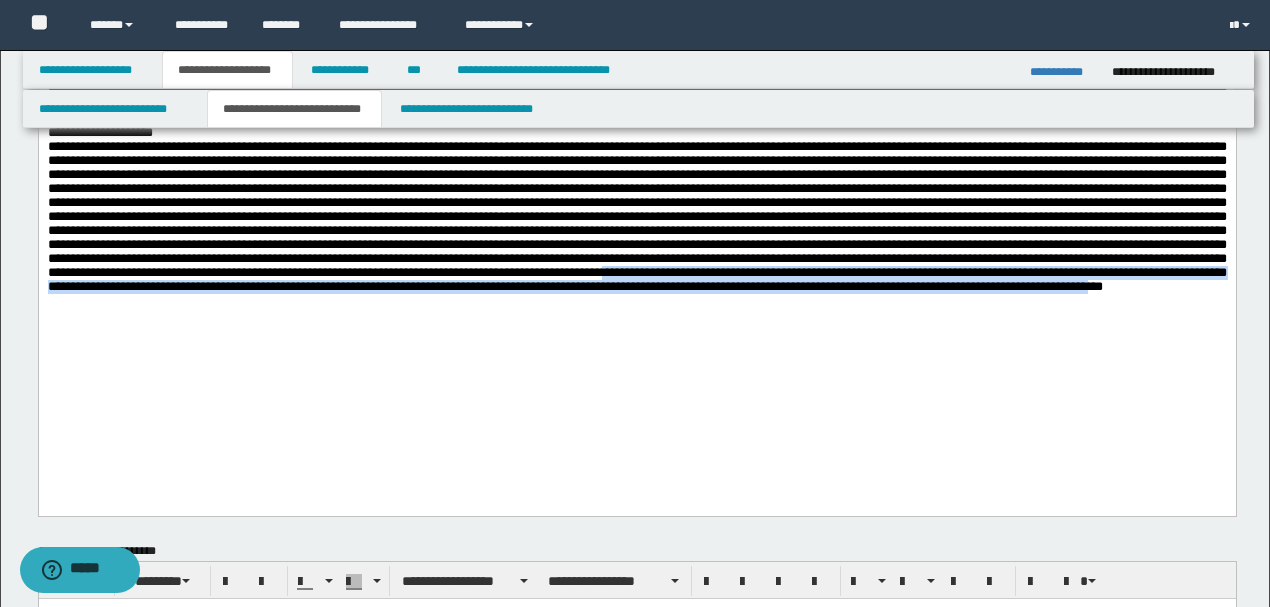 drag, startPoint x: 399, startPoint y: 376, endPoint x: 1158, endPoint y: 389, distance: 759.1113 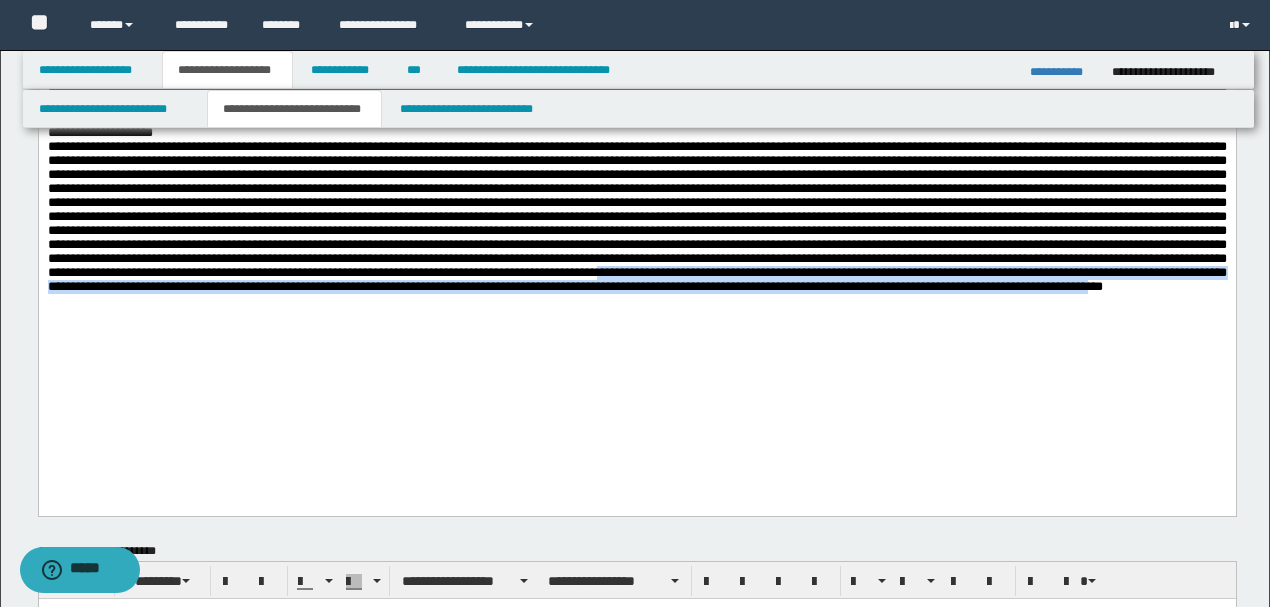 drag, startPoint x: 394, startPoint y: 380, endPoint x: 1158, endPoint y: 399, distance: 764.2362 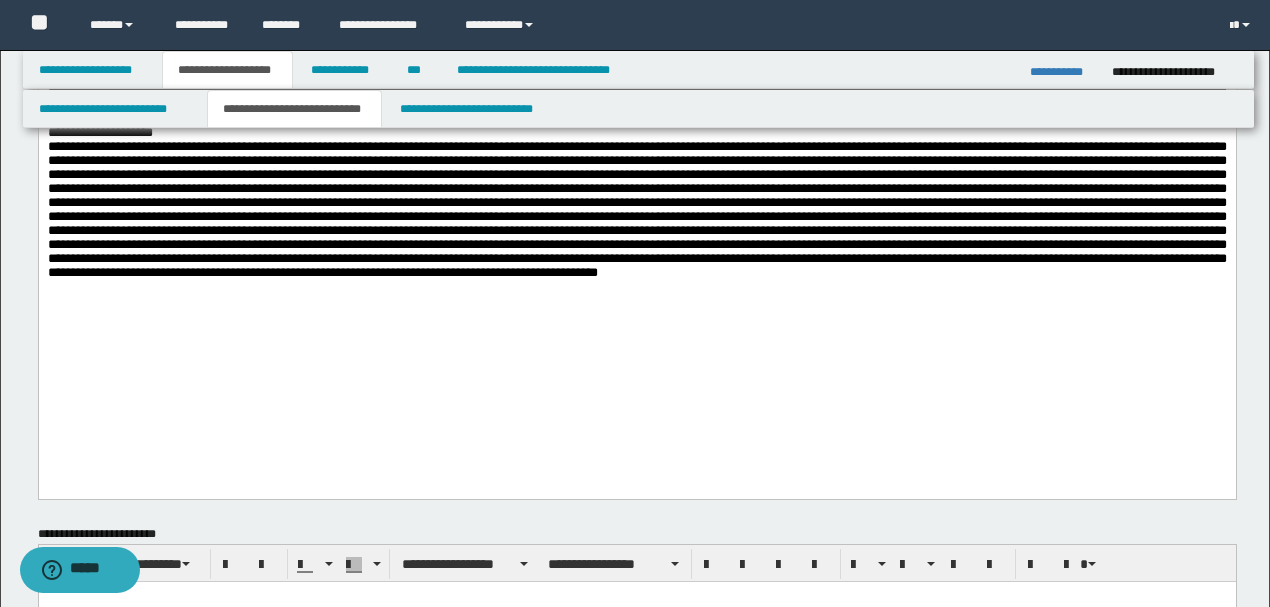 click at bounding box center [636, 210] 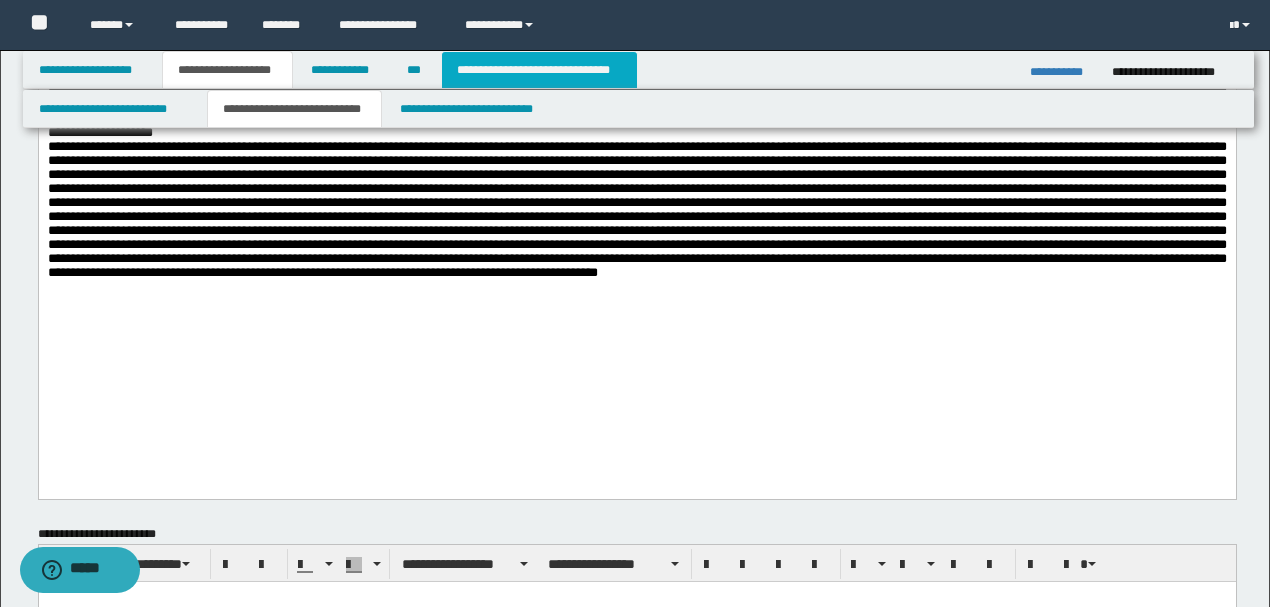 click on "**********" at bounding box center [539, 70] 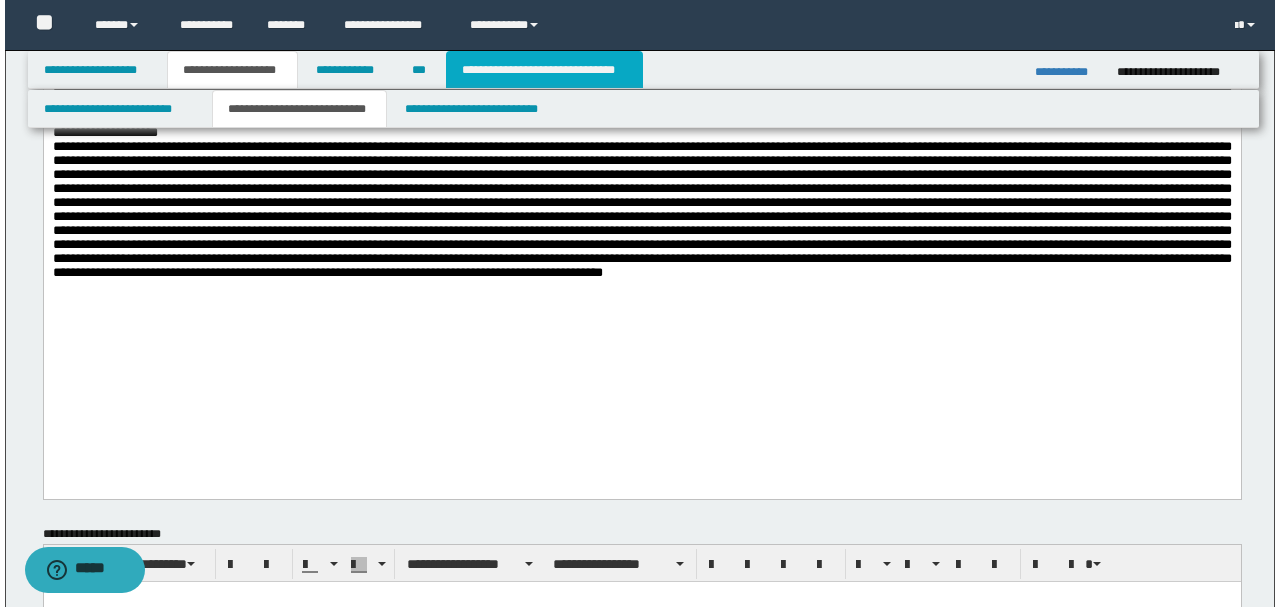 scroll, scrollTop: 0, scrollLeft: 0, axis: both 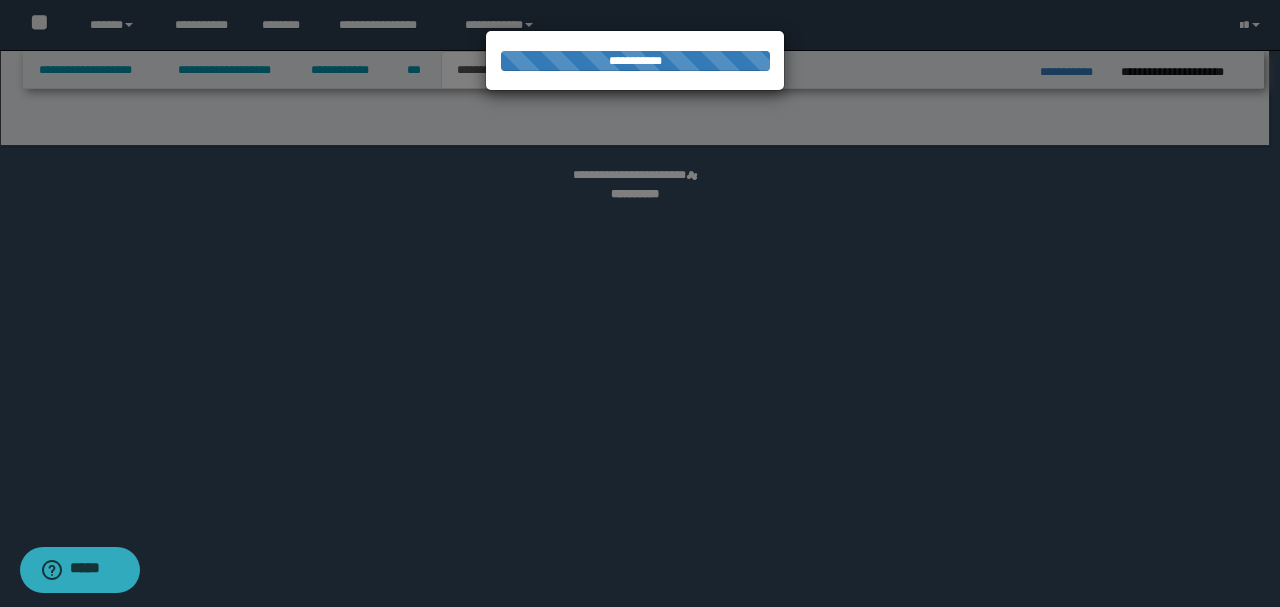 select on "*" 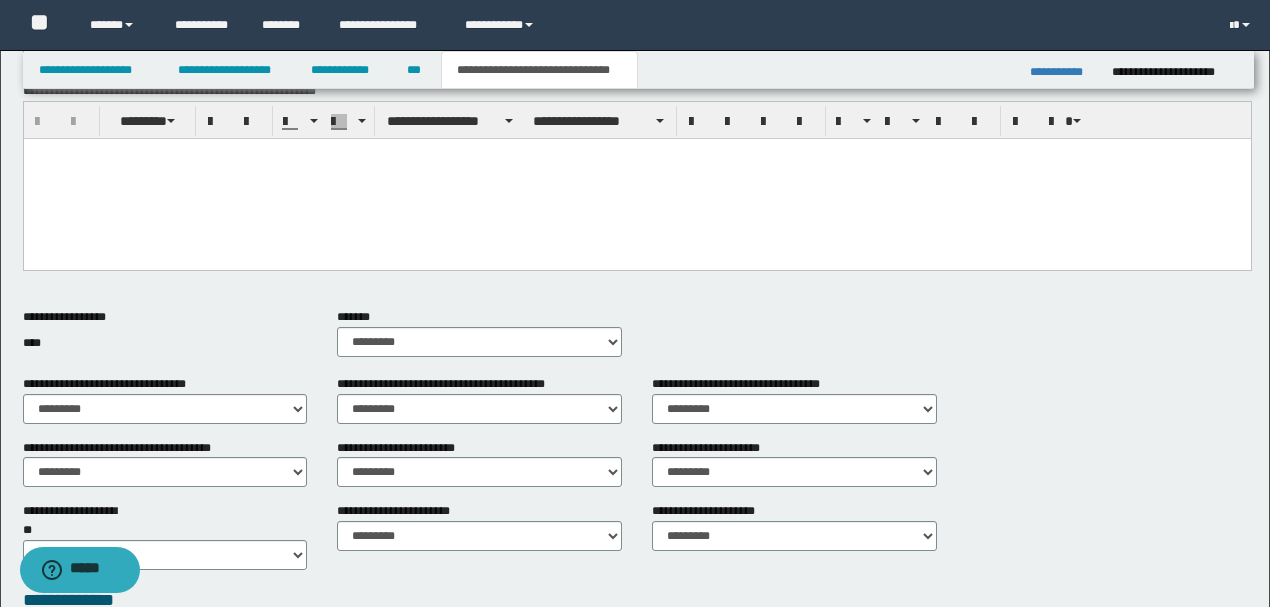 scroll, scrollTop: 533, scrollLeft: 0, axis: vertical 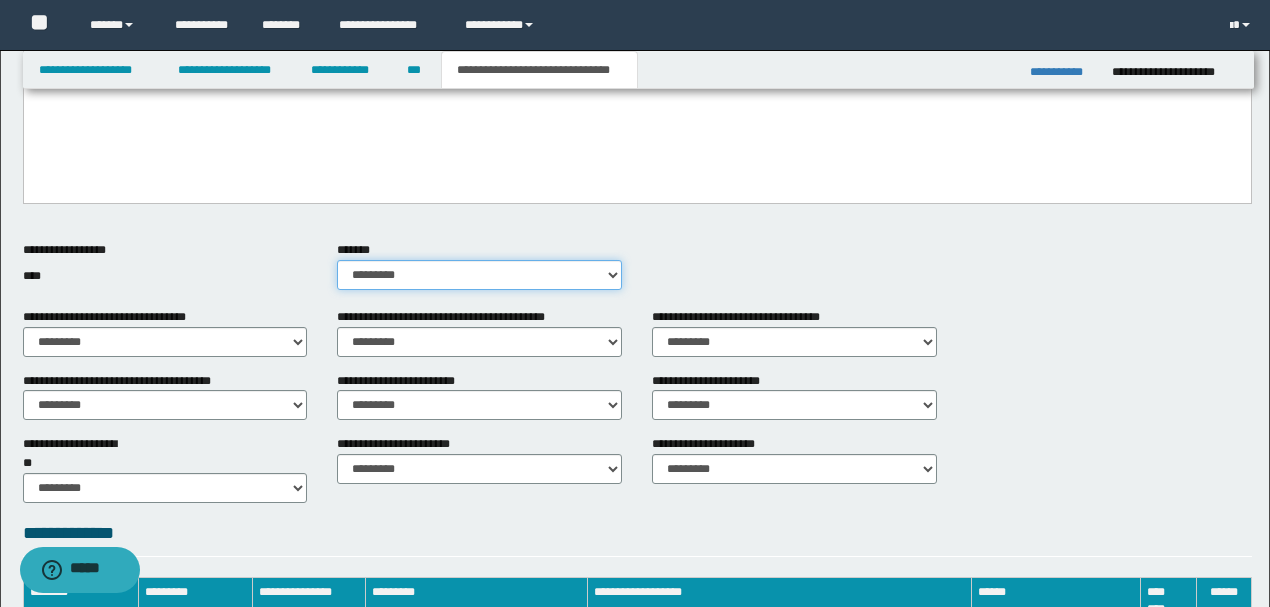 click on "*********
**
**" at bounding box center [479, 275] 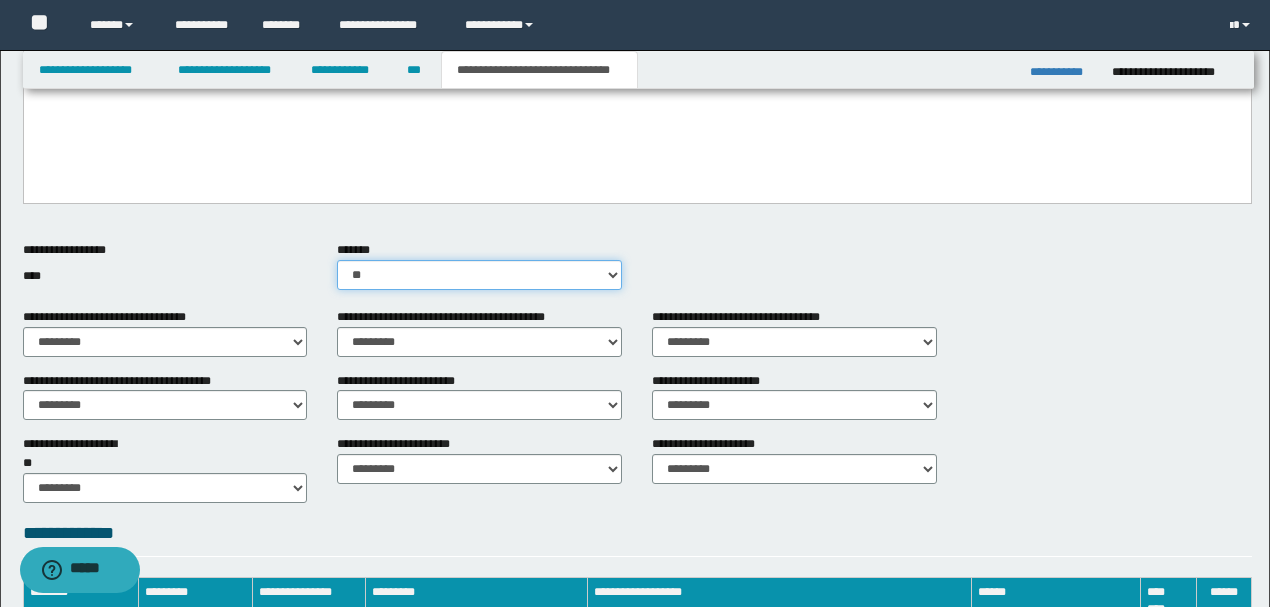 click on "*********
**
**" at bounding box center (479, 275) 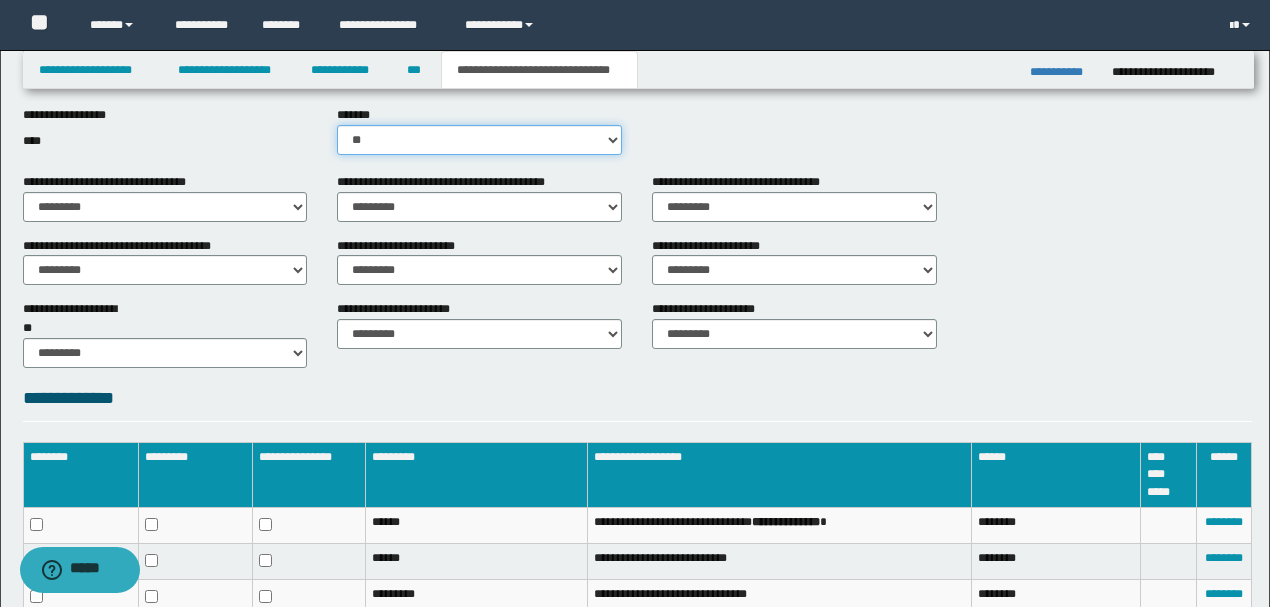scroll, scrollTop: 817, scrollLeft: 0, axis: vertical 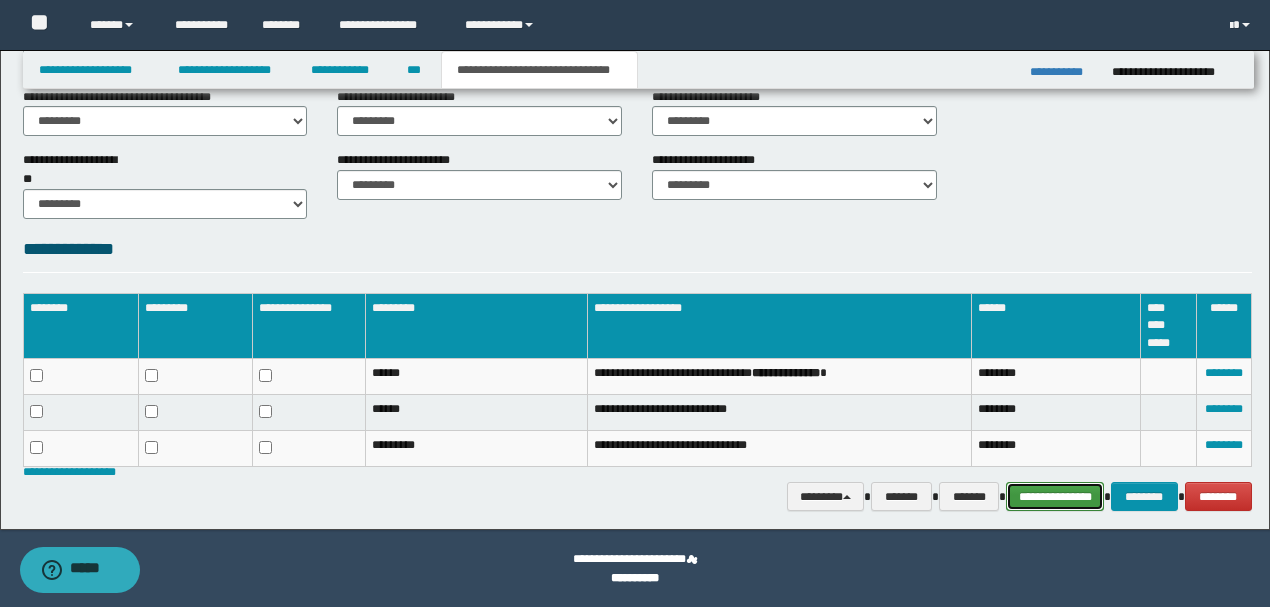 click on "**********" at bounding box center (1055, 496) 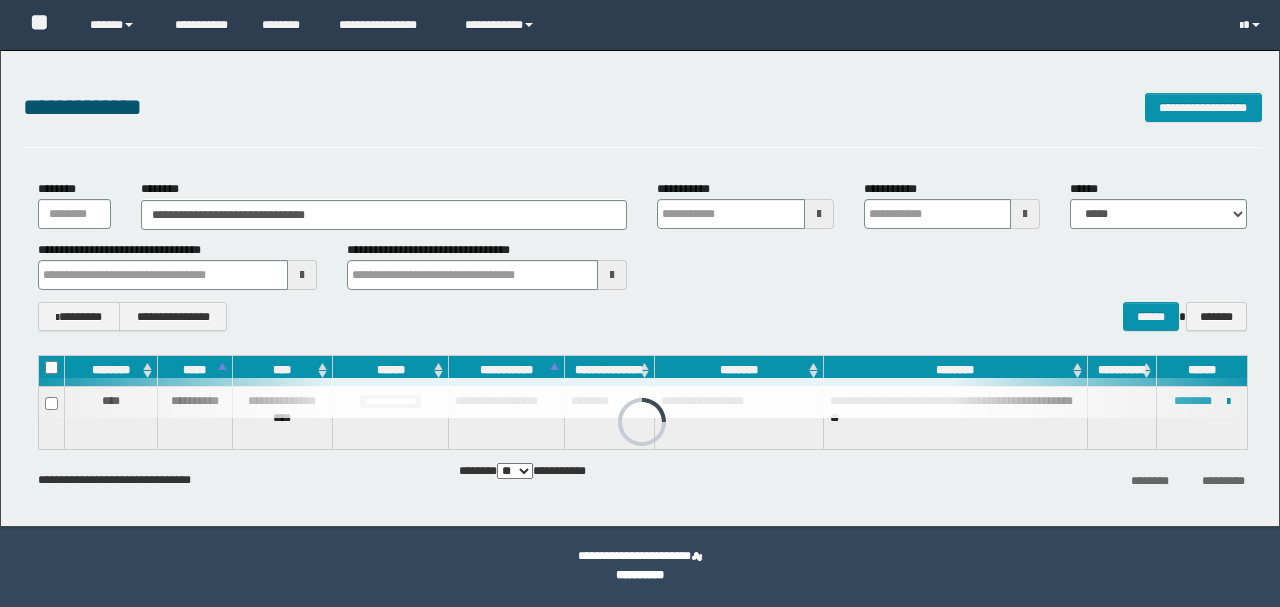 scroll, scrollTop: 0, scrollLeft: 0, axis: both 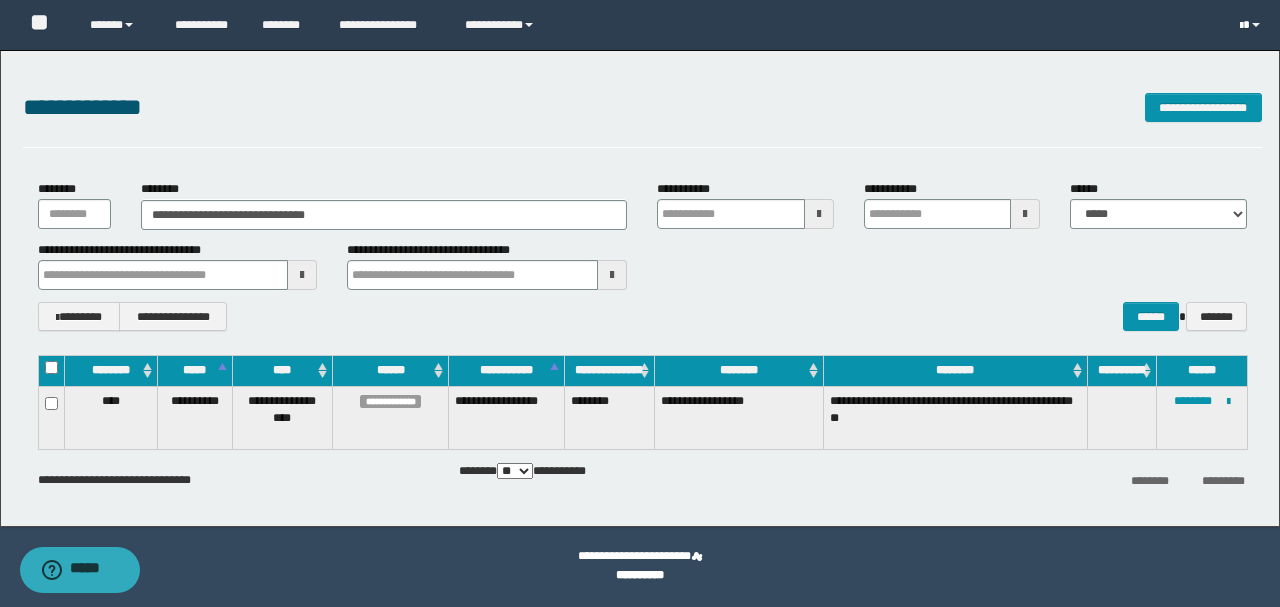 click at bounding box center (1241, 26) 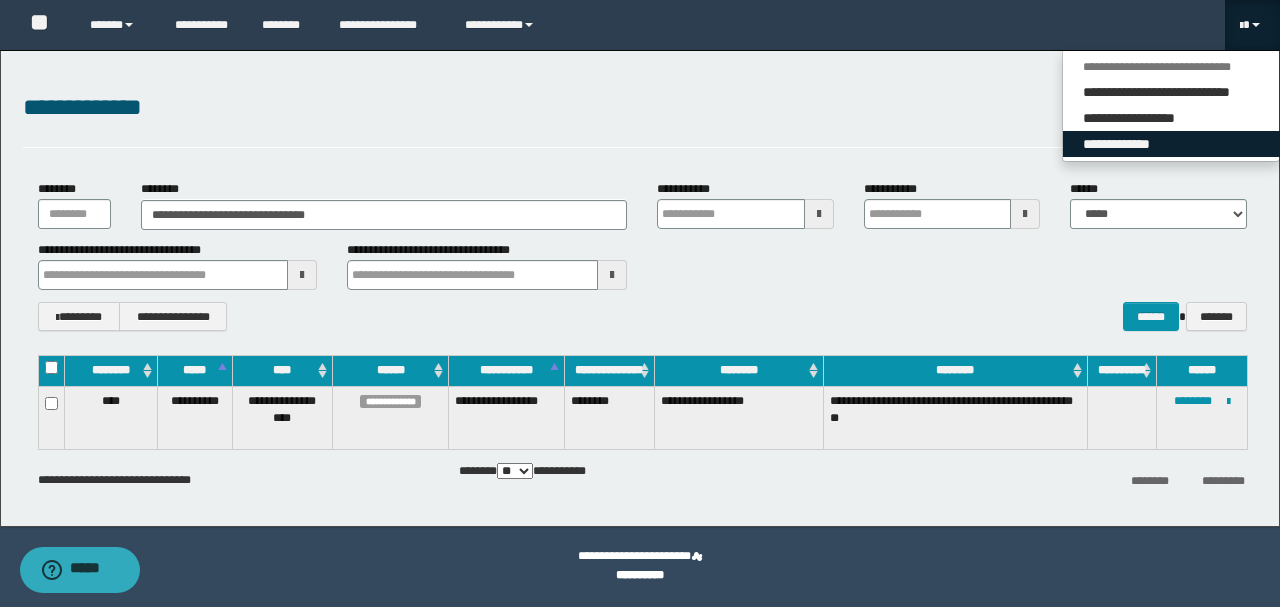 click on "**********" at bounding box center (1171, 144) 